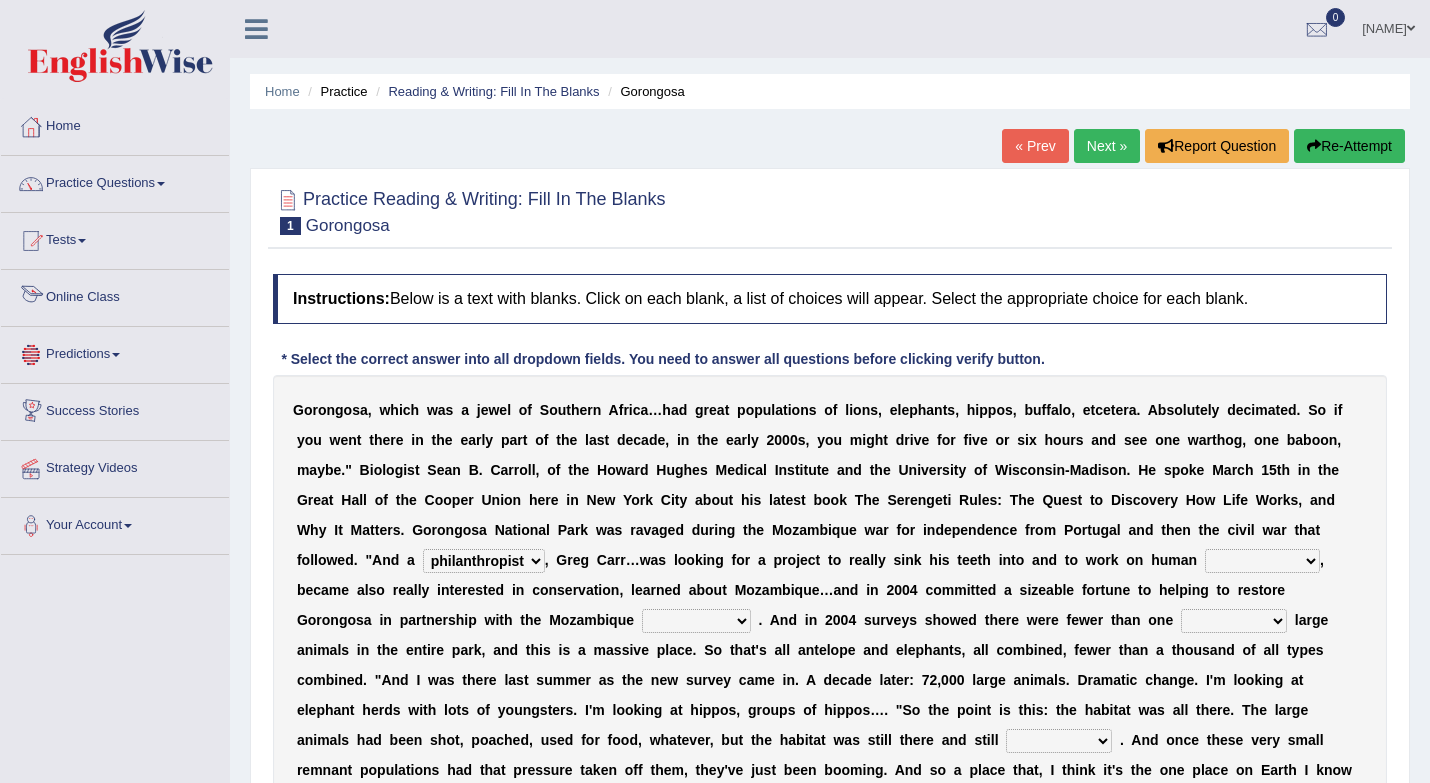 select on "philanthropist" 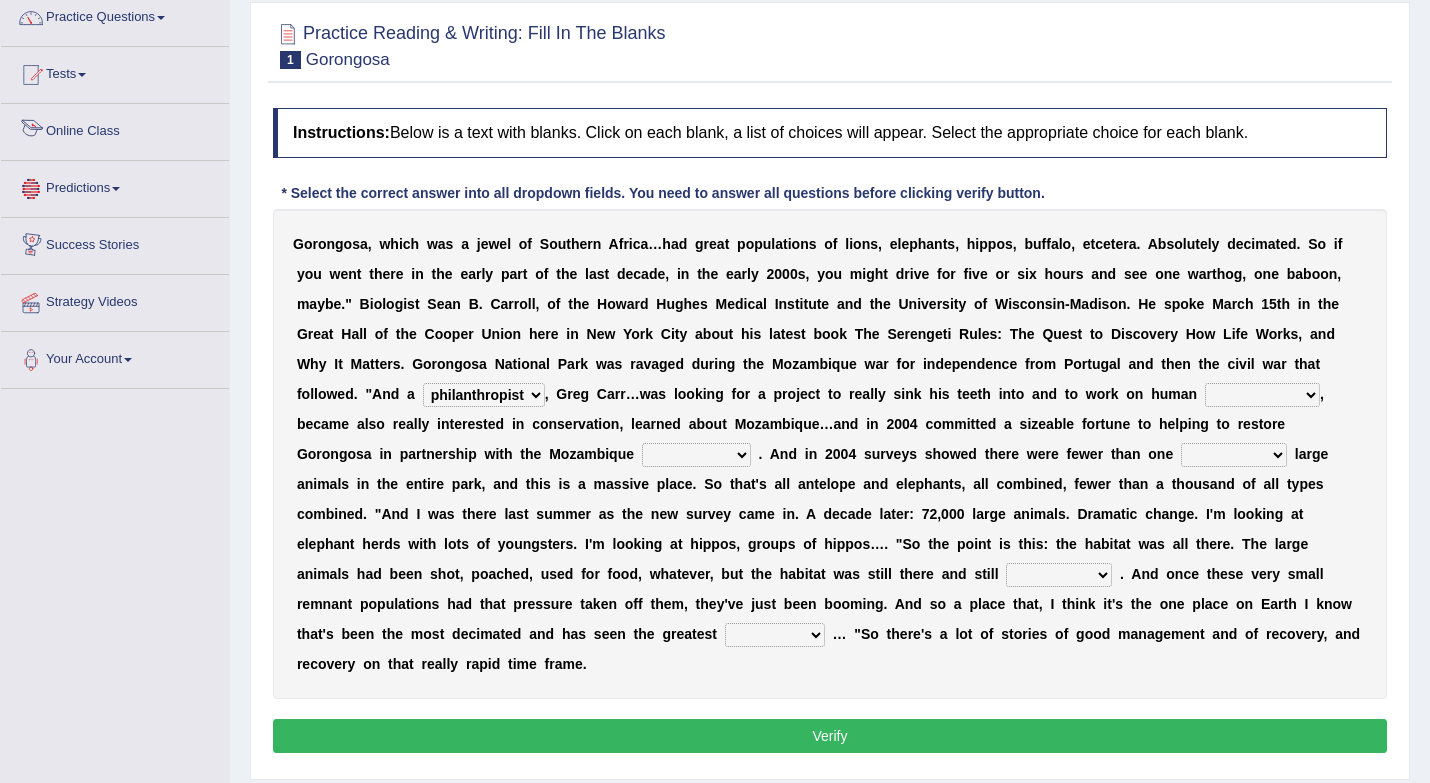 scroll, scrollTop: 0, scrollLeft: 0, axis: both 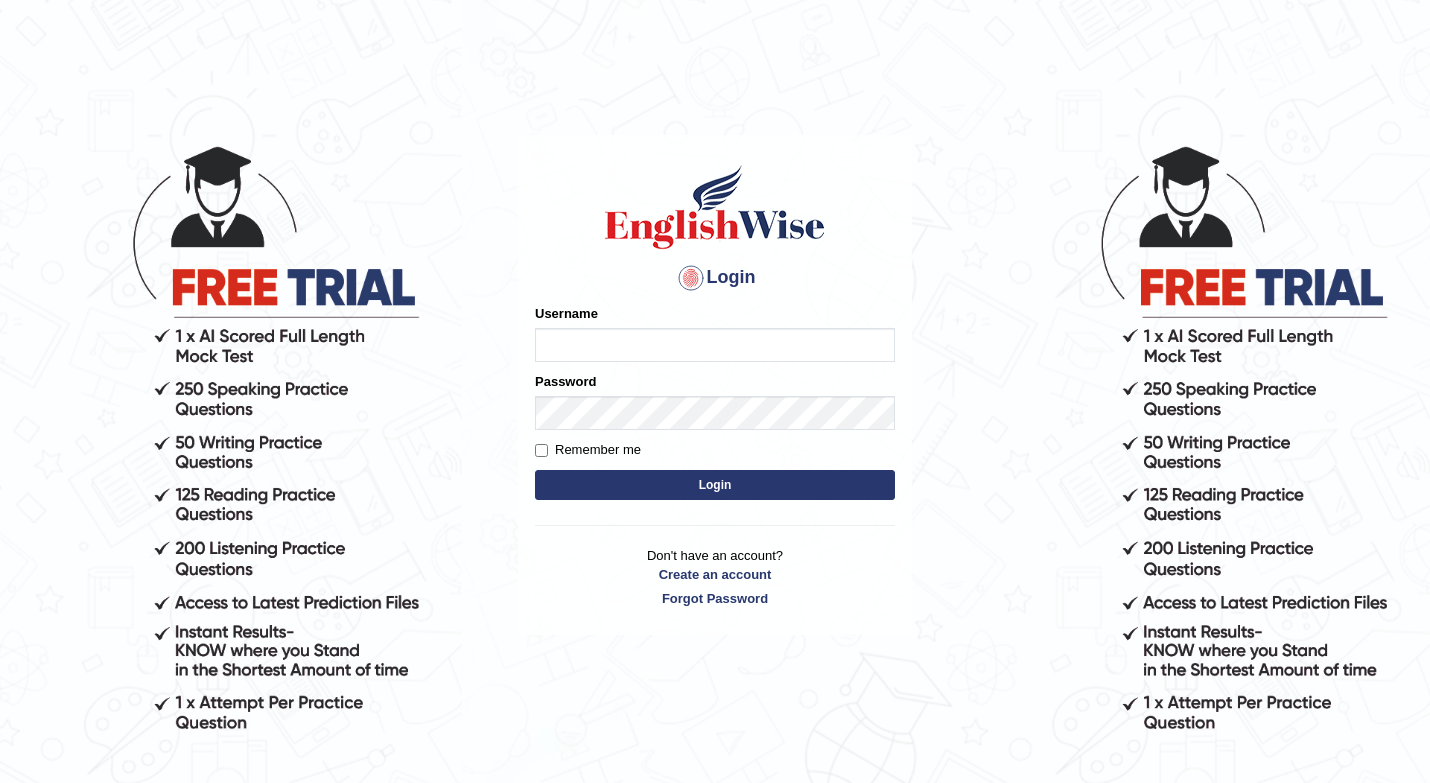 type on "[FIRST]" 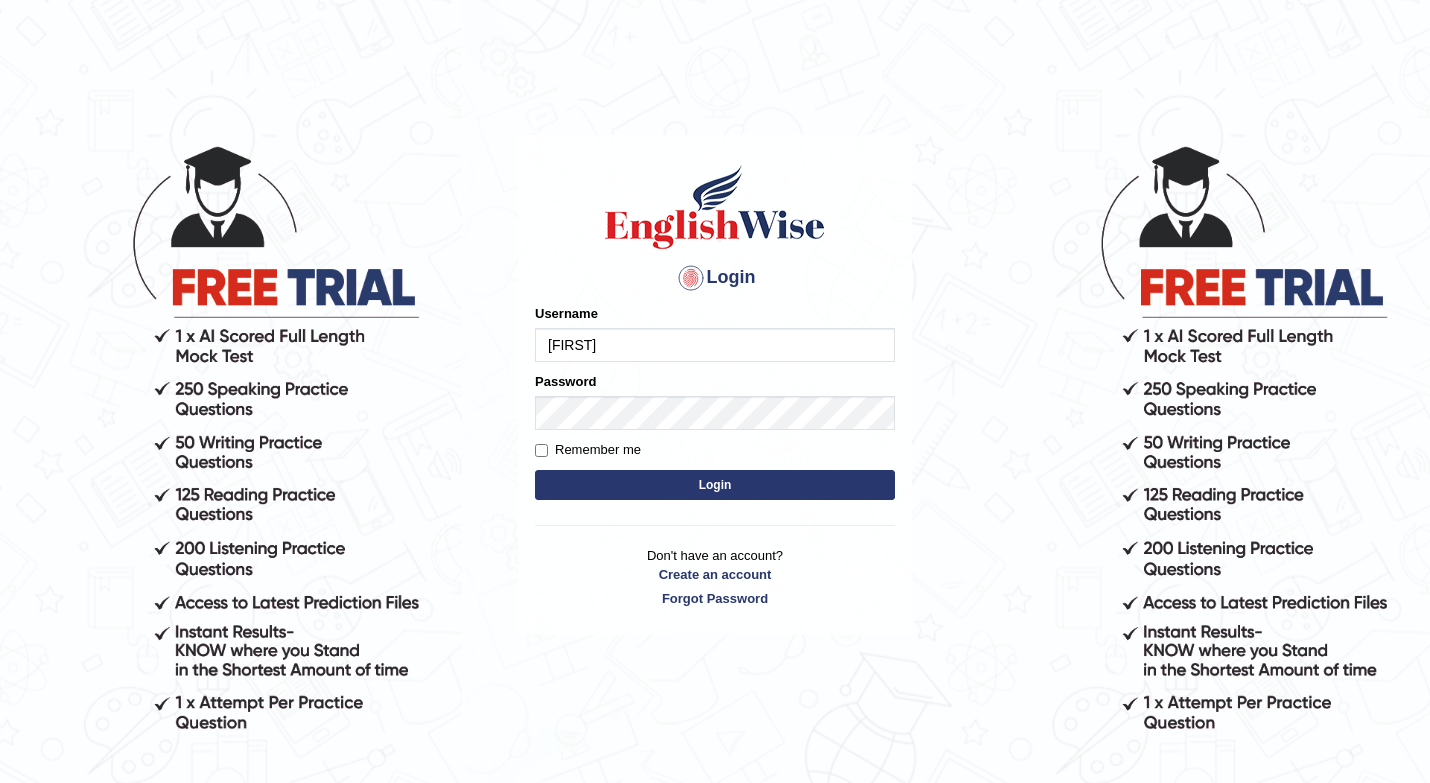 click on "Login" at bounding box center [715, 485] 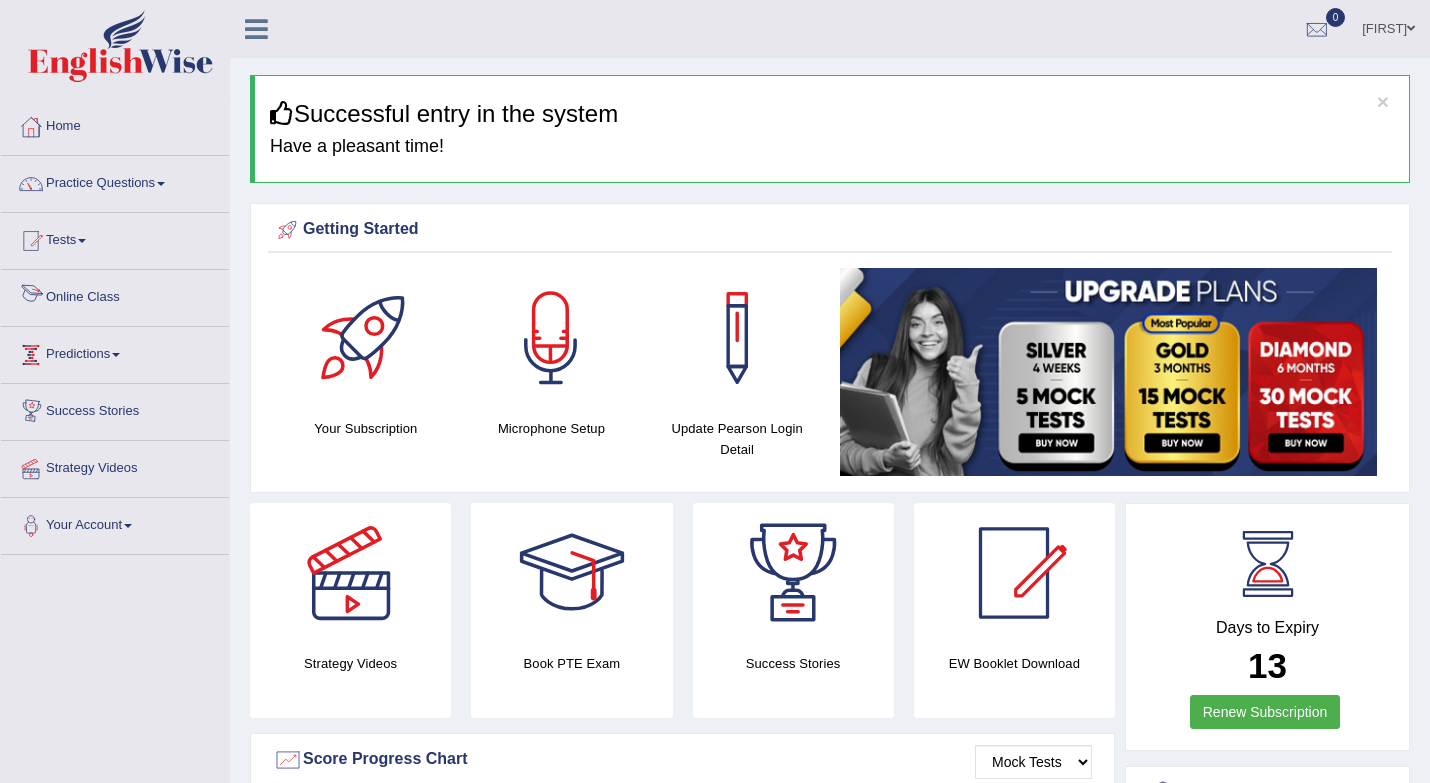 click on "Online Class" at bounding box center (115, 295) 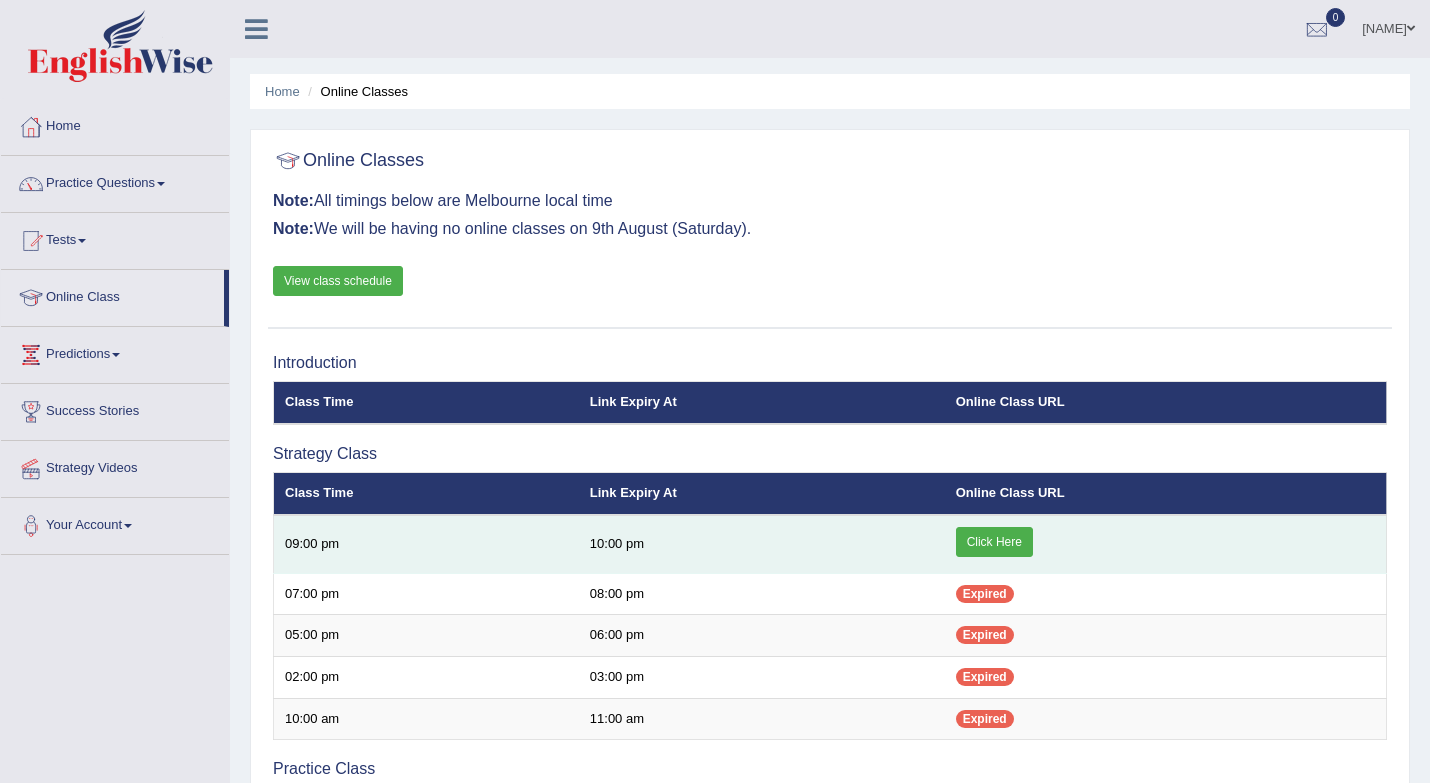 scroll, scrollTop: 0, scrollLeft: 0, axis: both 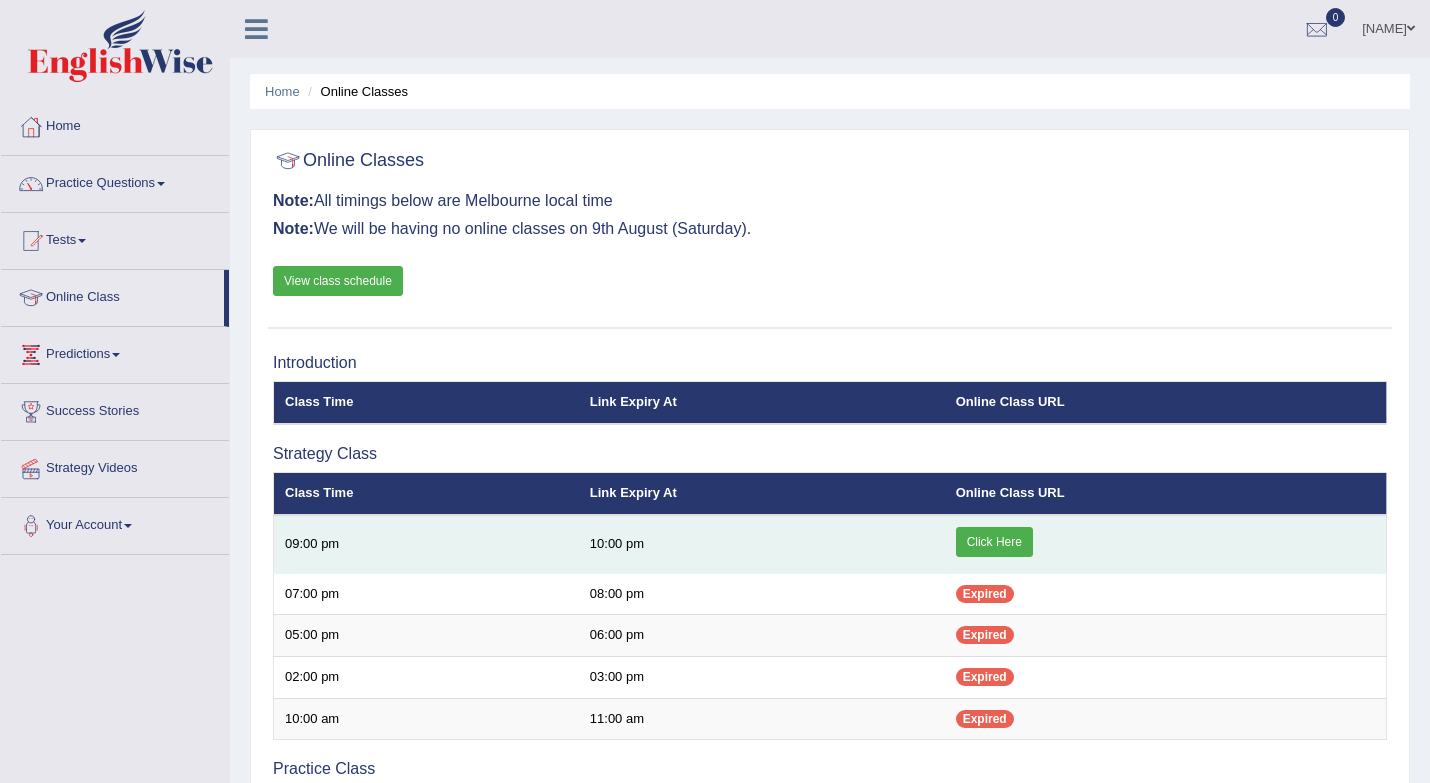 click on "Click Here" at bounding box center (994, 542) 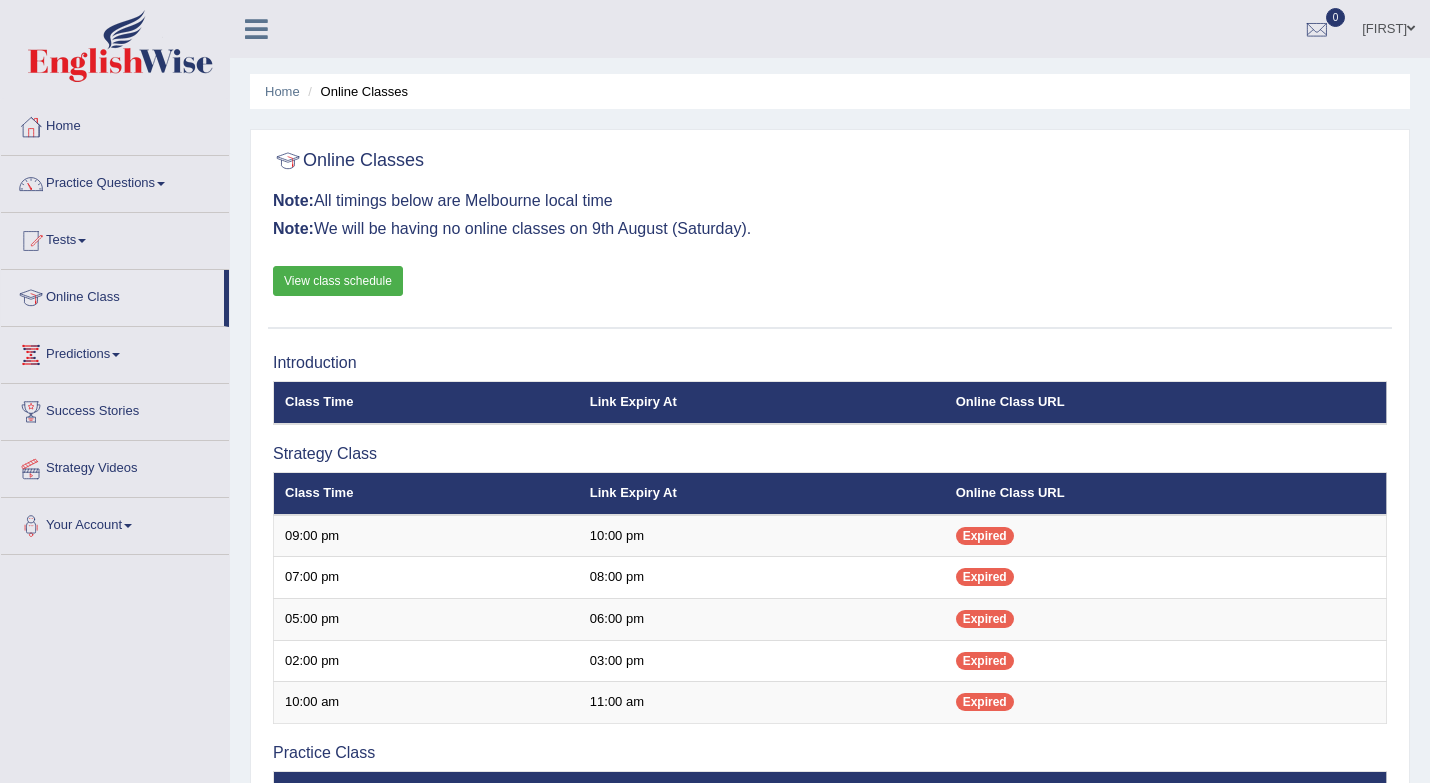 scroll, scrollTop: 0, scrollLeft: 0, axis: both 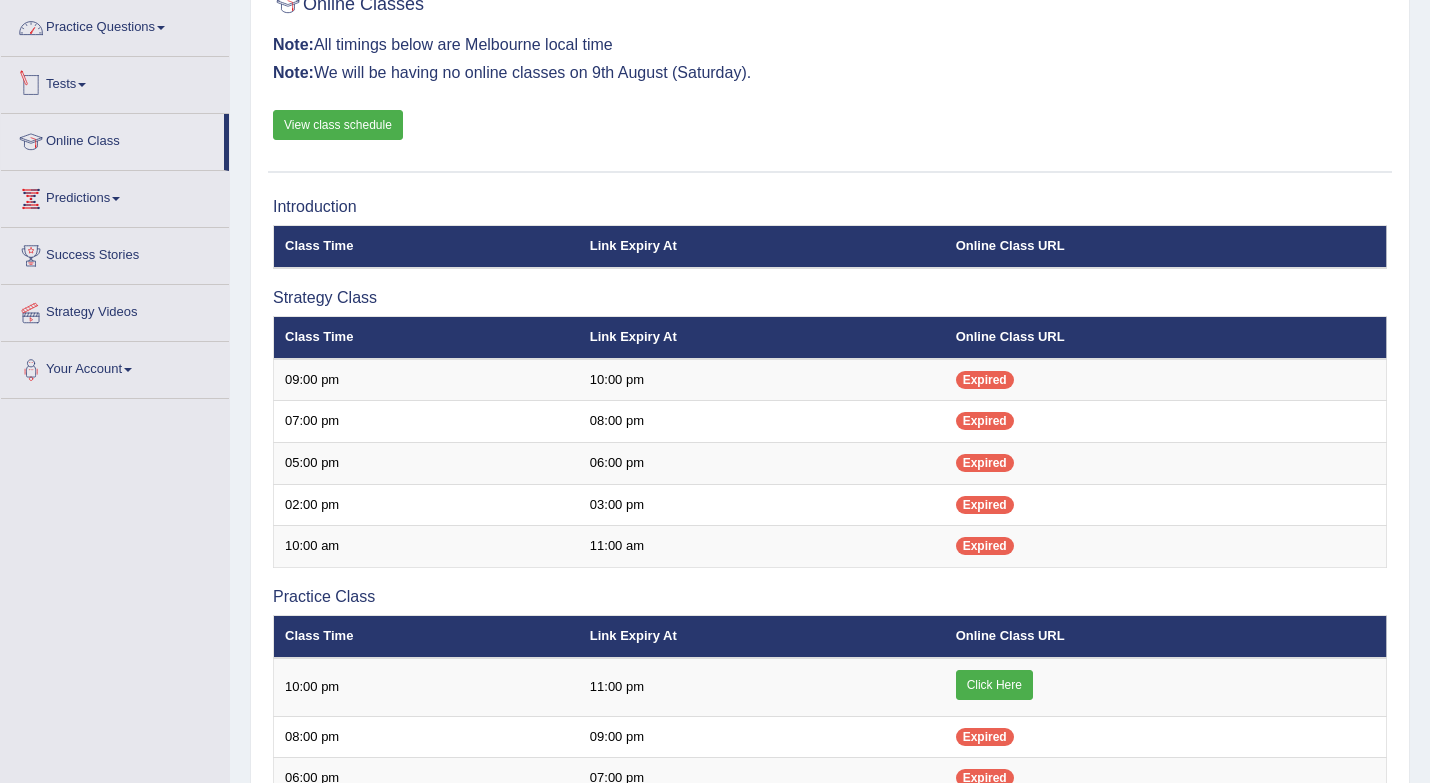 click on "Practice Questions" at bounding box center [115, 25] 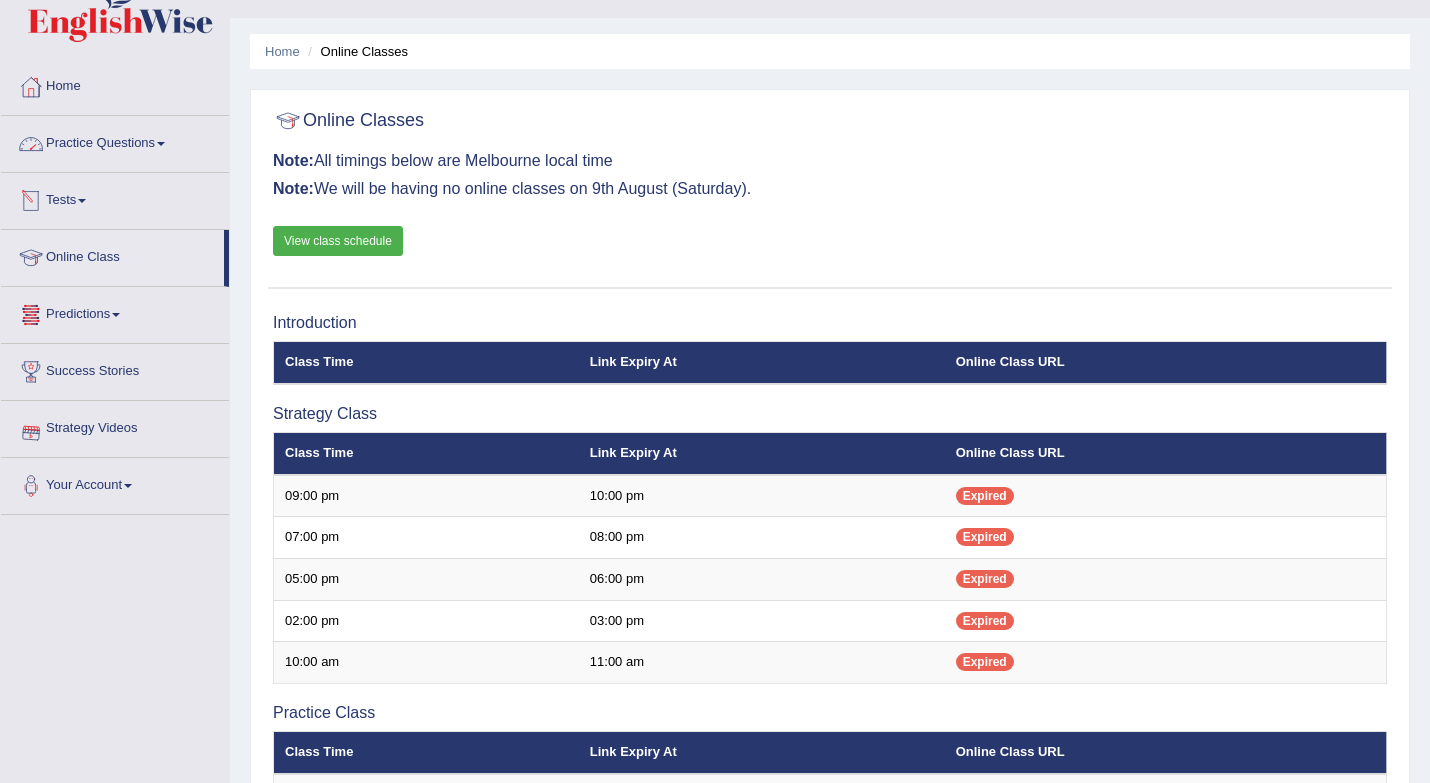scroll, scrollTop: 40, scrollLeft: 0, axis: vertical 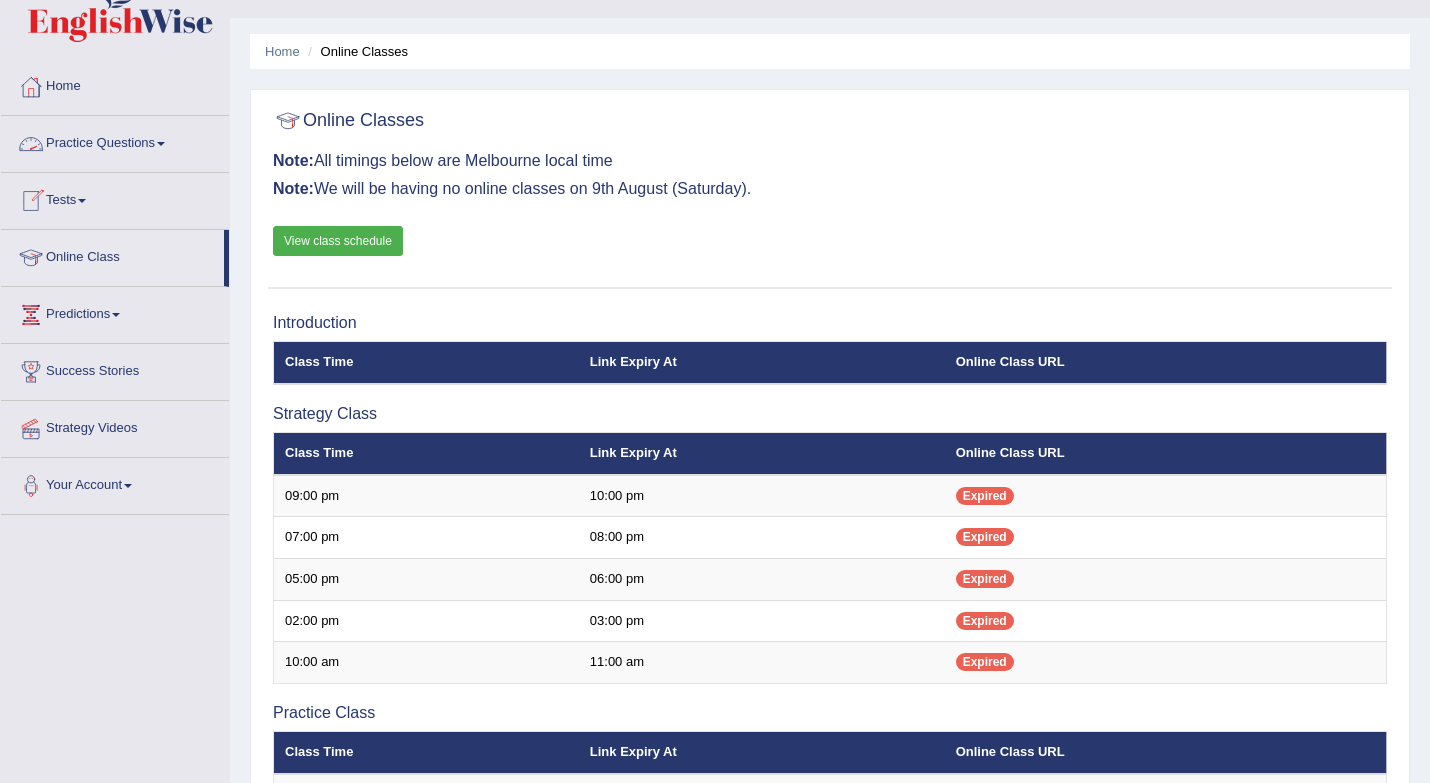 click on "Practice Questions" at bounding box center (115, 141) 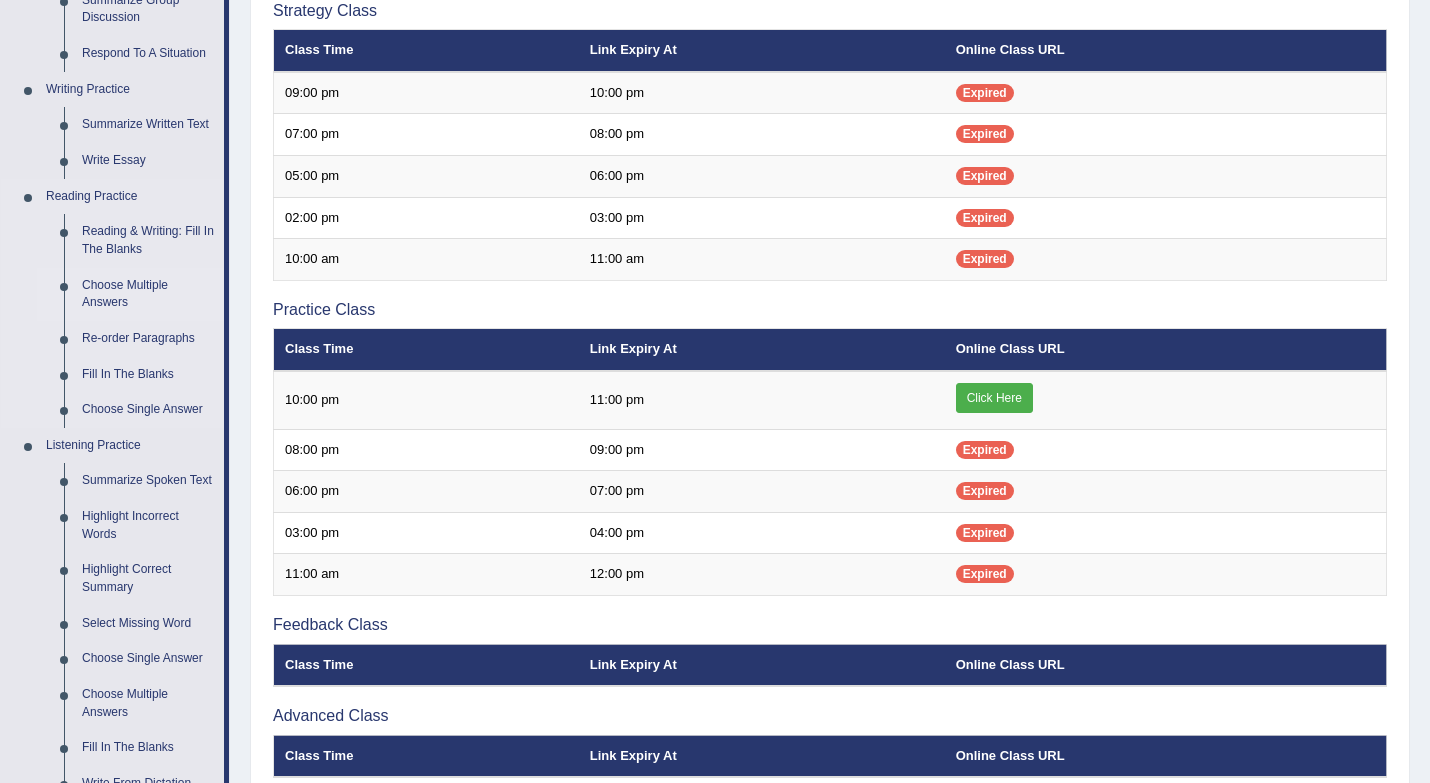 scroll, scrollTop: 547, scrollLeft: 0, axis: vertical 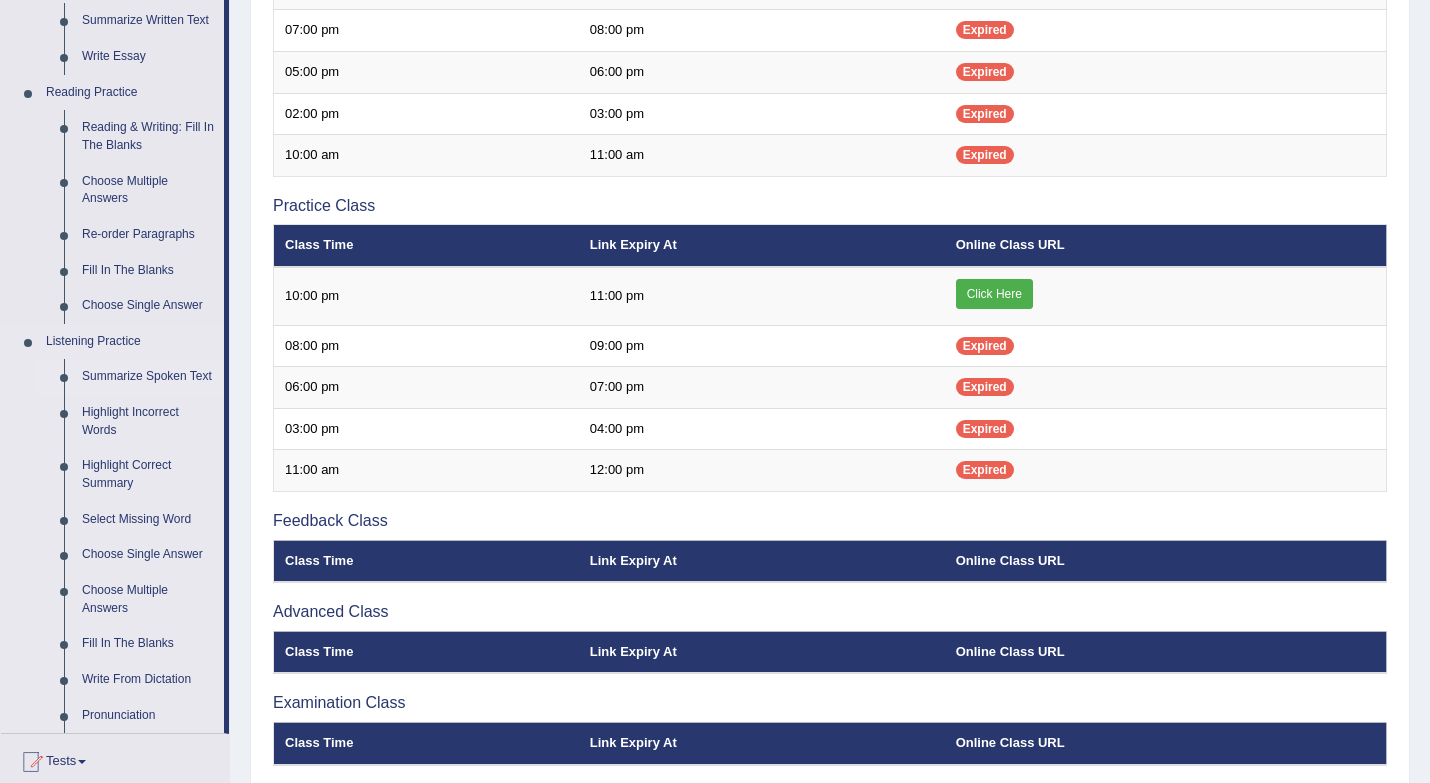 click on "Summarize Spoken Text" at bounding box center [148, 377] 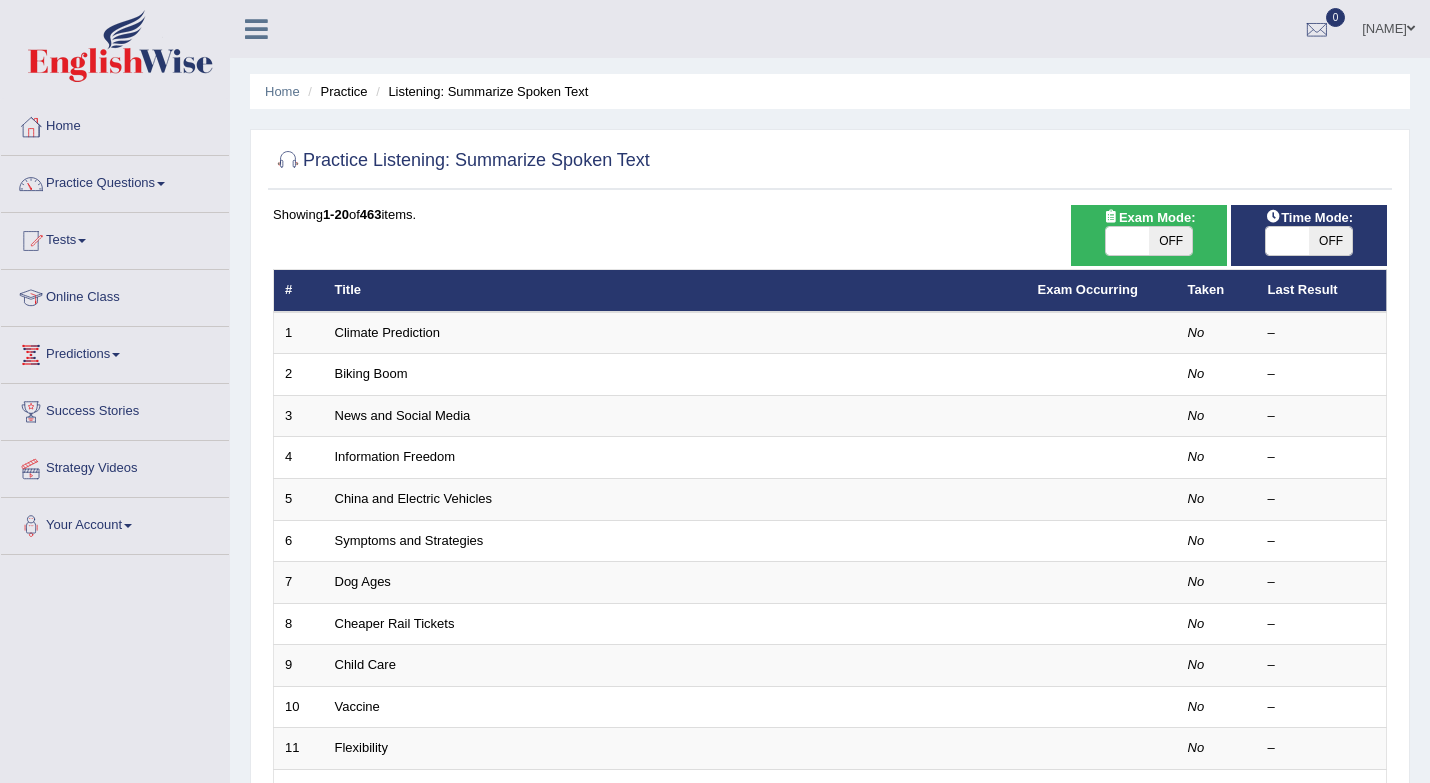 scroll, scrollTop: 0, scrollLeft: 0, axis: both 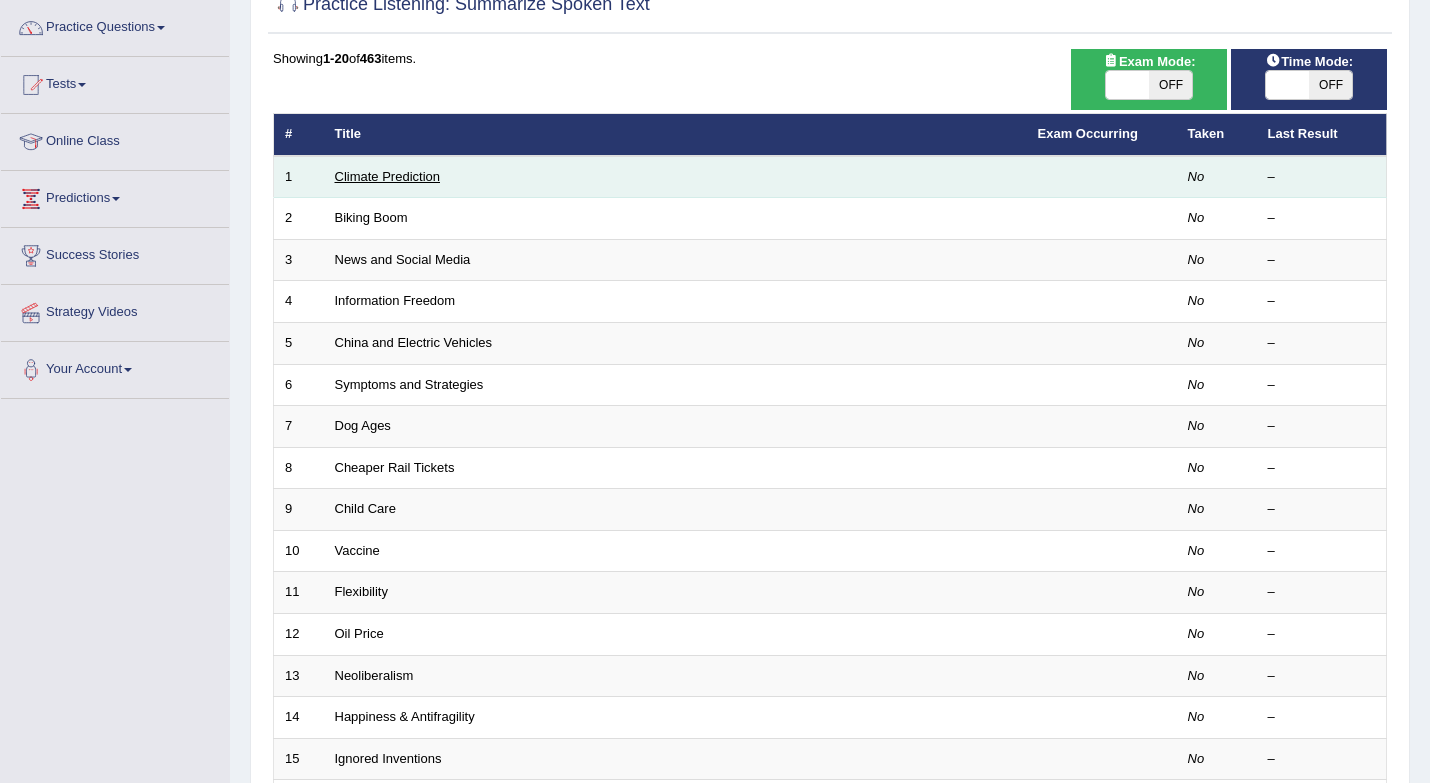 click on "Climate Prediction" at bounding box center [388, 176] 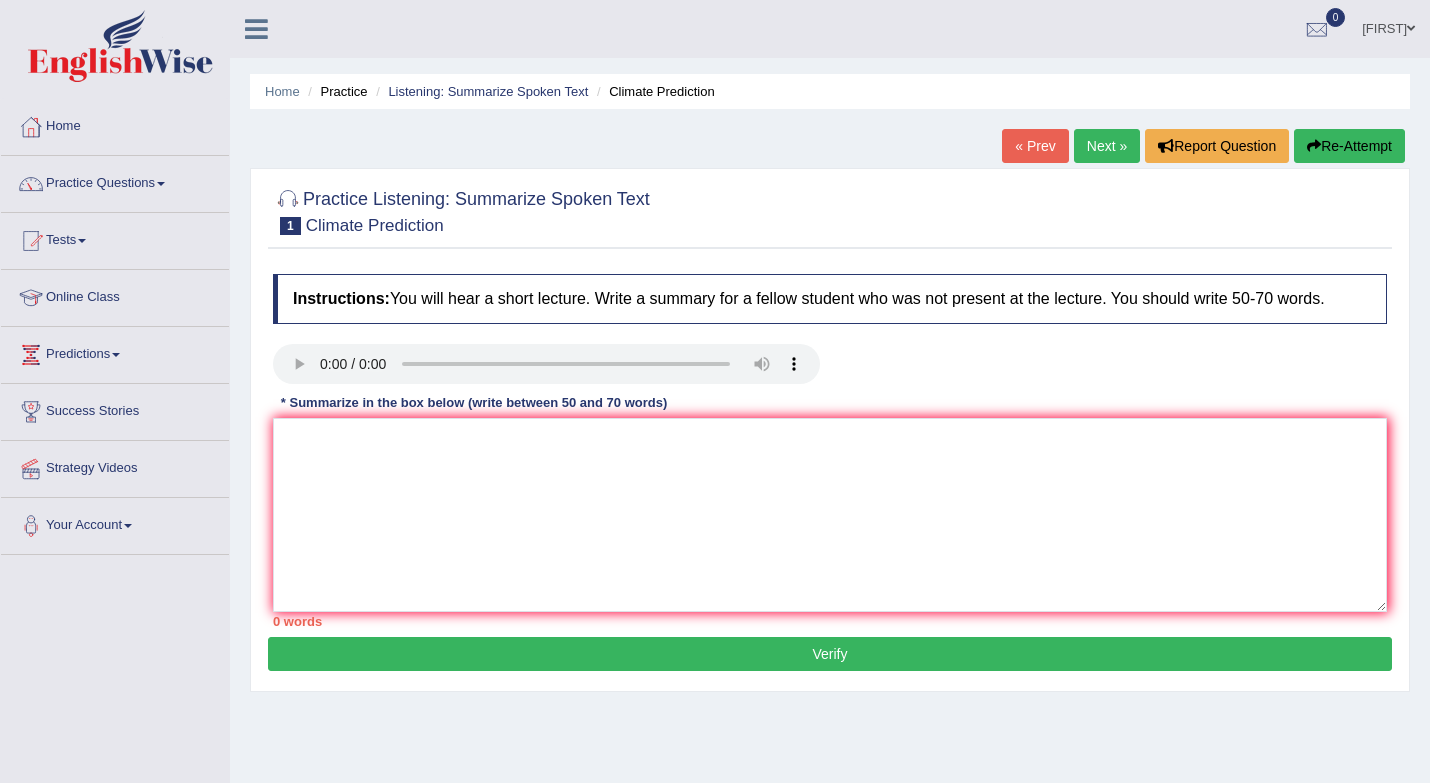 scroll, scrollTop: 0, scrollLeft: 0, axis: both 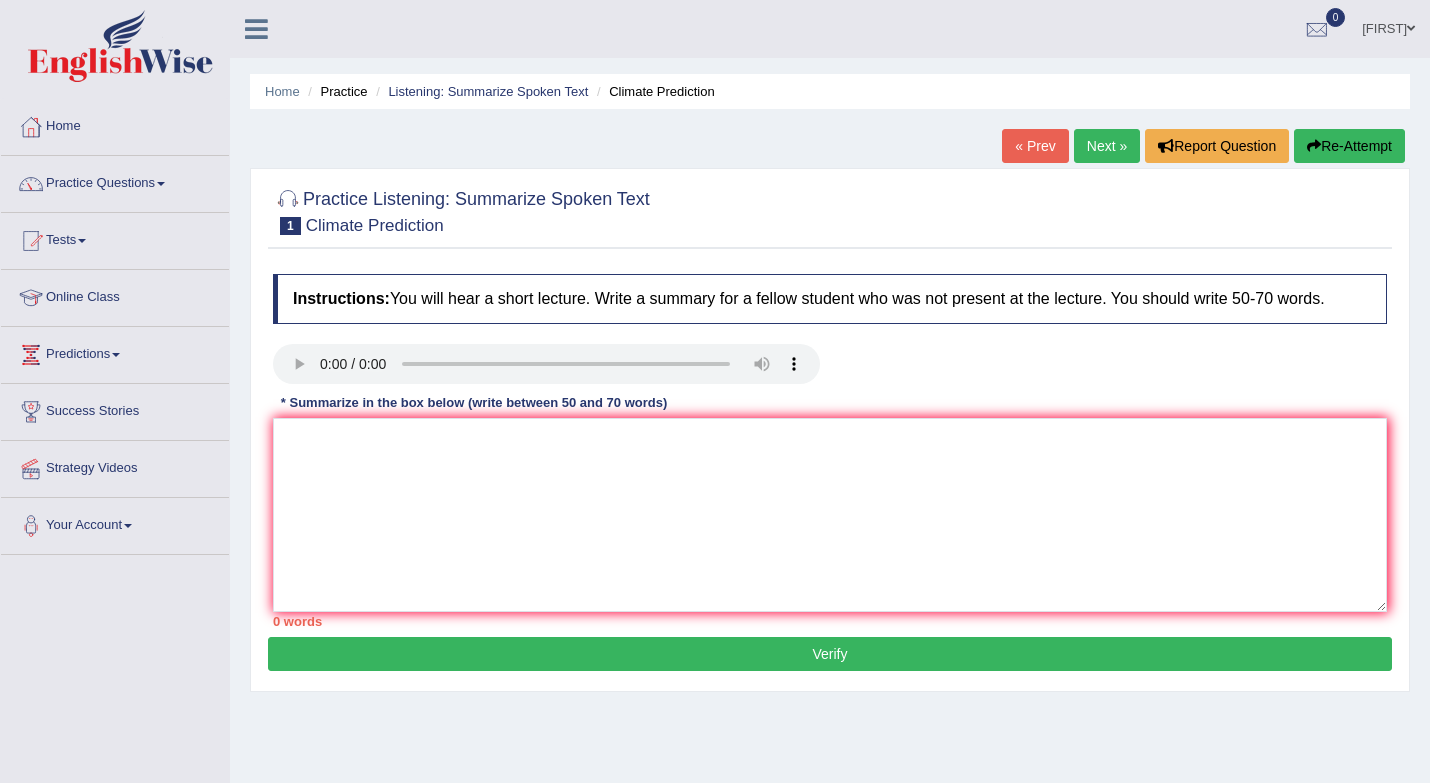 type 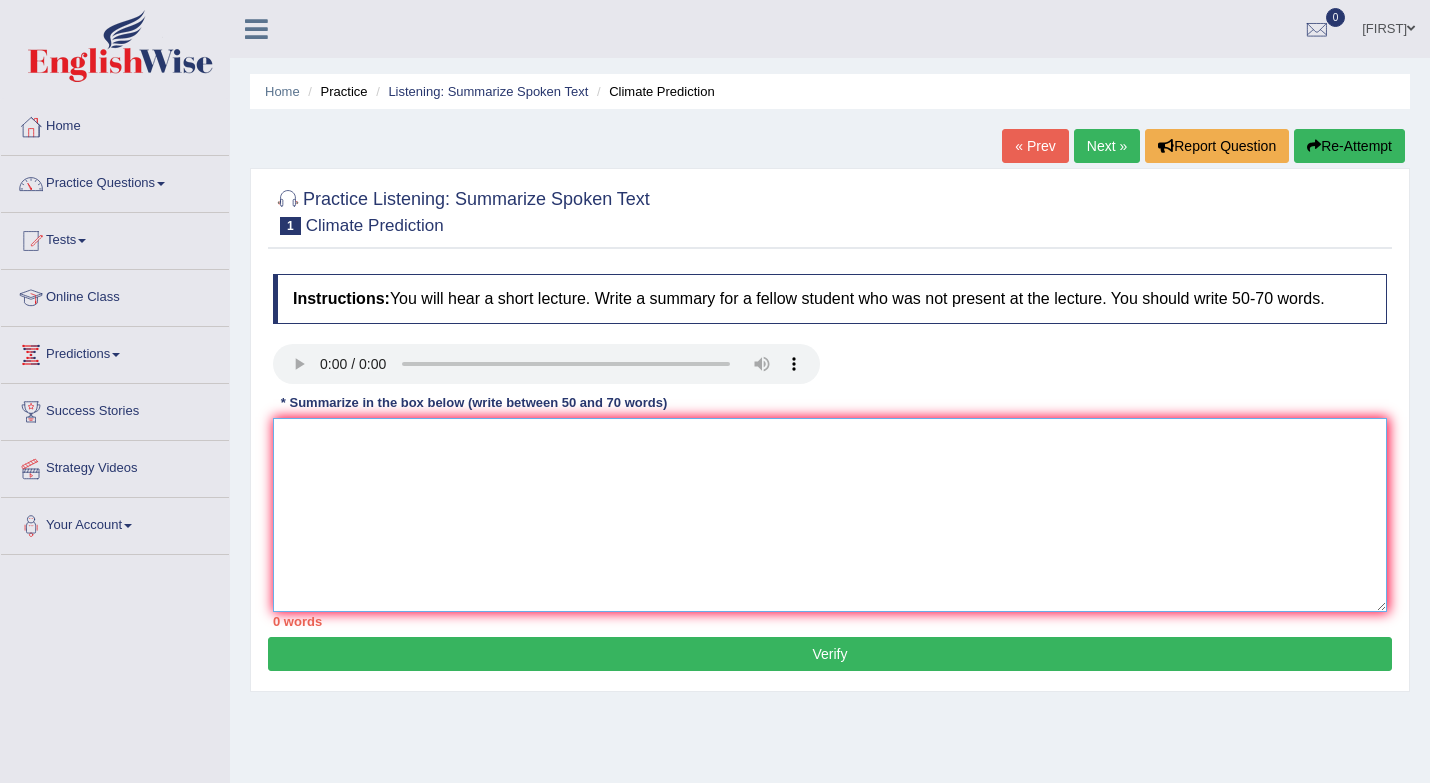 click at bounding box center (830, 515) 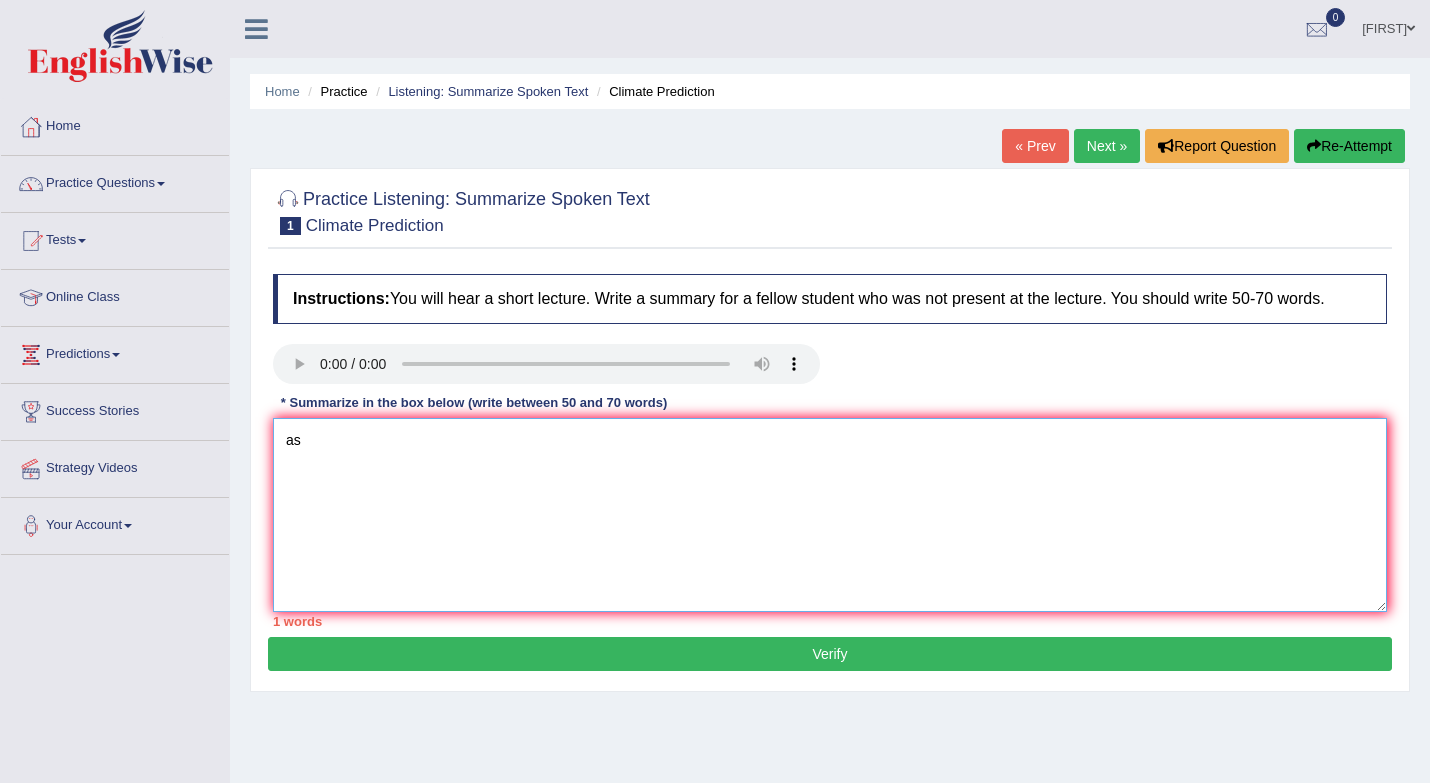 type on "a" 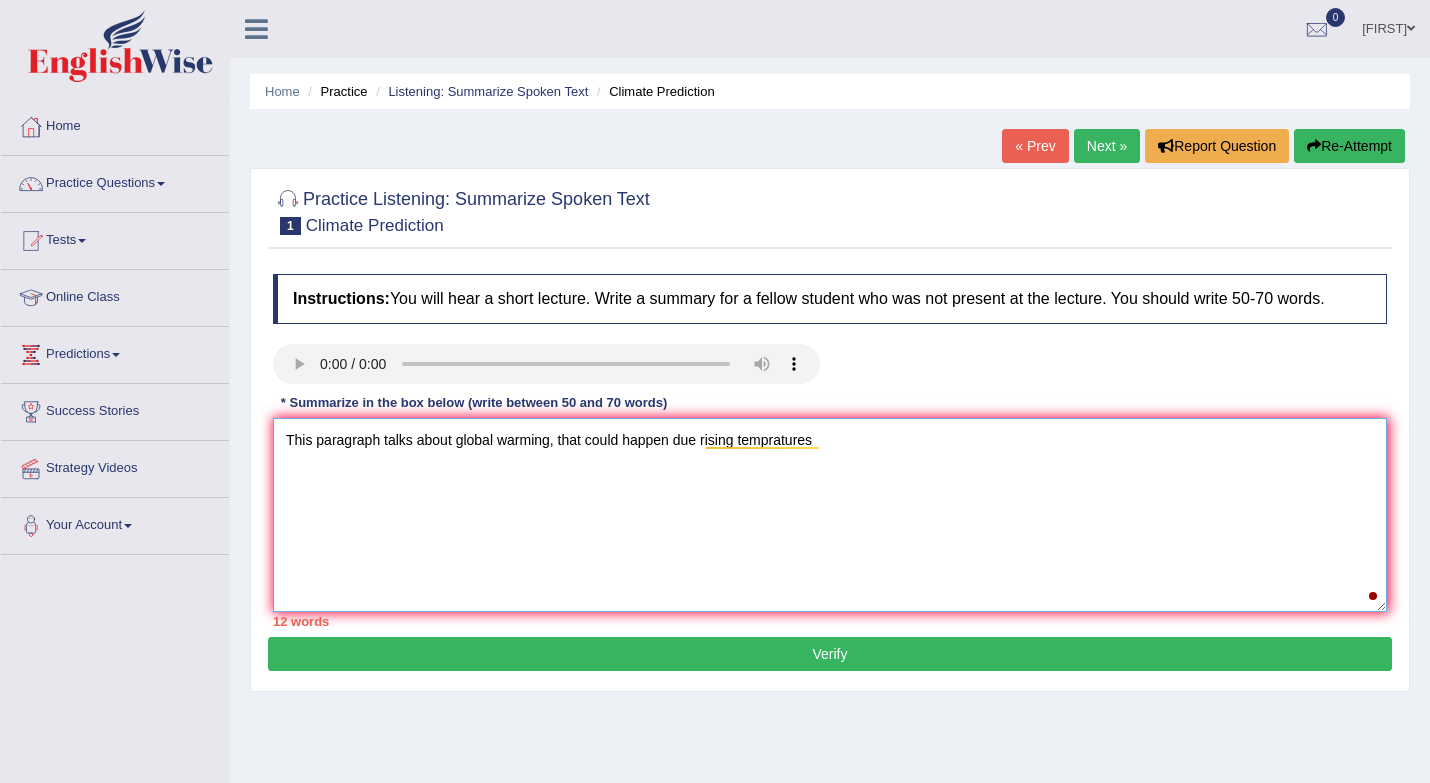 click on "This paragraph talks about global warming, that could happen due rising tempratures" at bounding box center [830, 515] 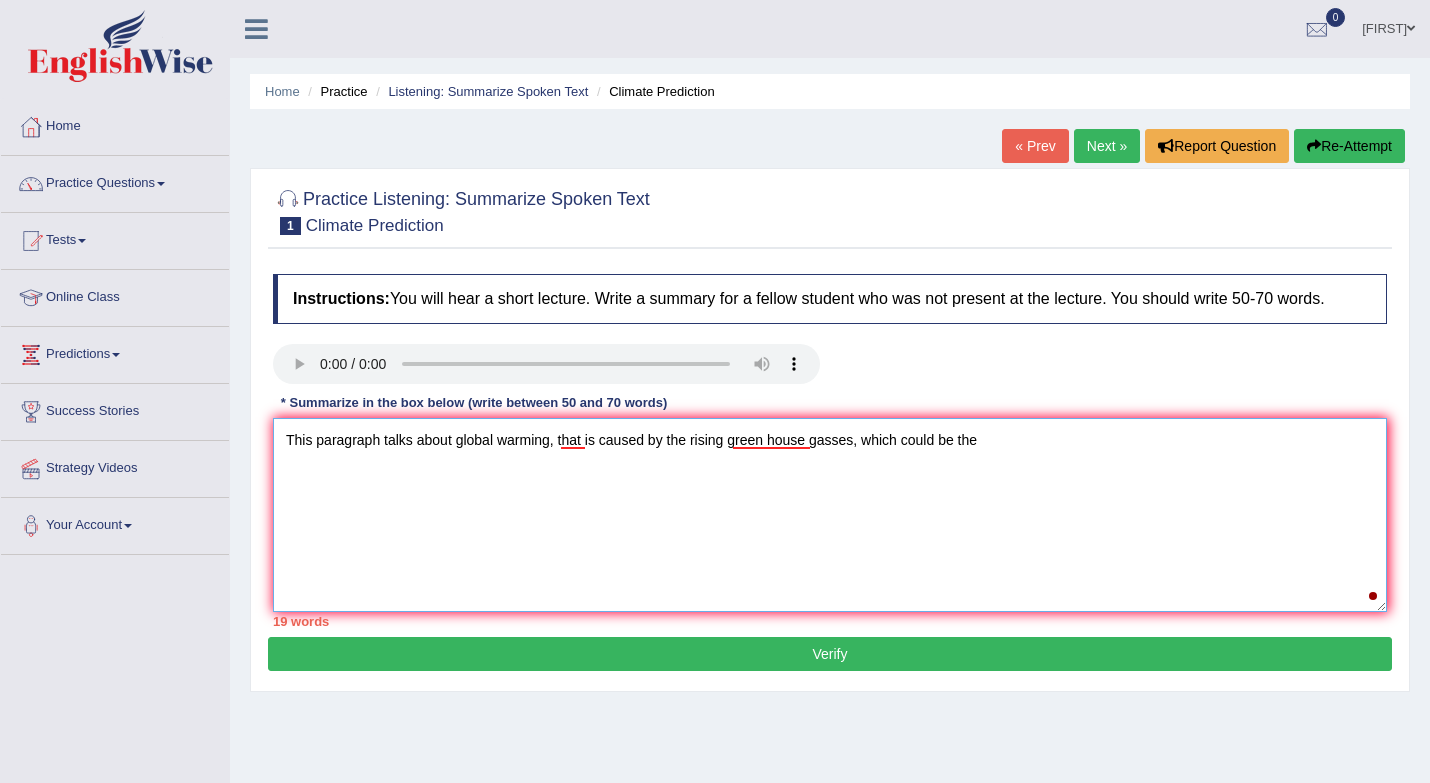 drag, startPoint x: 996, startPoint y: 461, endPoint x: 722, endPoint y: 462, distance: 274.00183 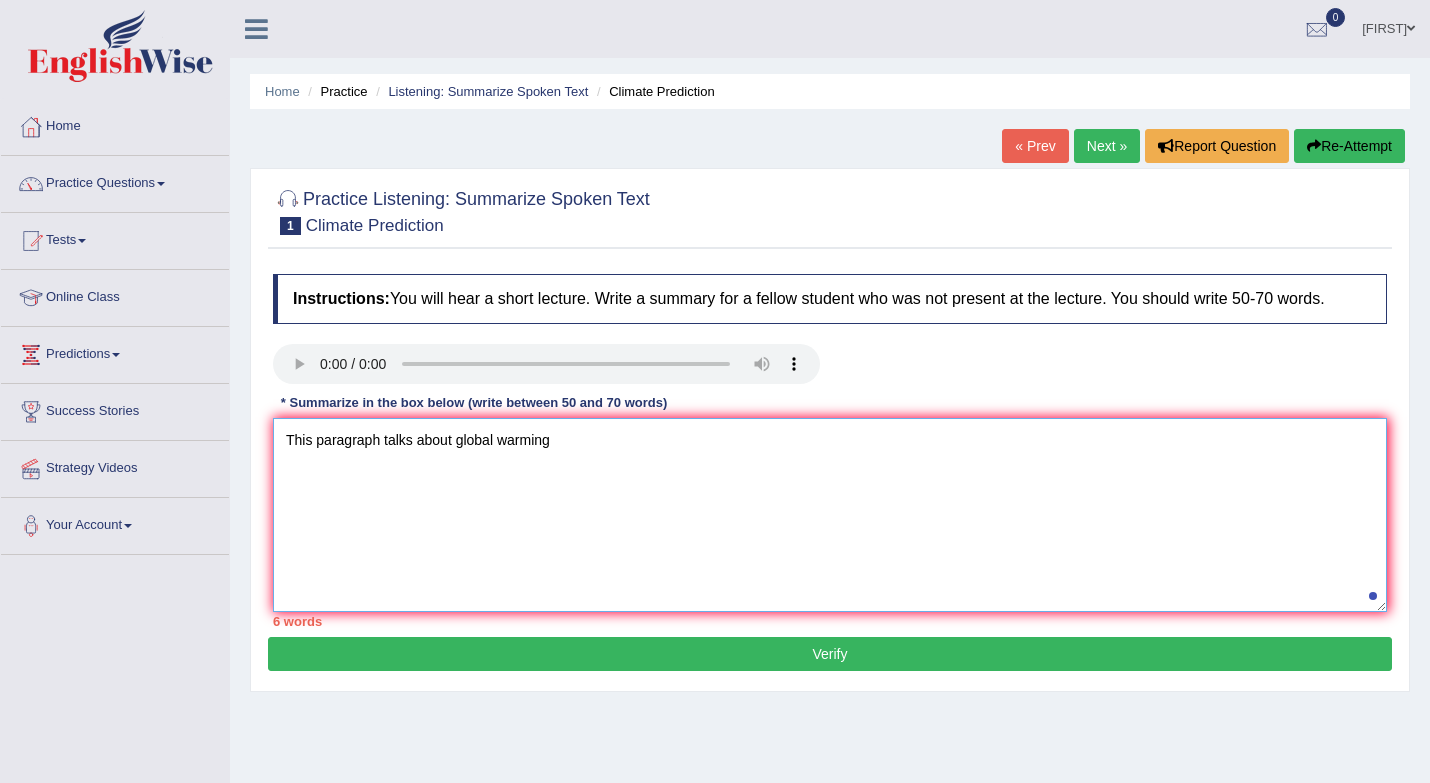click on "This paragraph talks about global warming" at bounding box center [830, 515] 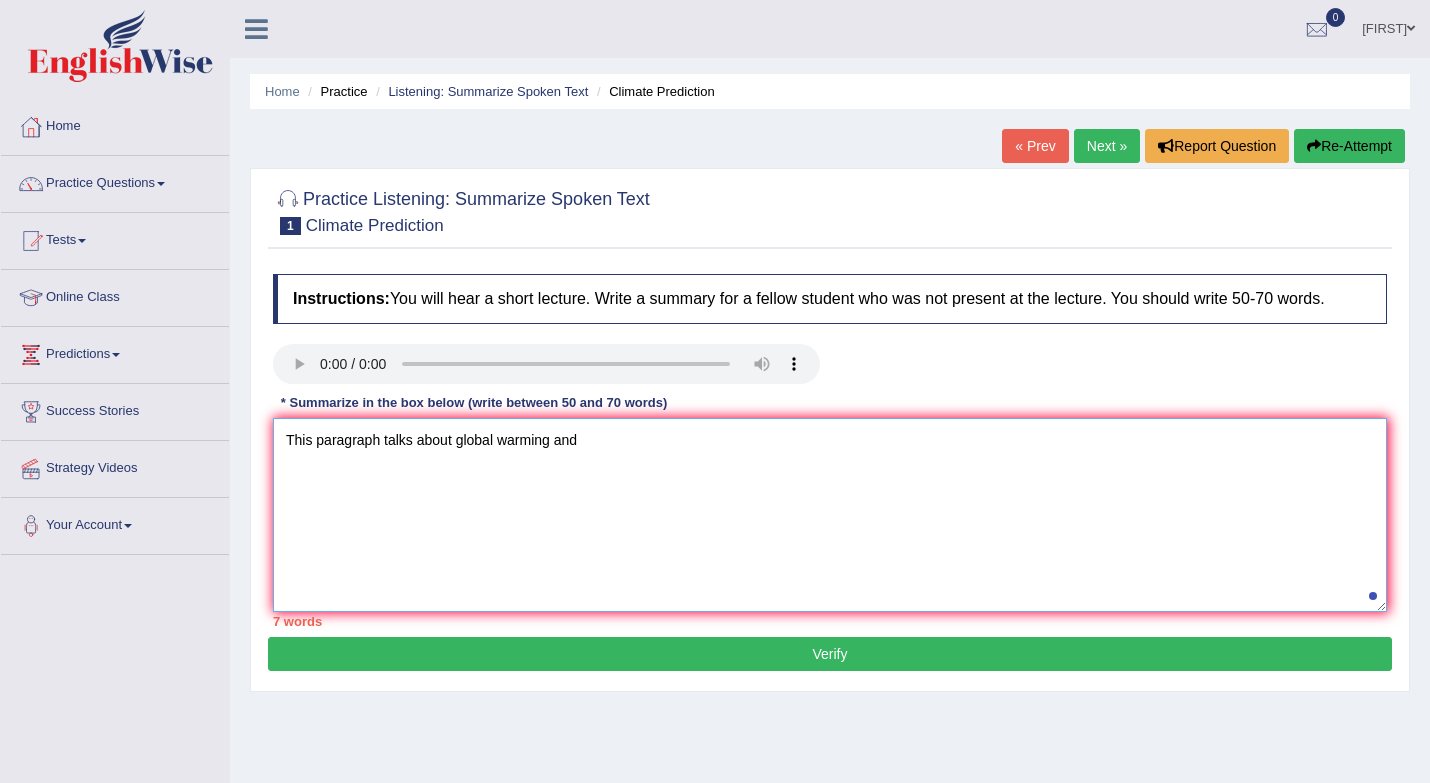 click on "This paragraph talks about global warming and" at bounding box center (830, 515) 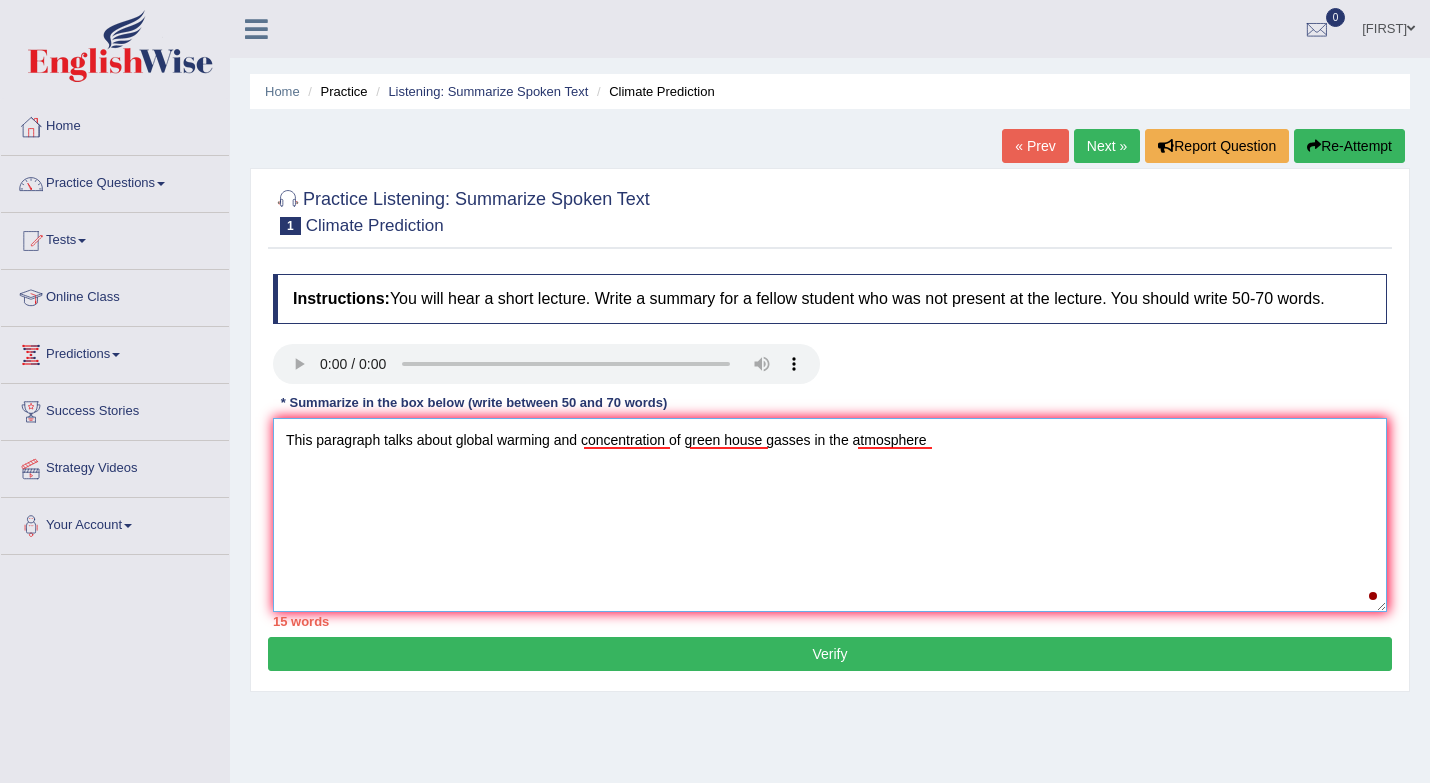 click on "This paragraph talks about global warming and concentration of green house gasses in the atmosphere" at bounding box center [830, 515] 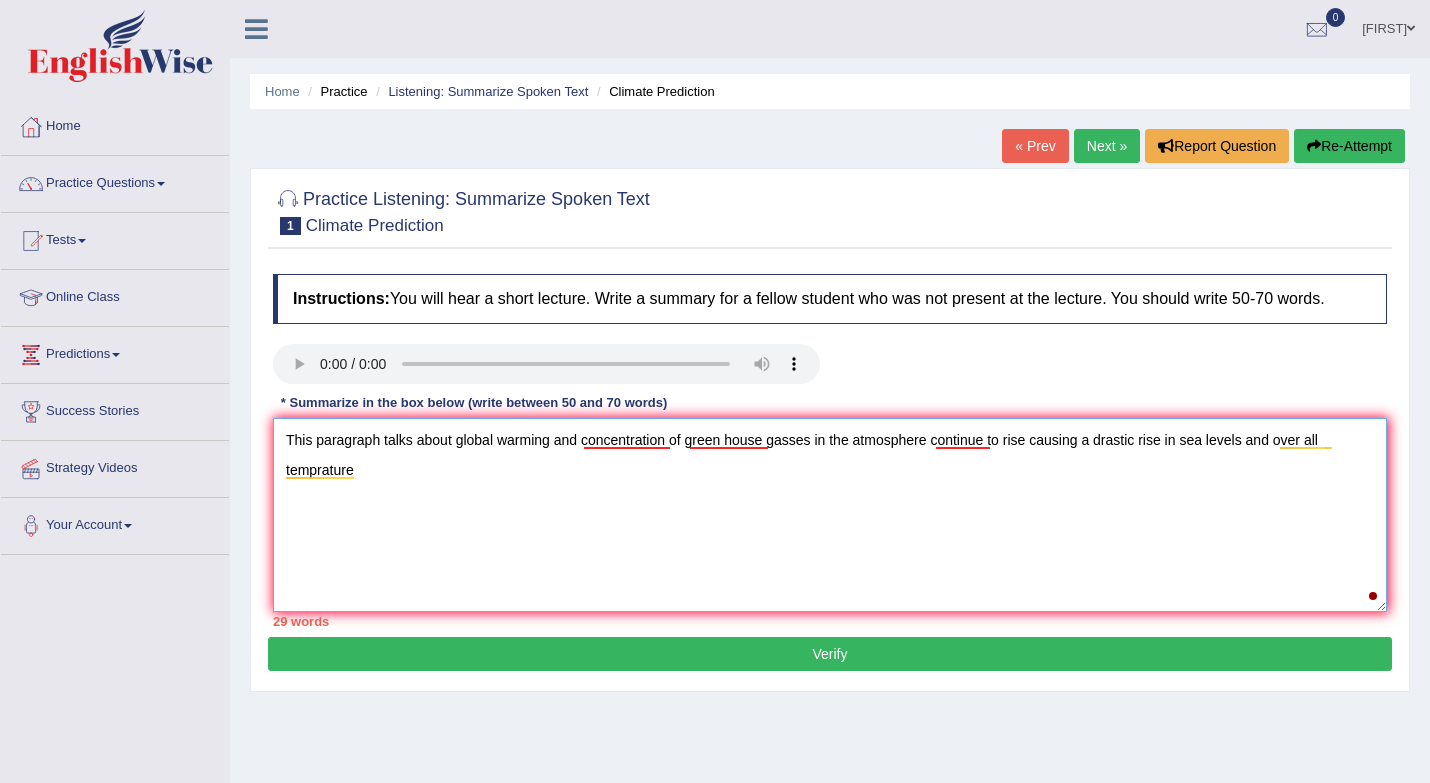 click on "This paragraph talks about global warming and concentration of green house gasses in the atmosphere continue to rise causing a drastic rise in sea levels and over all temprature" at bounding box center [830, 515] 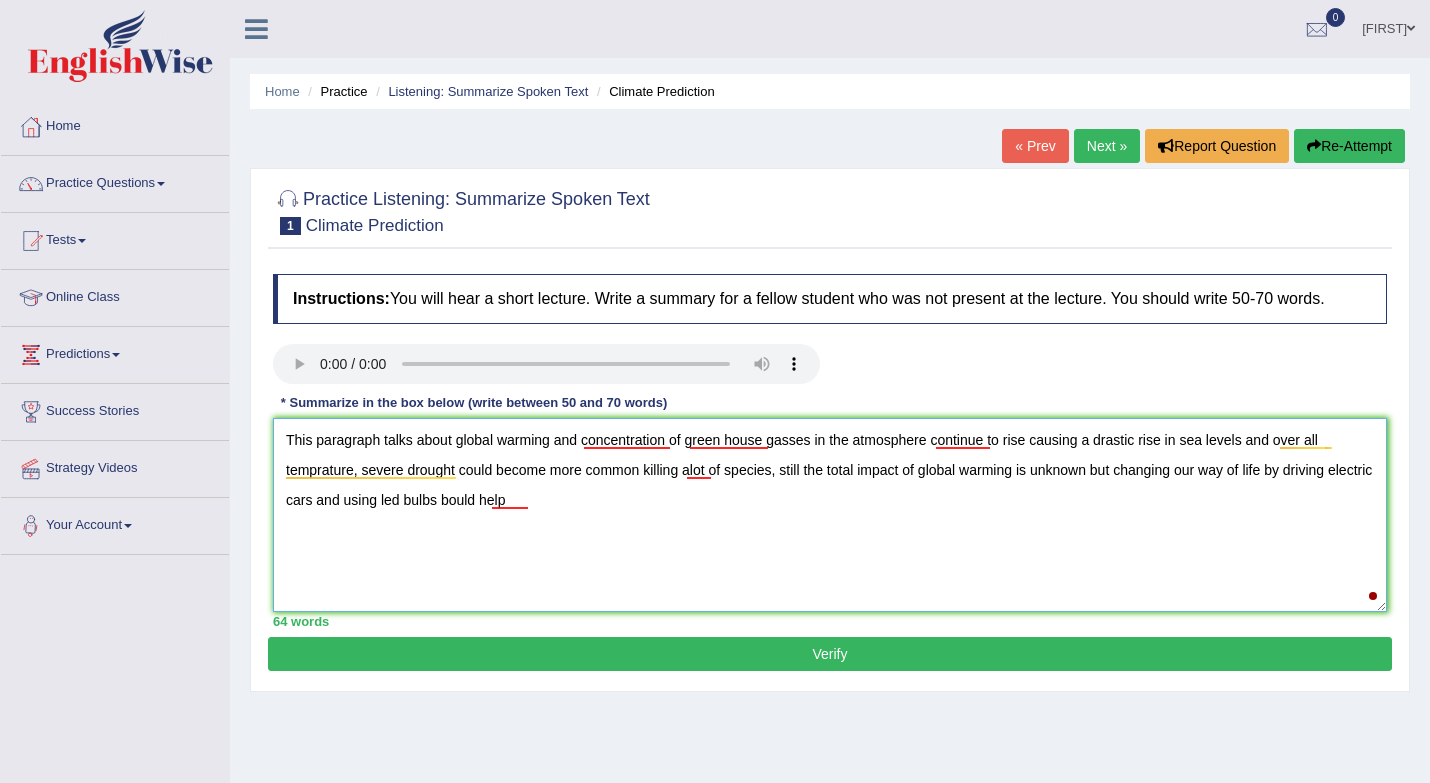 click on "This paragraph talks about global warming and concentration of green house gasses in the atmosphere continue to rise causing a drastic rise in sea levels and over all temprature, severe drought could become more common killing alot of species, still the total impact of global warming is unknown but changing our way of life by driving electric cars and using led bulbs bould help" at bounding box center [830, 515] 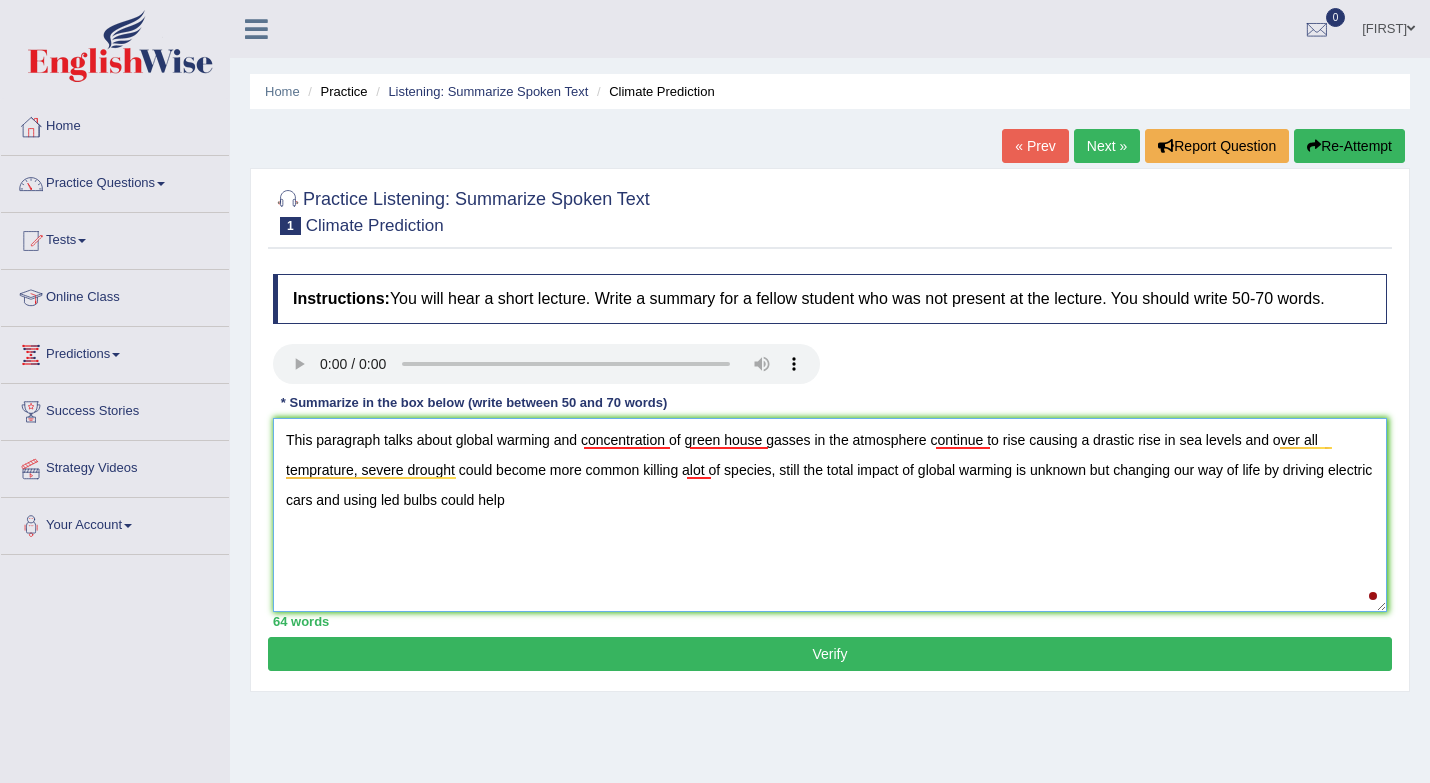 click on "This paragraph talks about global warming and concentration of green house gasses in the atmosphere continue to rise causing a drastic rise in sea levels and over all temprature, severe drought could become more common killing alot of species, still the total impact of global warming is unknown but changing our way of life by driving electric cars and using led bulbs could help" at bounding box center [830, 515] 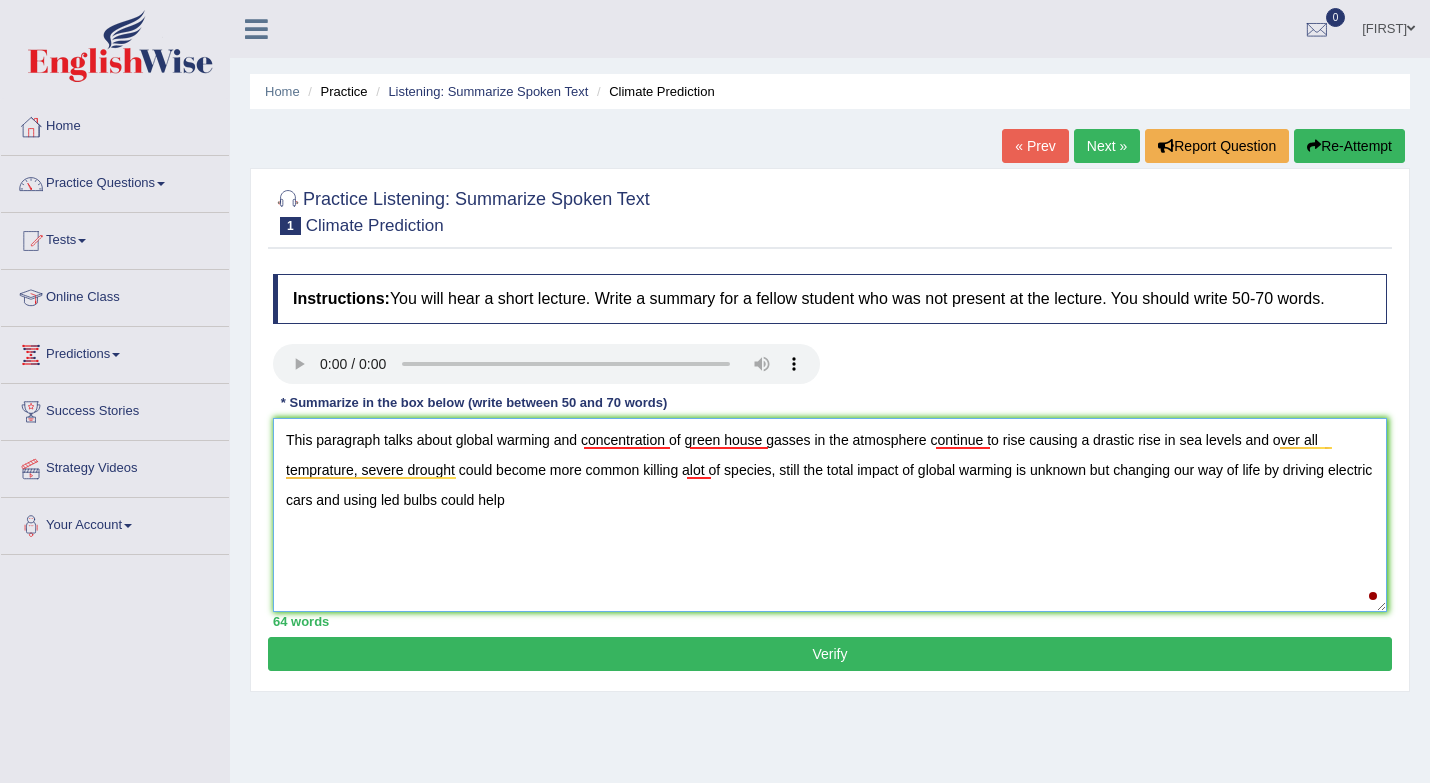 click on "This paragraph talks about global warming and concentration of green house gasses in the atmosphere continue to rise causing a drastic rise in sea levels and over all temprature, severe drought could become more common killing alot of species, still the total impact of global warming is unknown but changing our way of life by driving electric cars and using led bulbs could help" at bounding box center (830, 515) 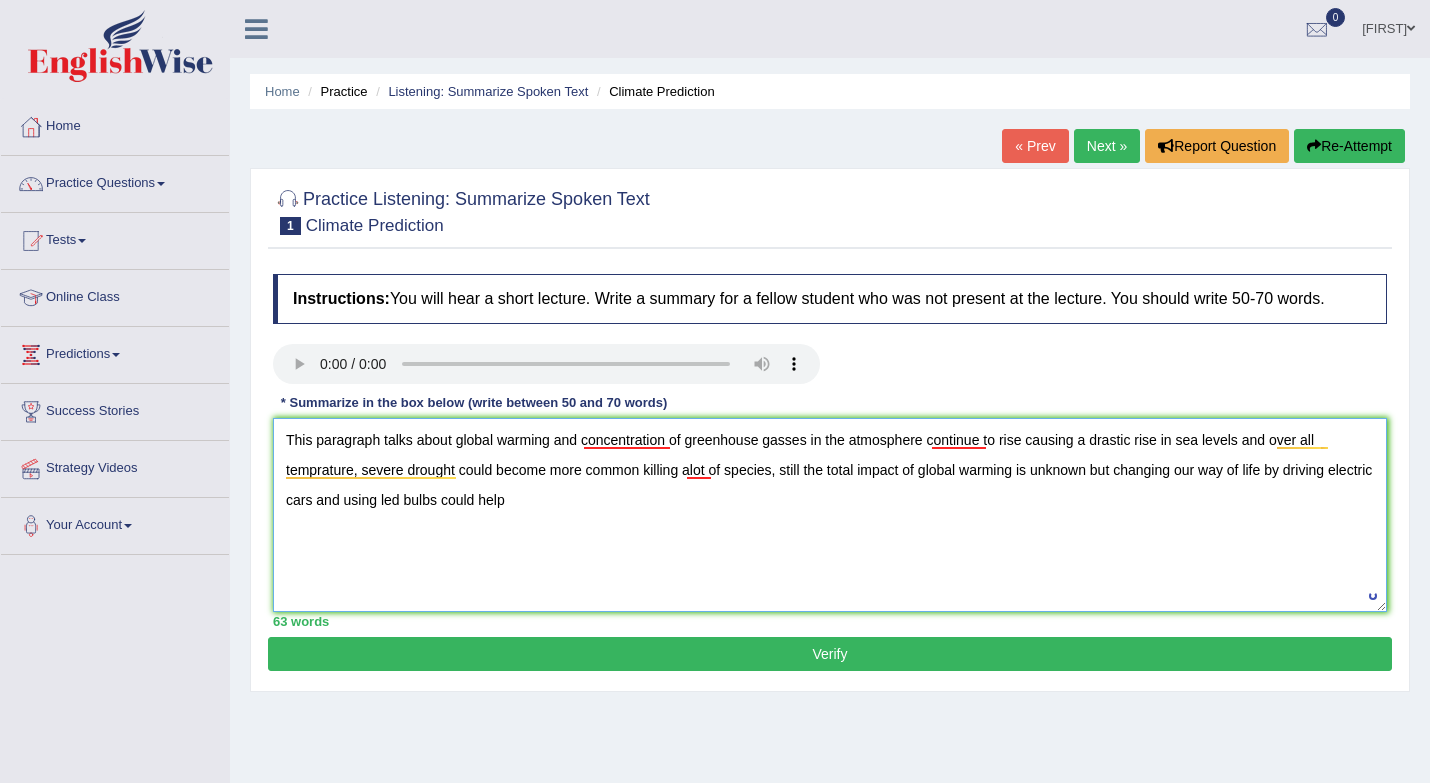 click on "This paragraph talks about global warming and concentration of greenhouse gasses in the atmosphere continue to rise causing a drastic rise in sea levels and over all temprature, severe drought could become more common killing alot of species, still the total impact of global warming is unknown but changing our way of life by driving electric cars and using led bulbs could help" at bounding box center (830, 515) 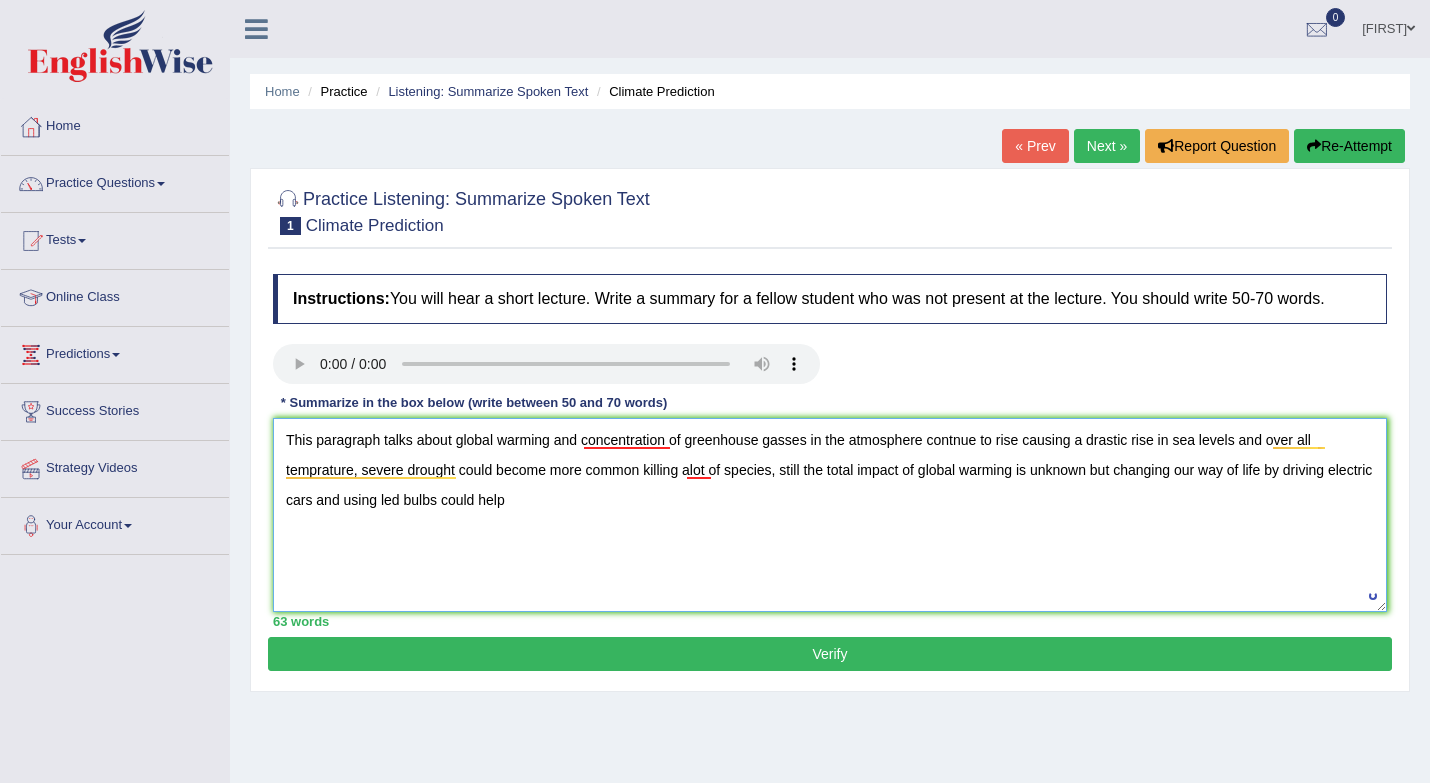 click on "This paragraph talks about global warming and concentration of greenhouse gasses in the atmosphere contnue to rise causing a drastic rise in sea levels and over all temprature, severe drought could become more common killing alot of species, still the total impact of global warming is unknown but changing our way of life by driving electric cars and using led bulbs could help" at bounding box center [830, 515] 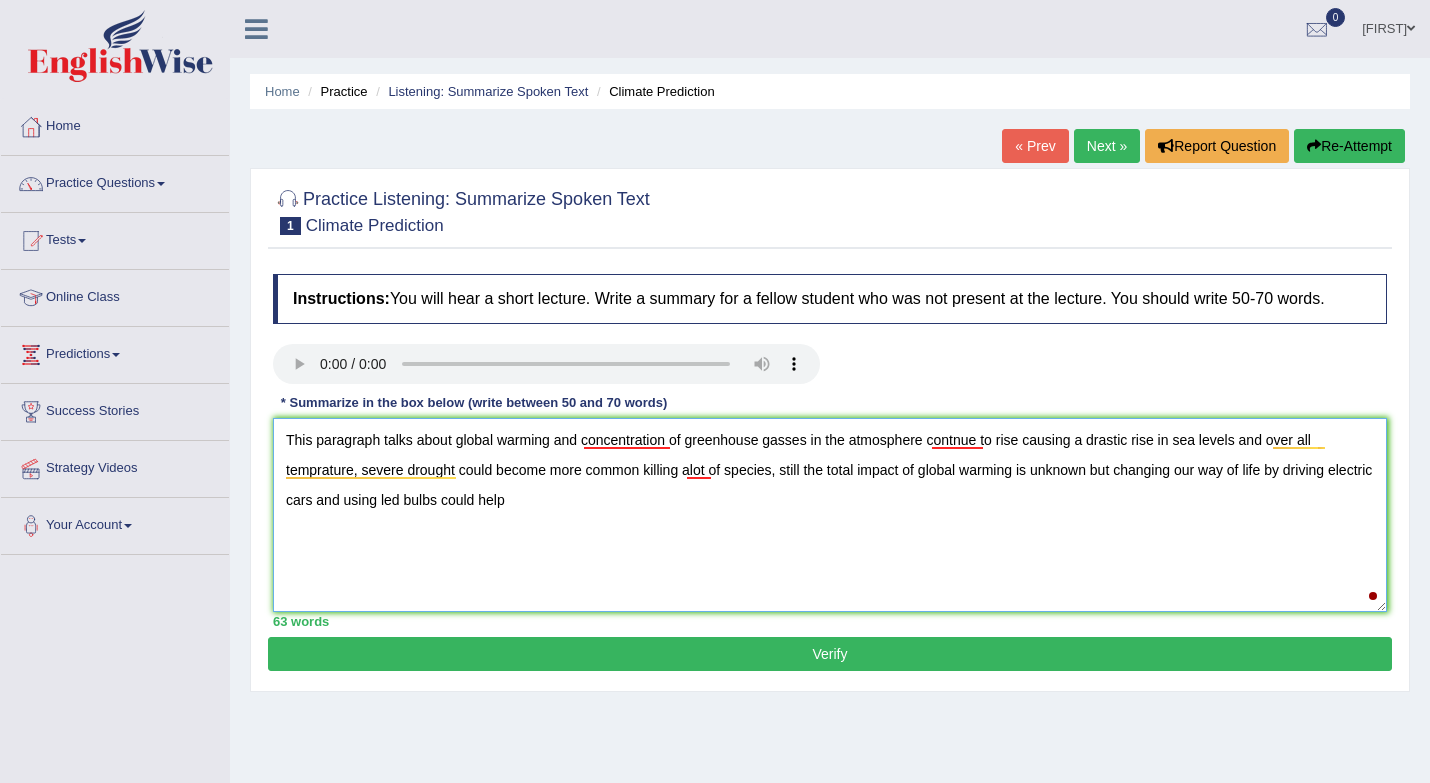 click on "This paragraph talks about global warming and concentration of greenhouse gasses in the atmosphere contnue to rise causing a drastic rise in sea levels and over all temprature, severe drought could become more common killing alot of species, still the total impact of global warming is unknown but changing our way of life by driving electric cars and using led bulbs could help" at bounding box center (830, 515) 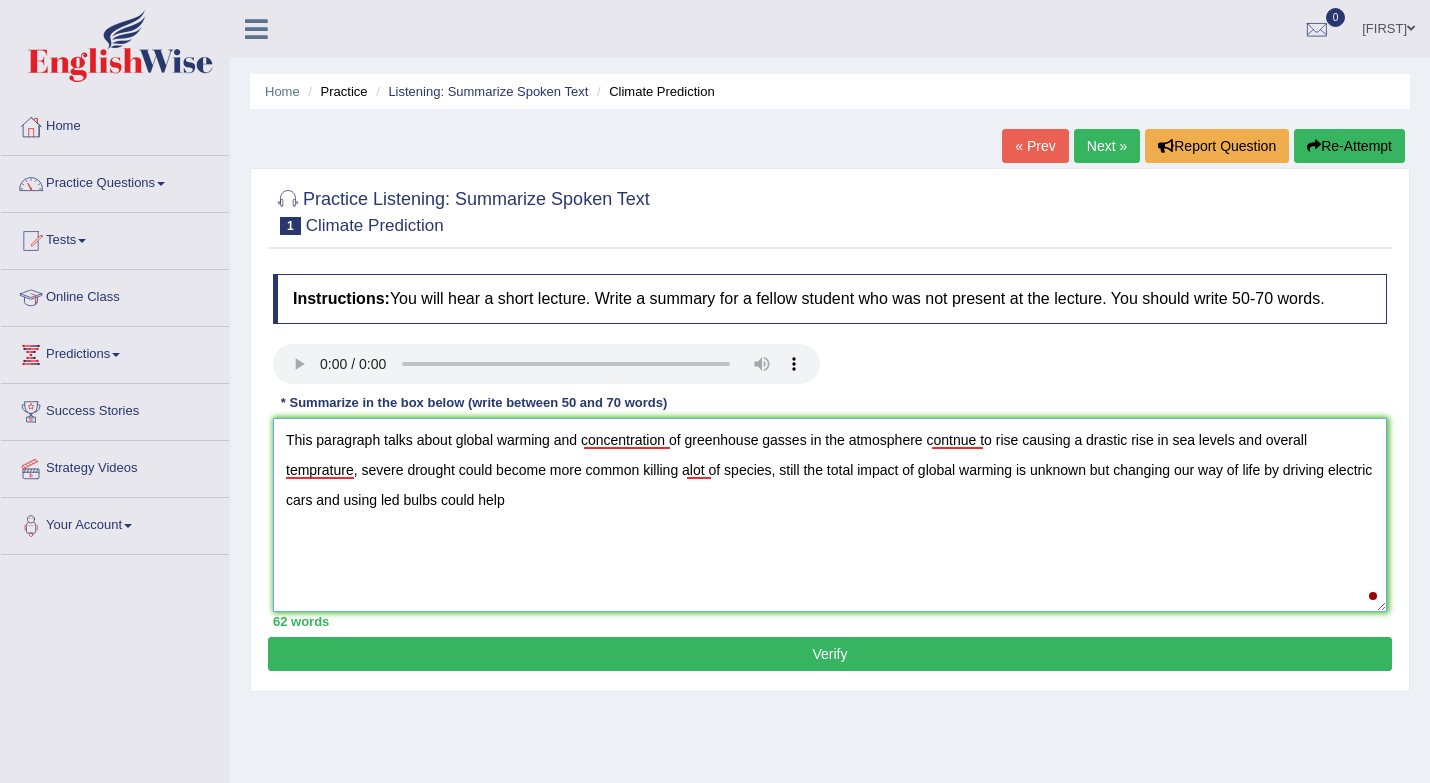 click on "This paragraph talks about global warming and concentration of greenhouse gasses in the atmosphere contnue to rise causing a drastic rise in sea levels and overall temprature, severe drought could become more common killing alot of species, still the total impact of global warming is unknown but changing our way of life by driving electric cars and using led bulbs could help" at bounding box center [830, 515] 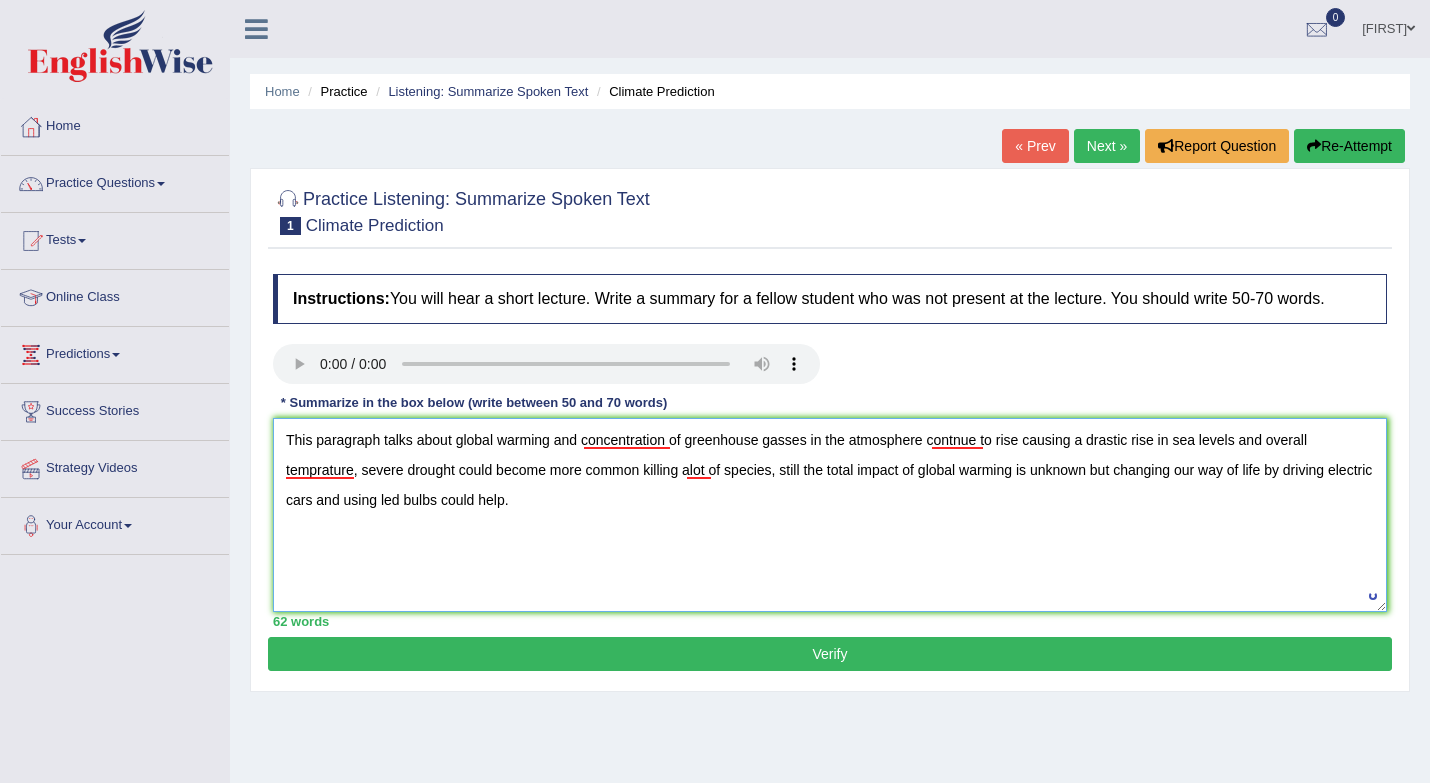type on "This paragraph talks about global warming and concentration of greenhouse gasses in the atmosphere contnue to rise causing a drastic rise in sea levels and overall temprature, severe drought could become more common killing alot of species, still the total impact of global warming is unknown but changing our way of life by driving electric cars and using led bulbs could help." 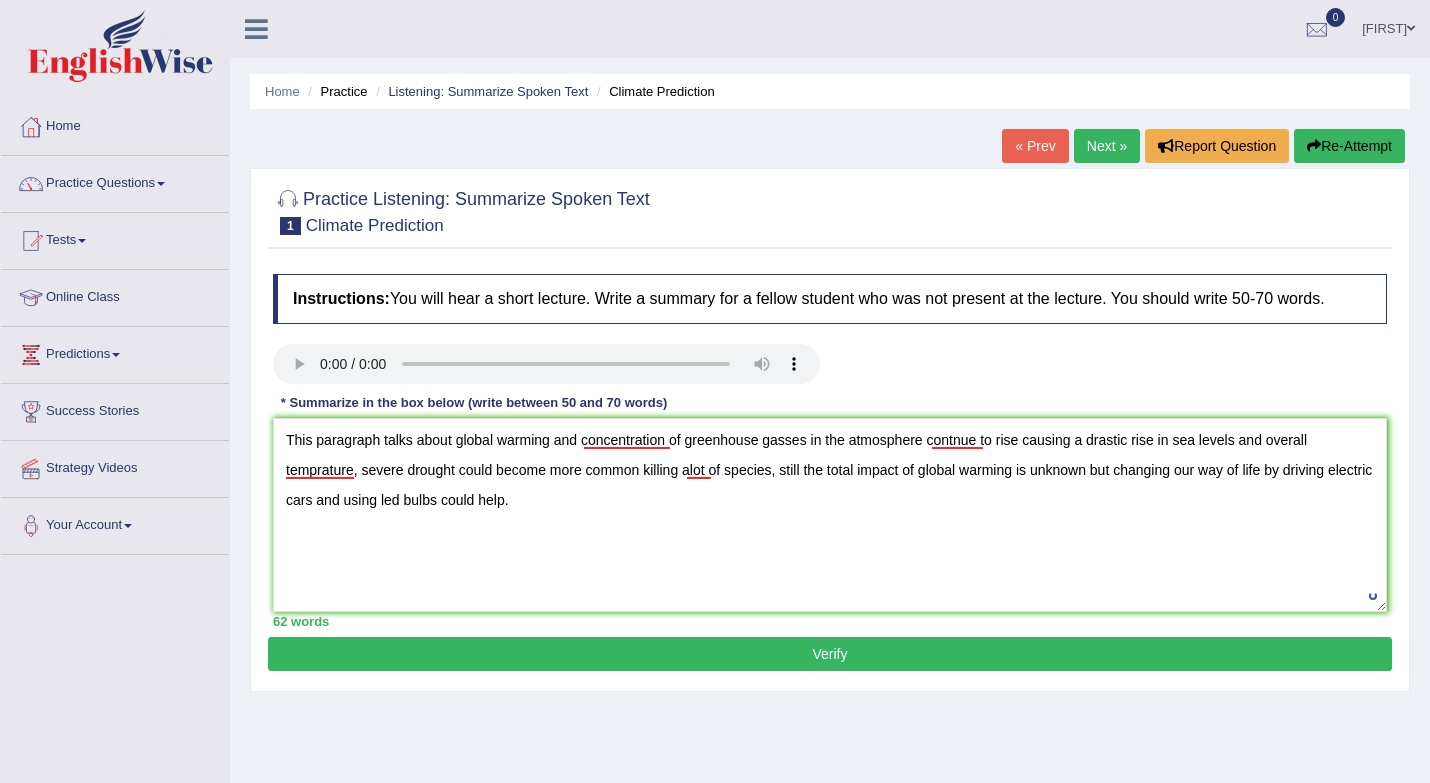 click on "Verify" at bounding box center [830, 654] 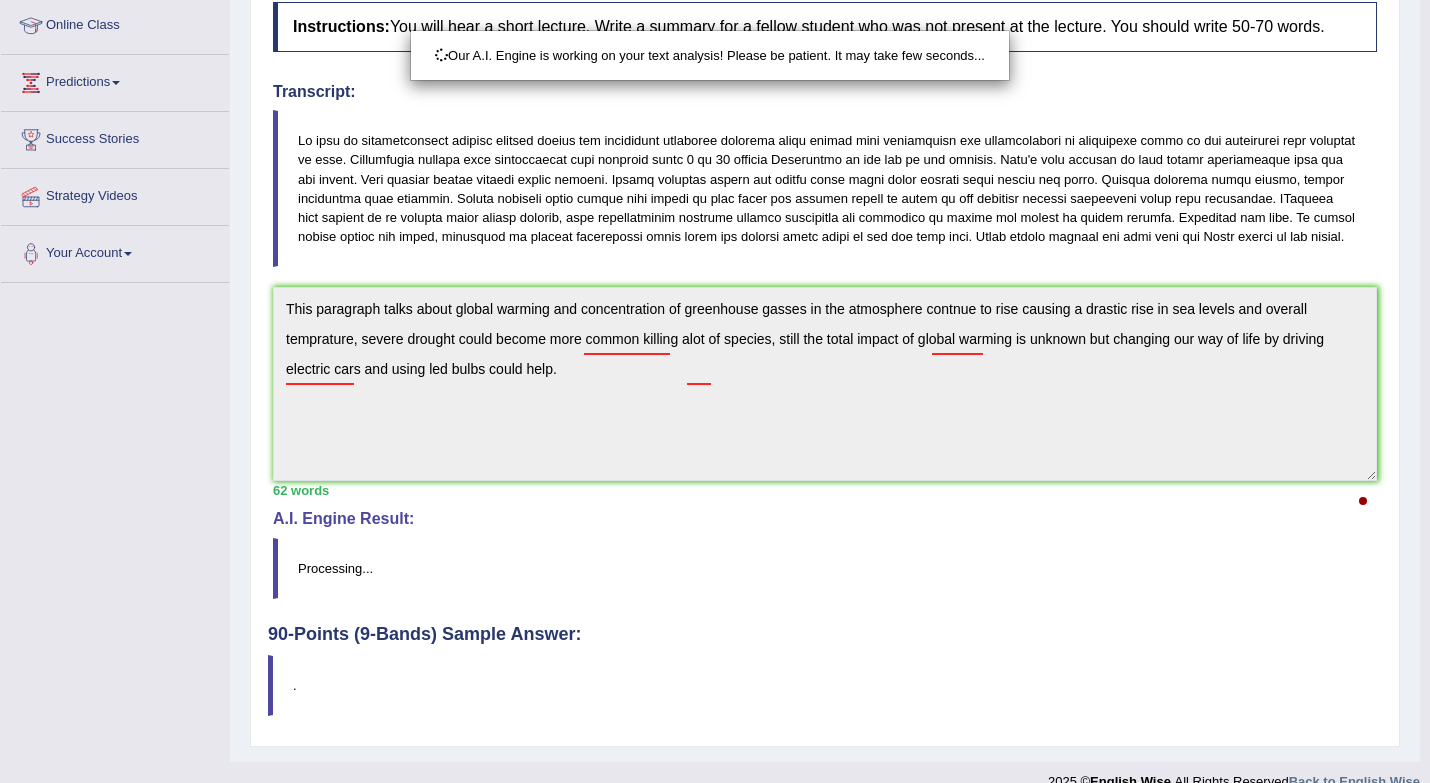 scroll, scrollTop: 338, scrollLeft: 0, axis: vertical 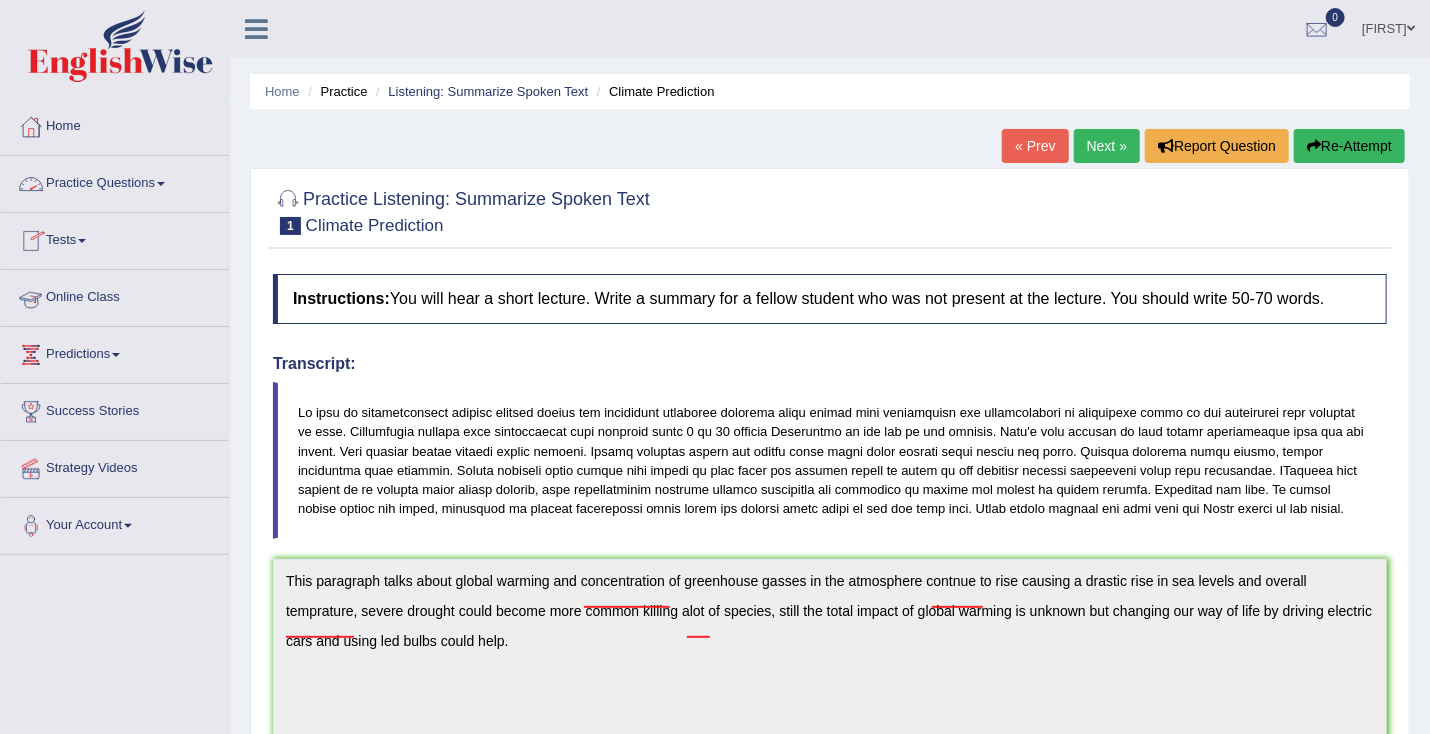 click on "Practice Questions" at bounding box center [115, 181] 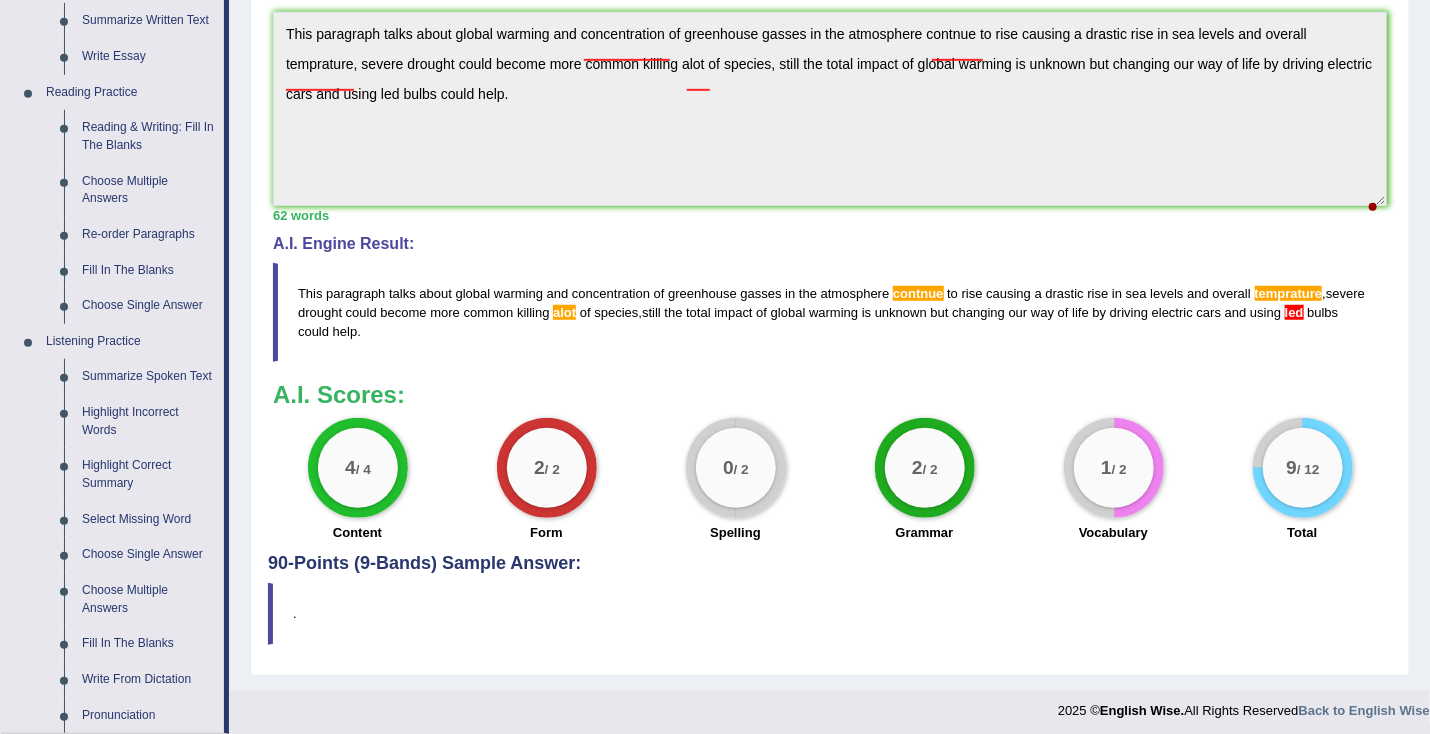 scroll, scrollTop: 564, scrollLeft: 0, axis: vertical 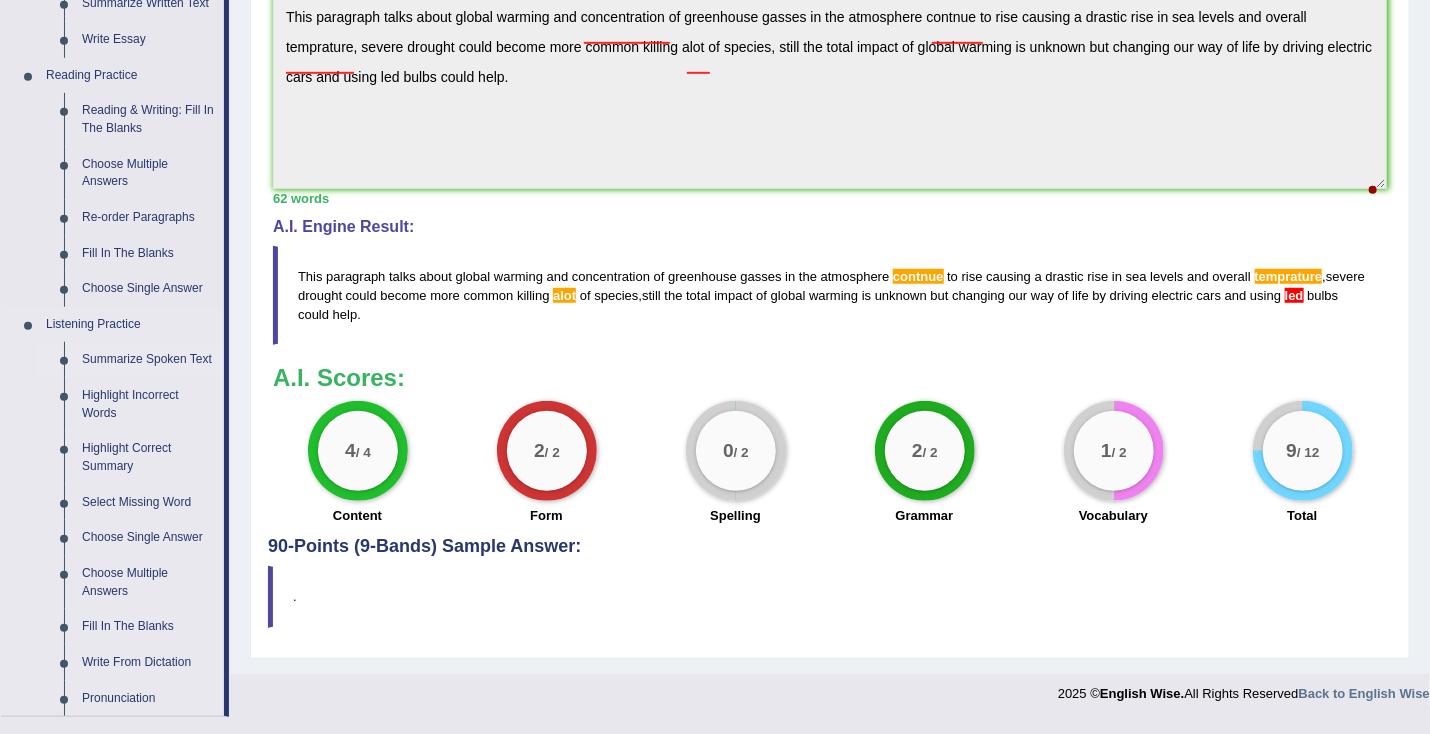 click on "Summarize Spoken Text" at bounding box center (148, 360) 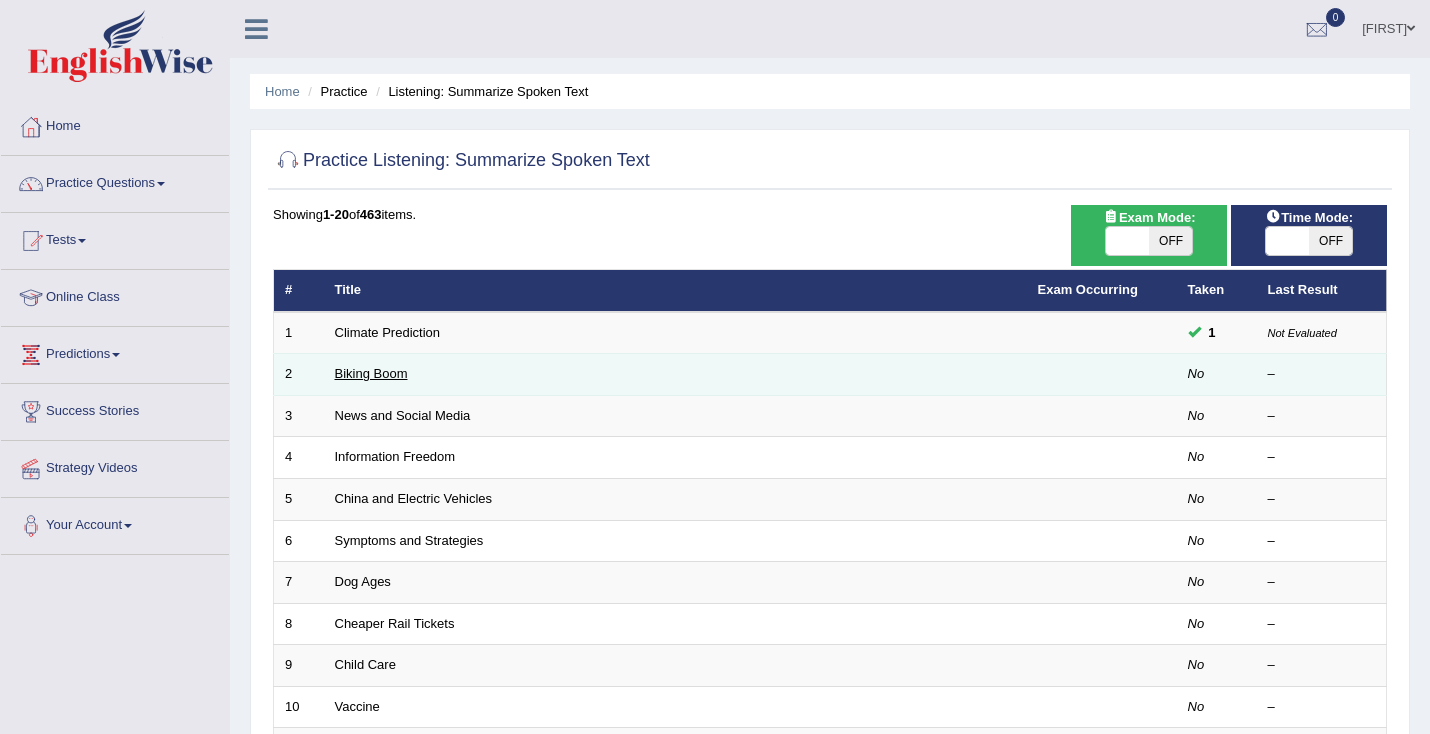 scroll, scrollTop: 0, scrollLeft: 0, axis: both 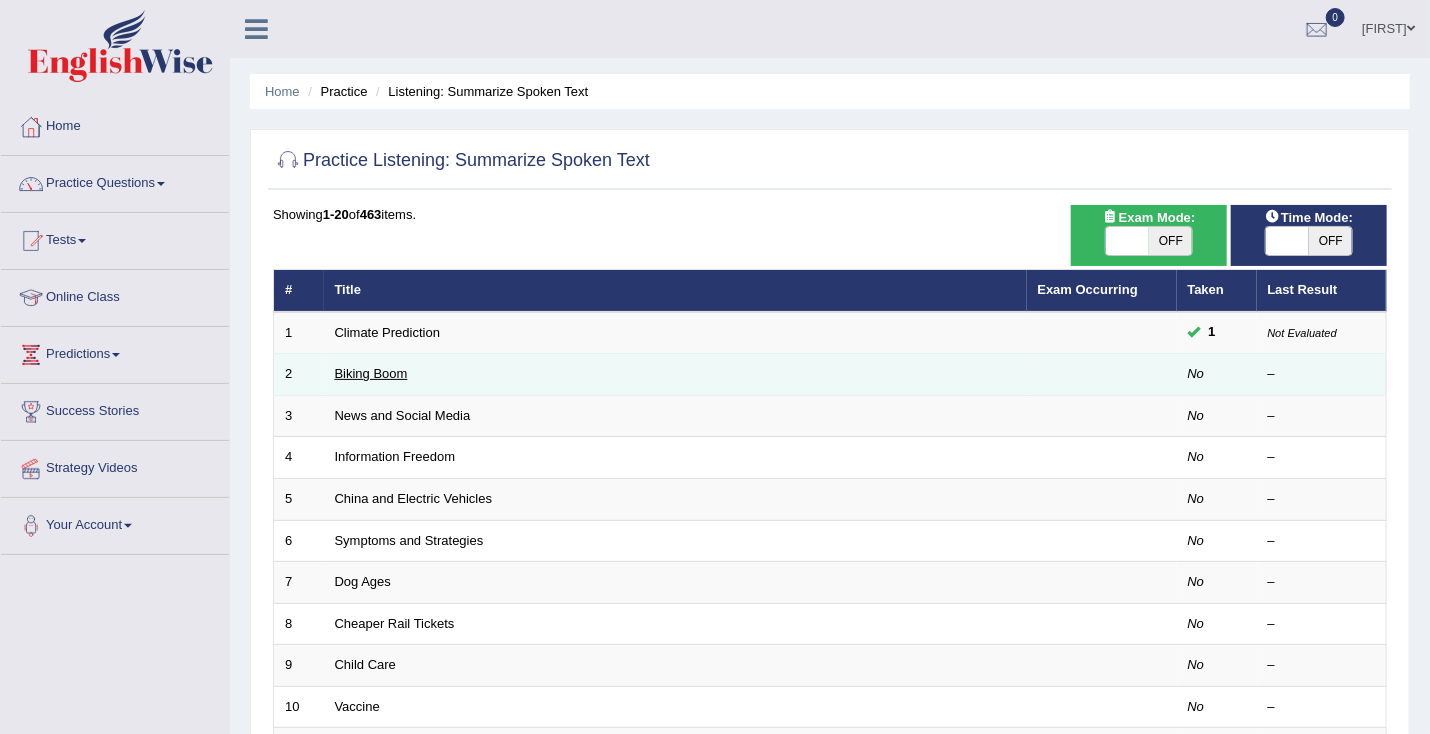 click on "Biking Boom" at bounding box center [371, 373] 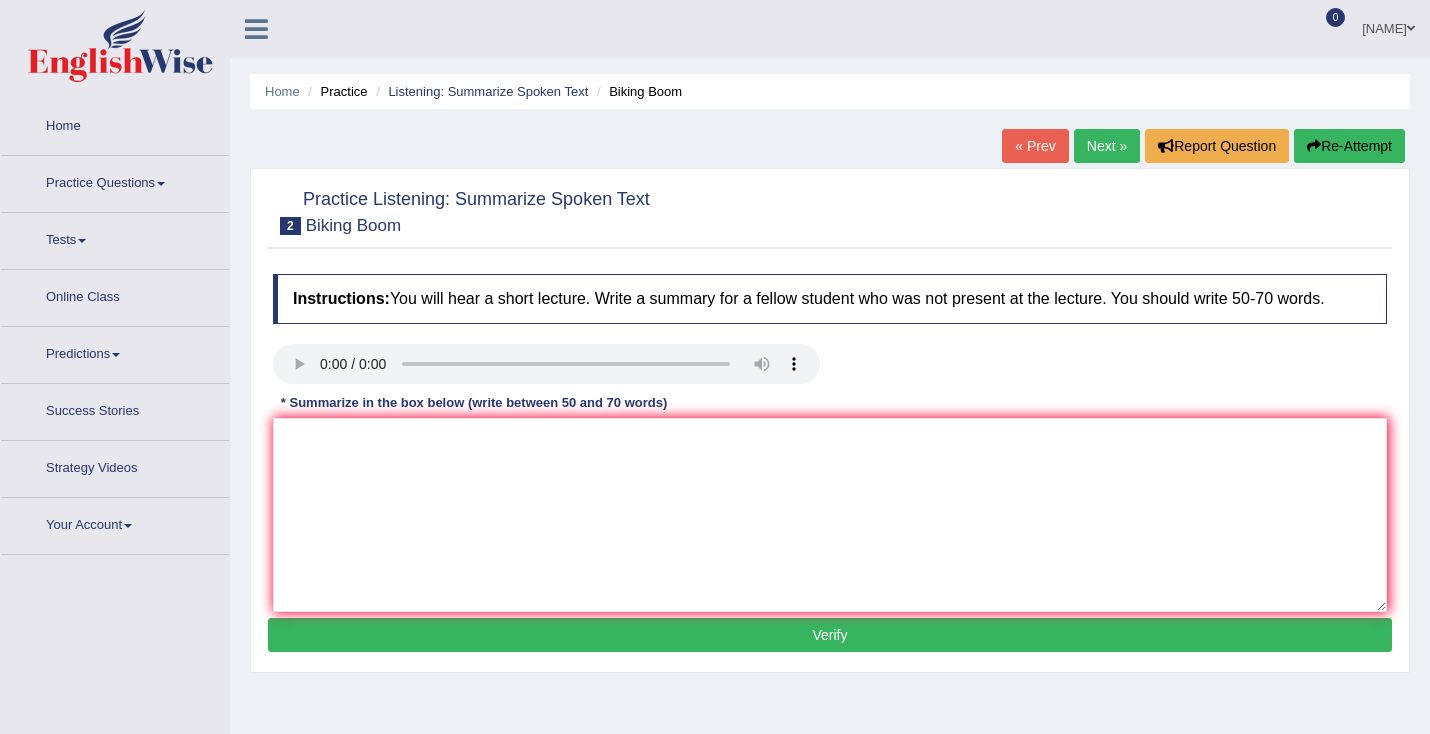 scroll, scrollTop: 0, scrollLeft: 0, axis: both 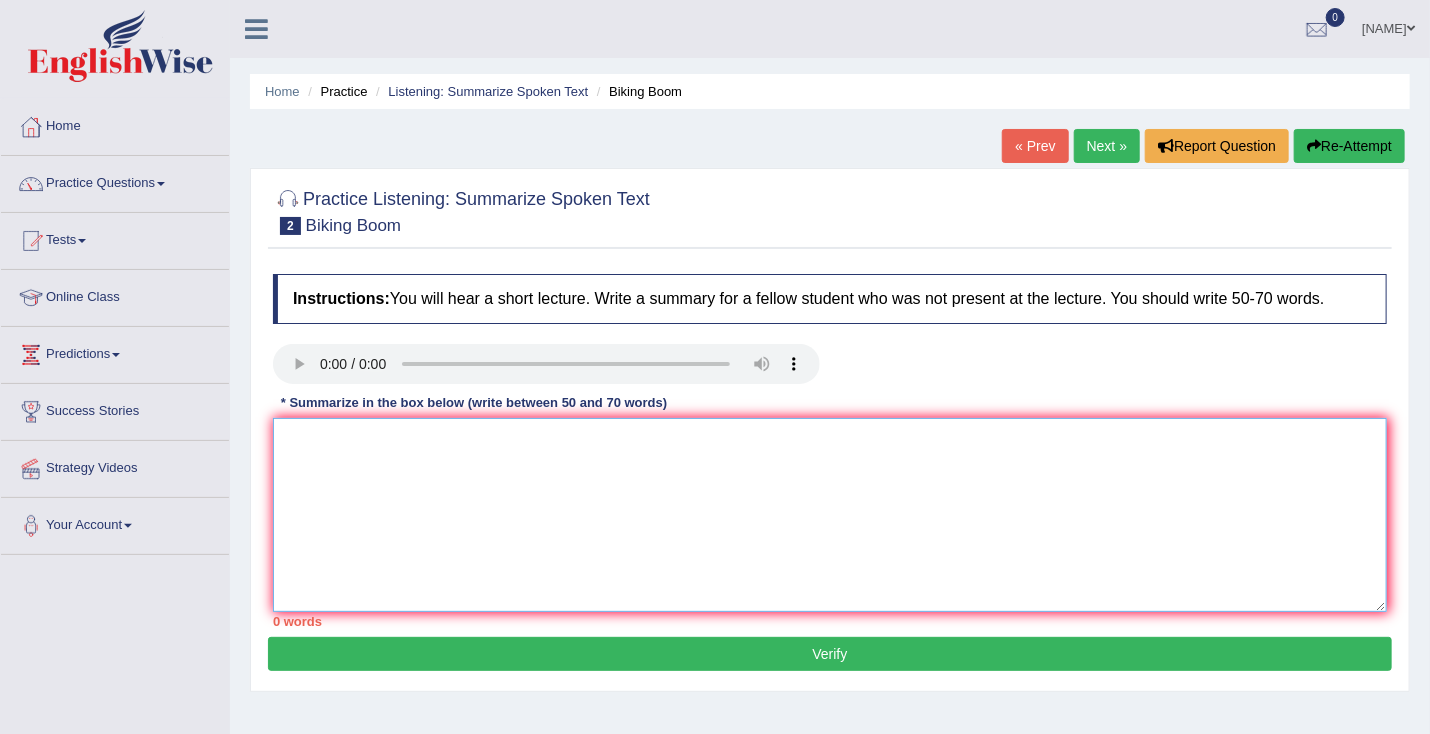 click at bounding box center (830, 515) 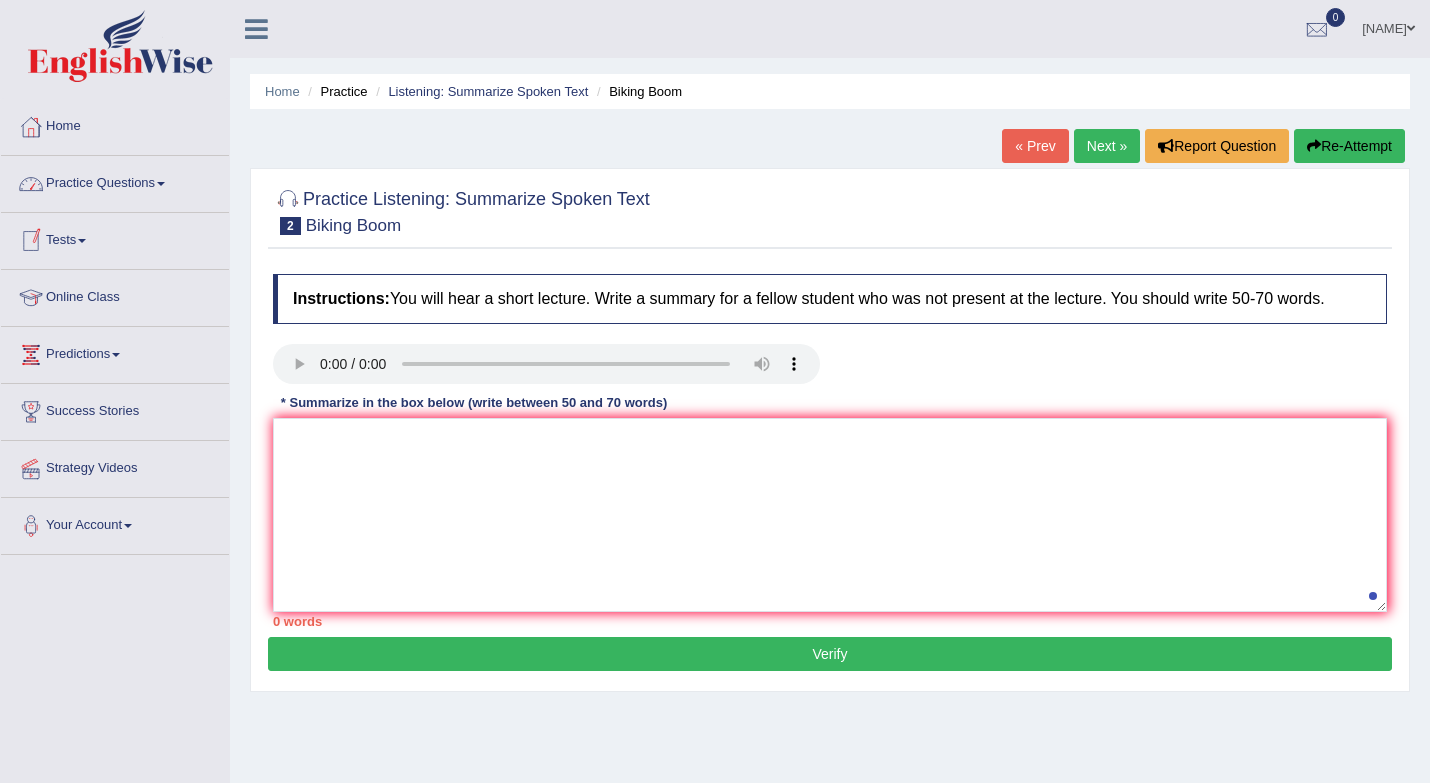 click on "Practice Questions" at bounding box center (115, 181) 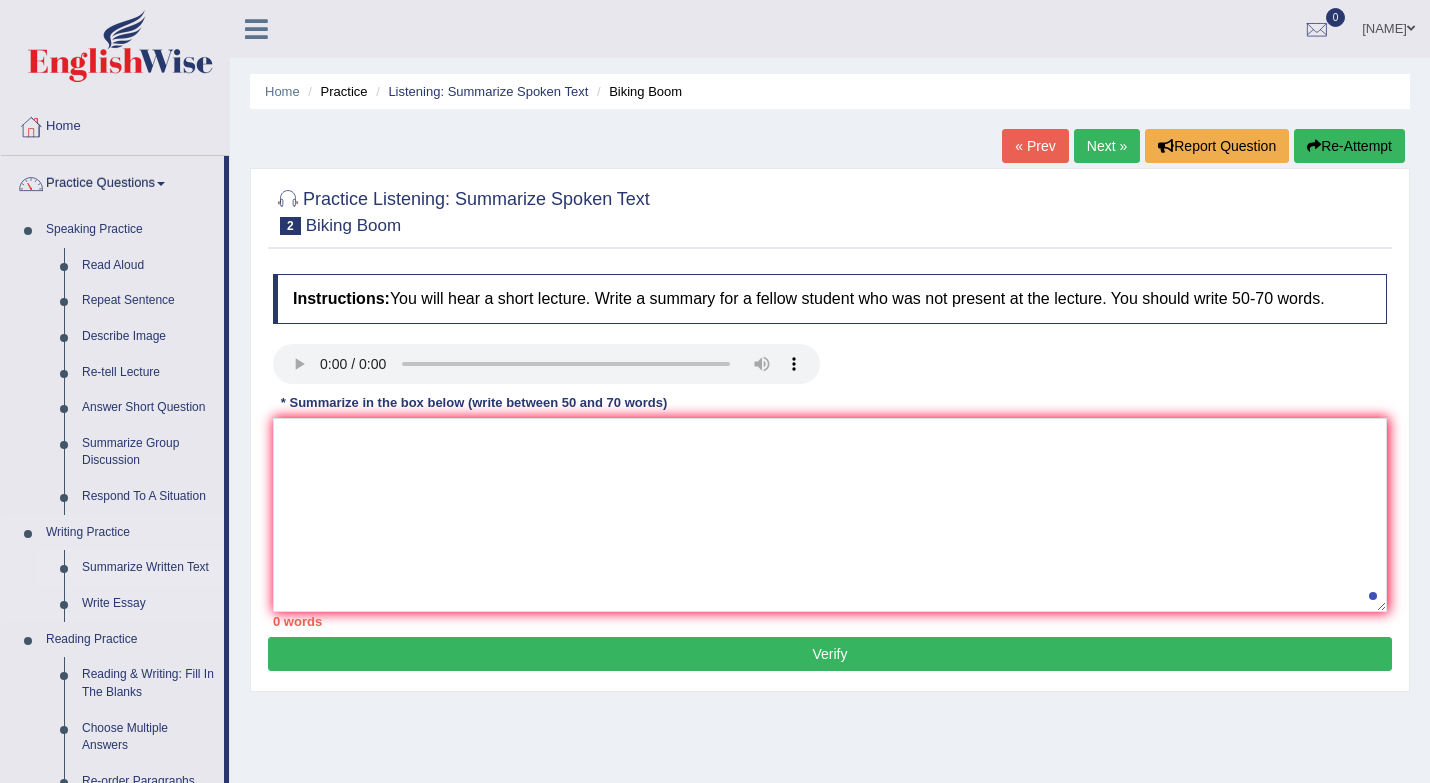 click on "Summarize Written Text" at bounding box center [148, 568] 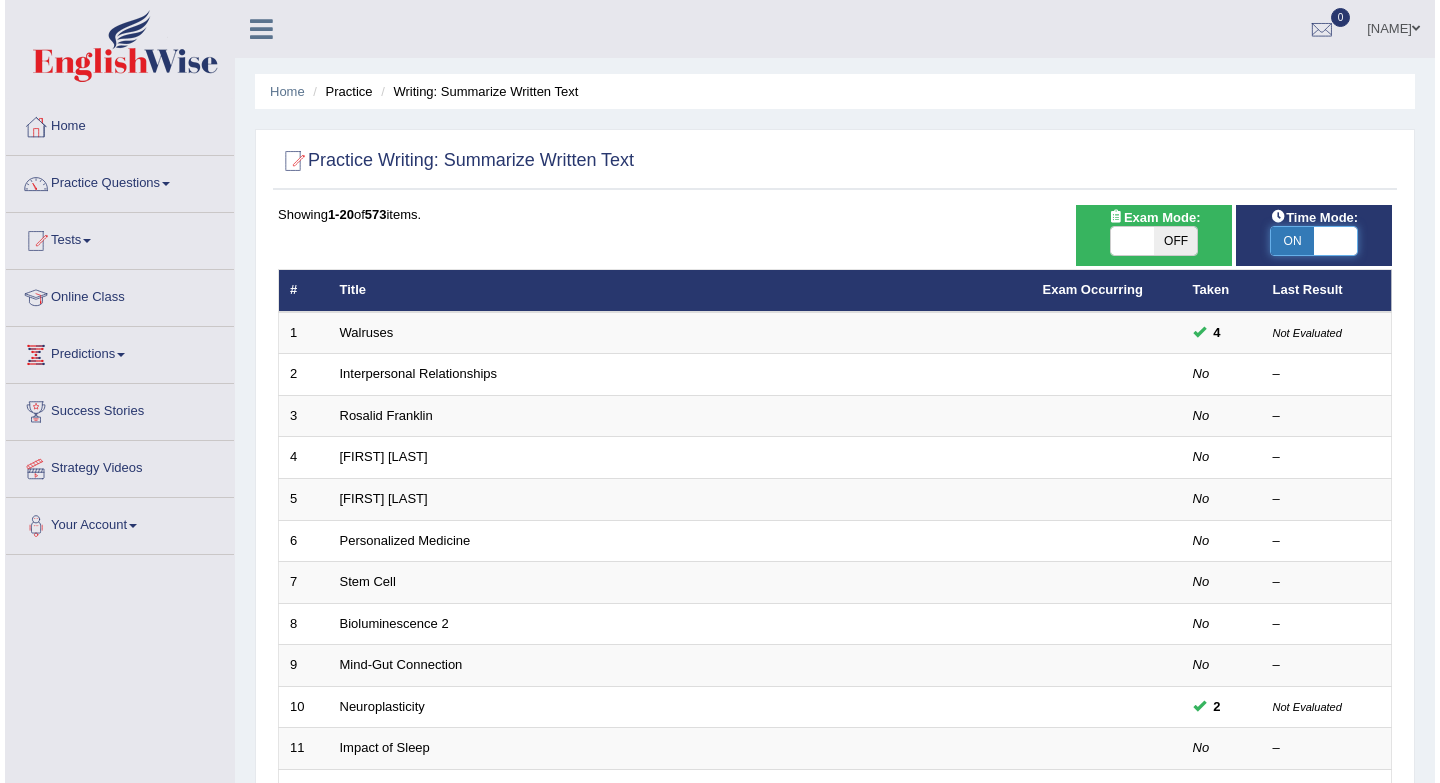 scroll, scrollTop: 0, scrollLeft: 0, axis: both 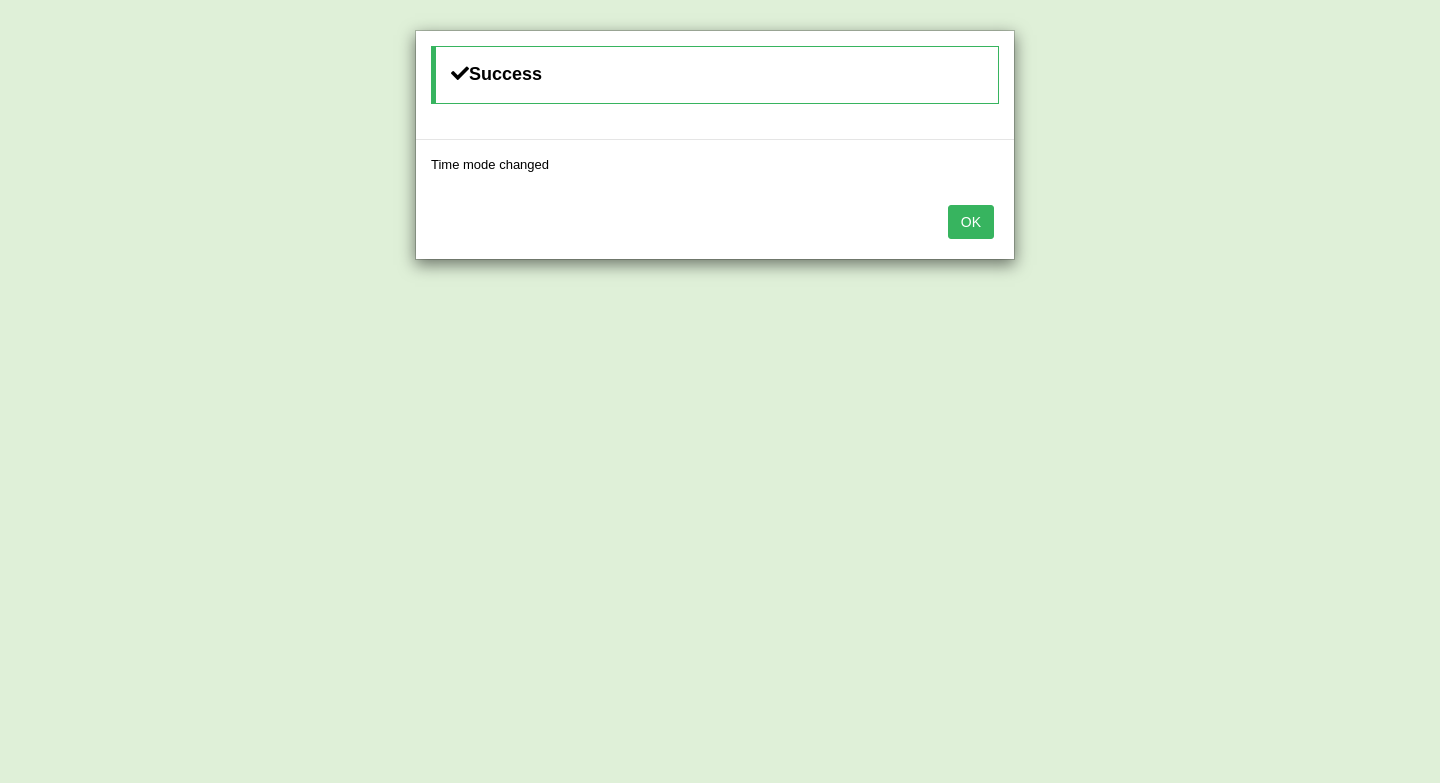 click on "OK" at bounding box center [971, 222] 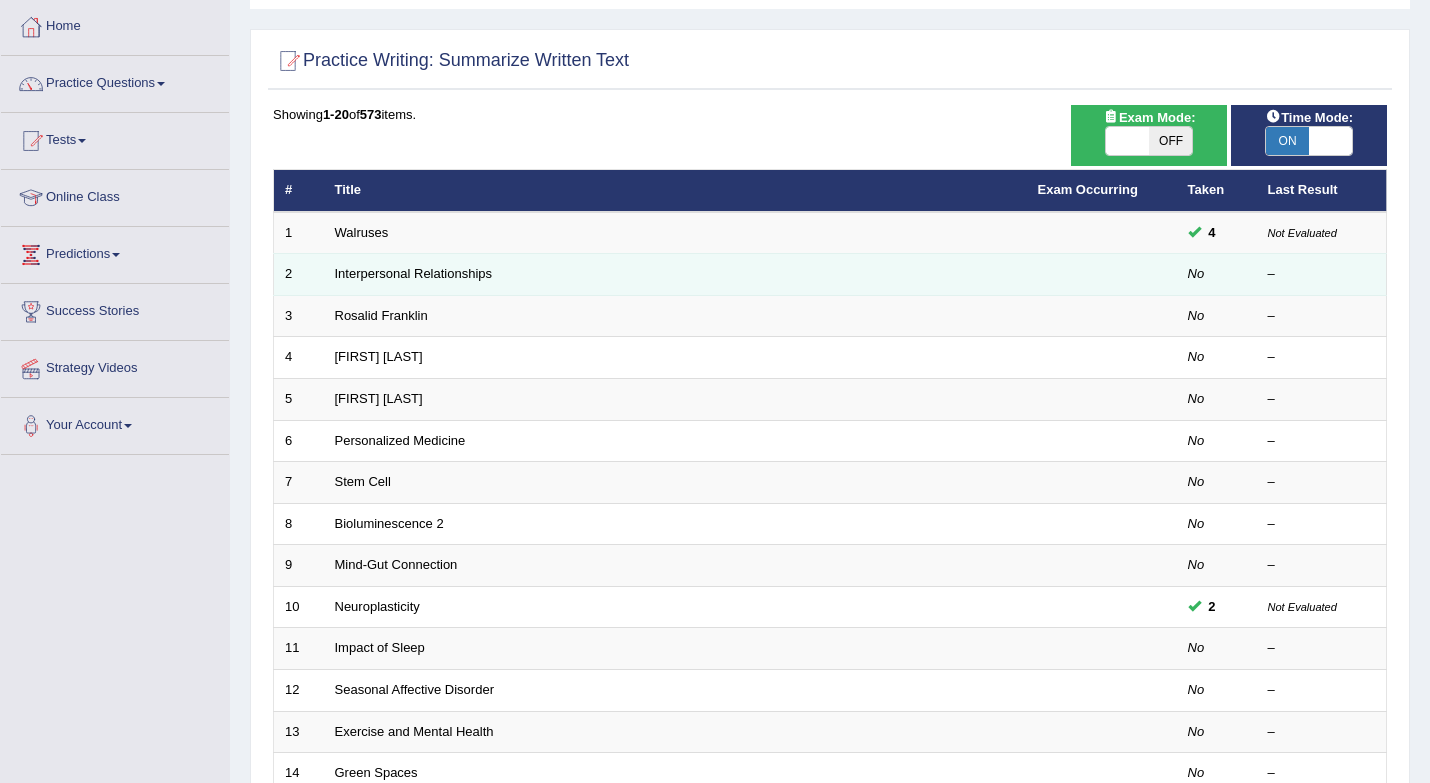 scroll, scrollTop: 101, scrollLeft: 0, axis: vertical 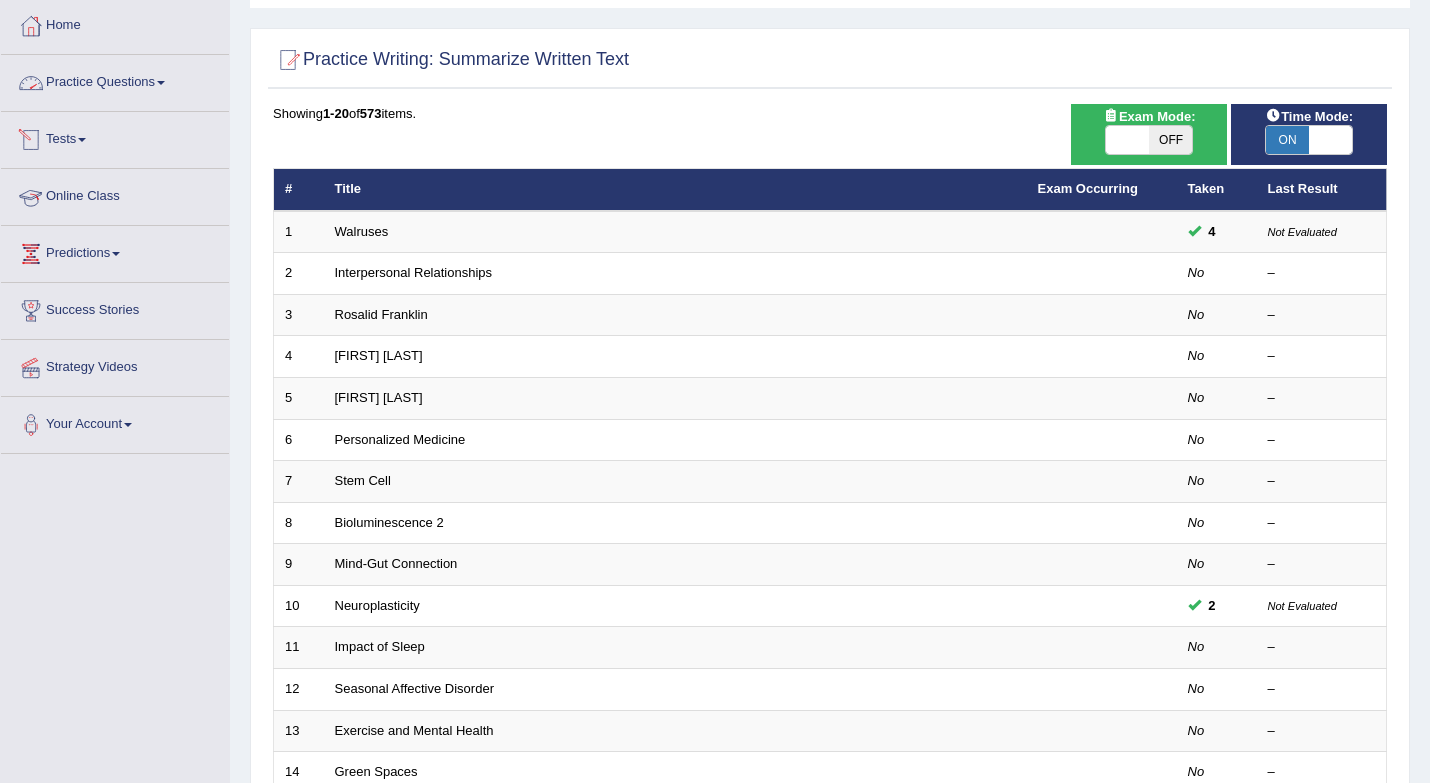 click on "Practice Questions" at bounding box center [115, 80] 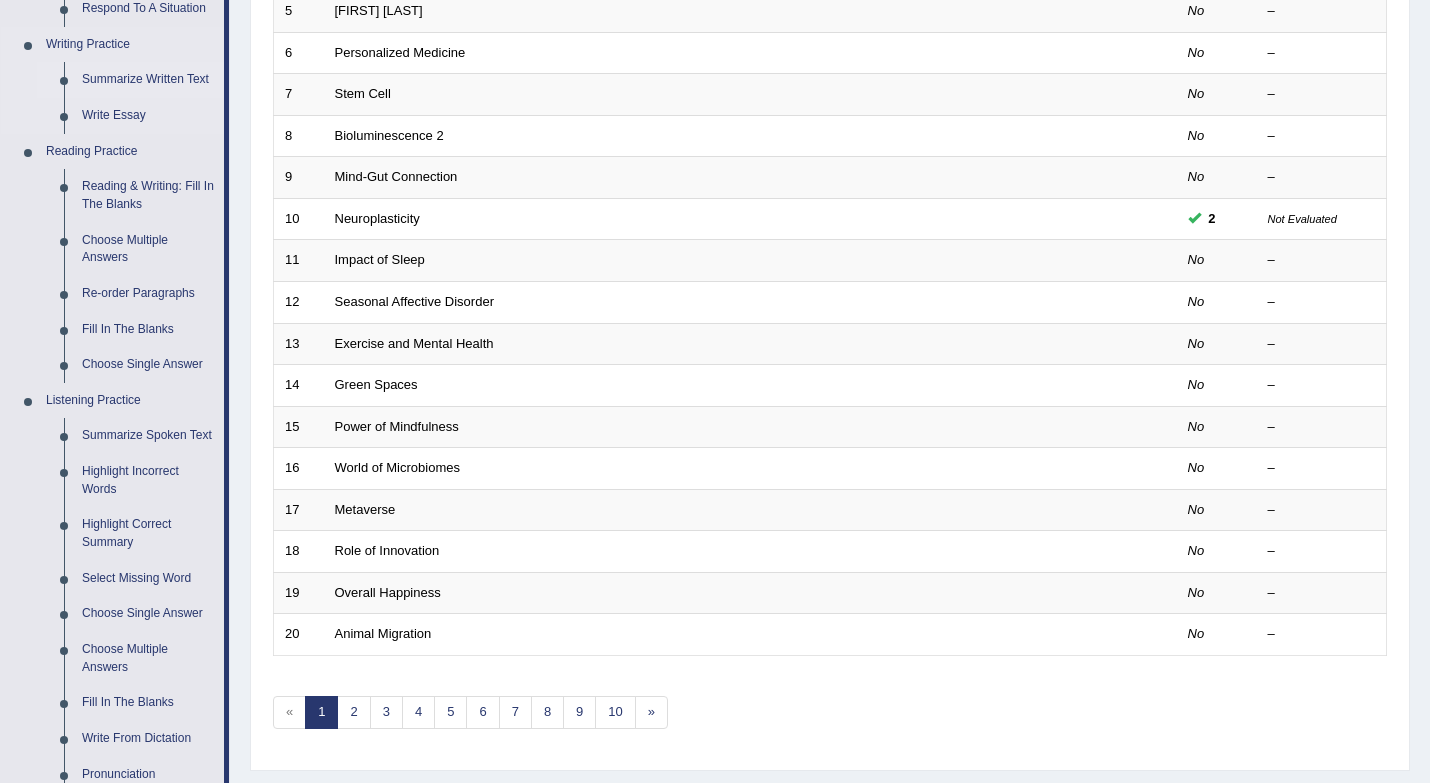 scroll, scrollTop: 569, scrollLeft: 0, axis: vertical 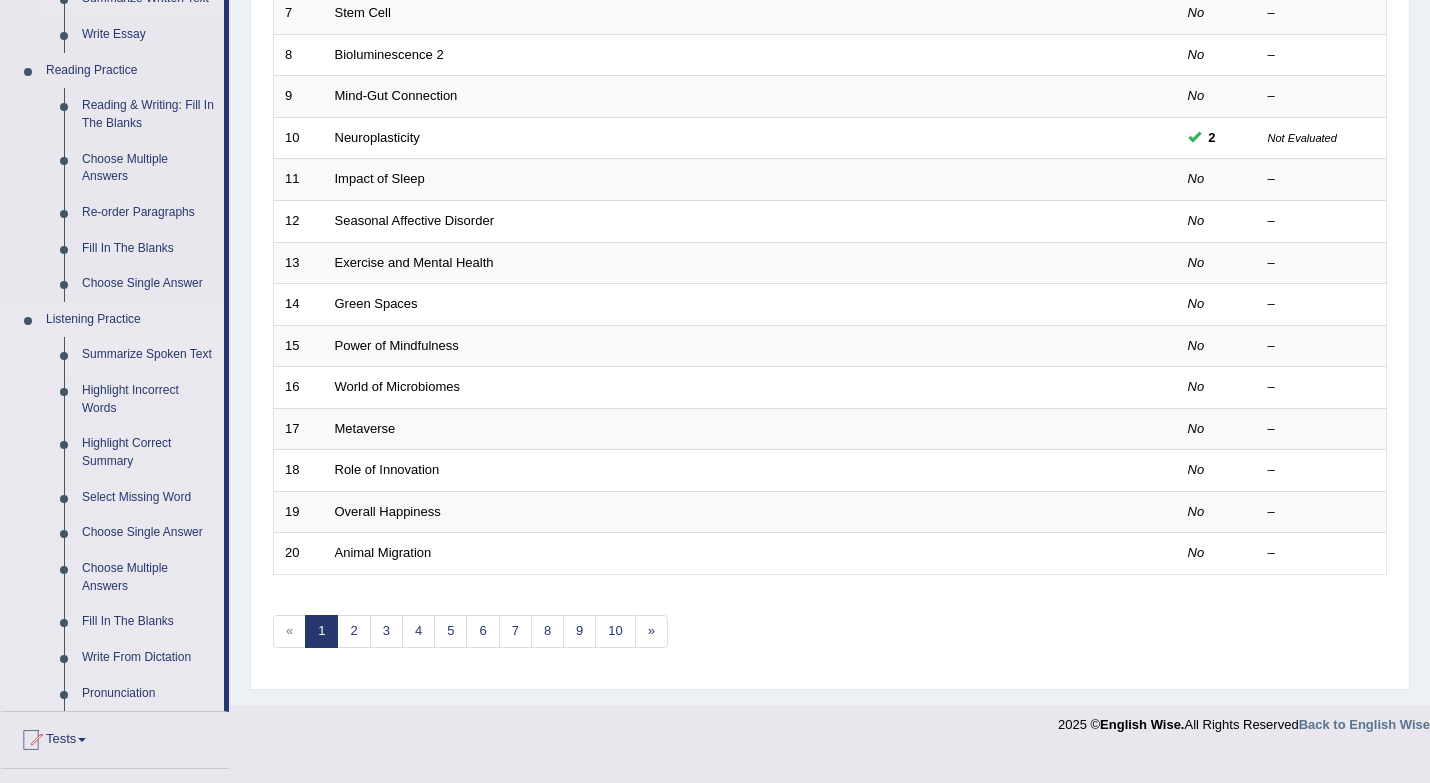 click on "Summarize Spoken Text" at bounding box center (148, 355) 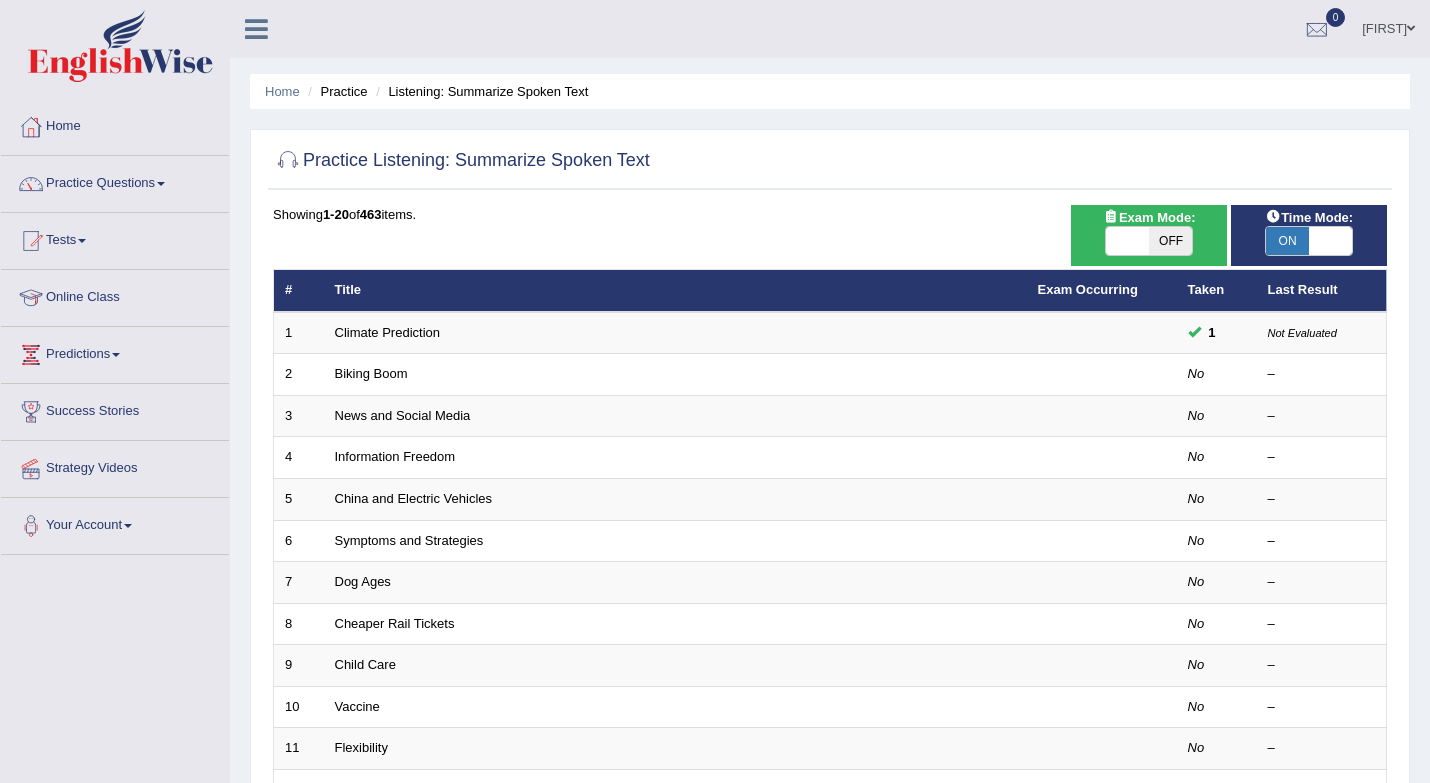 click on "Biking Boom" at bounding box center [371, 373] 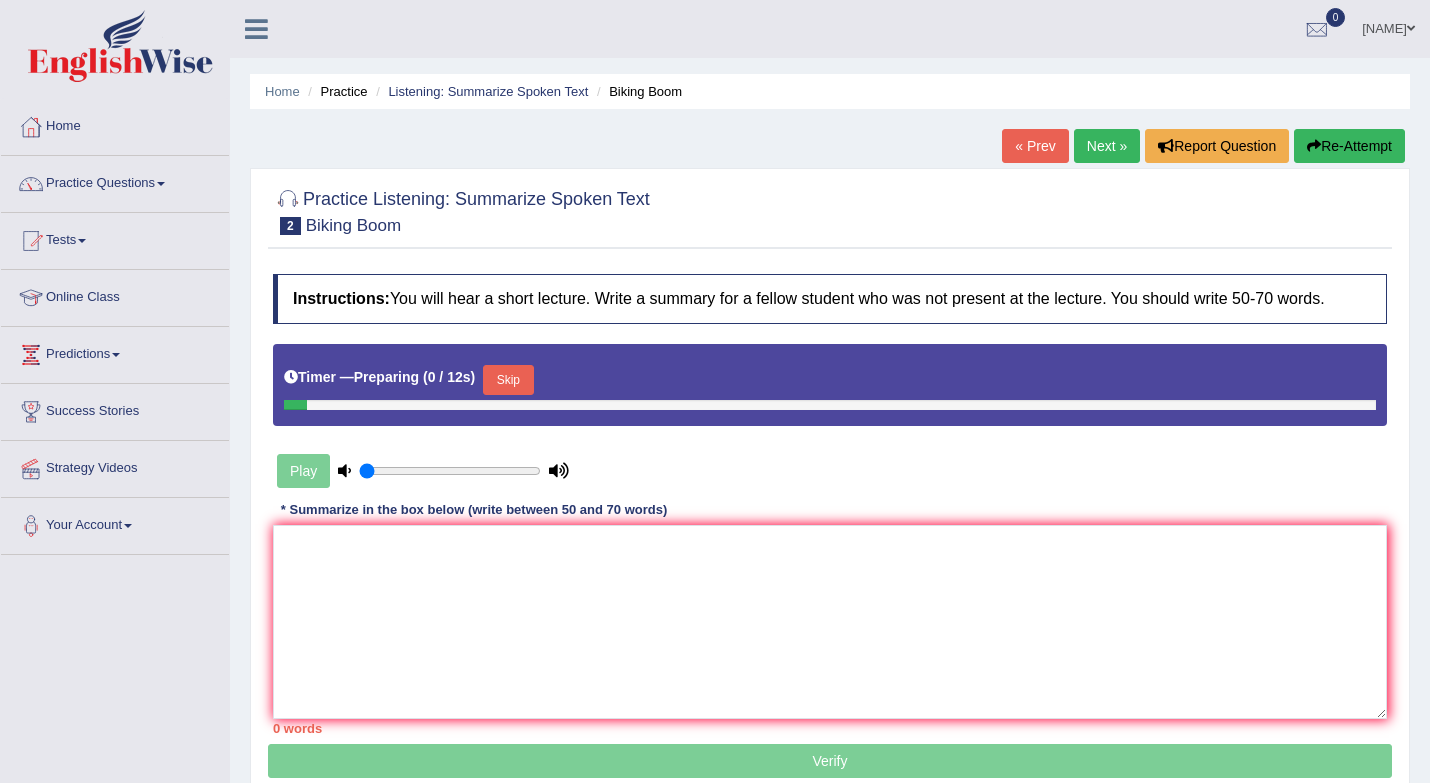 scroll, scrollTop: 0, scrollLeft: 0, axis: both 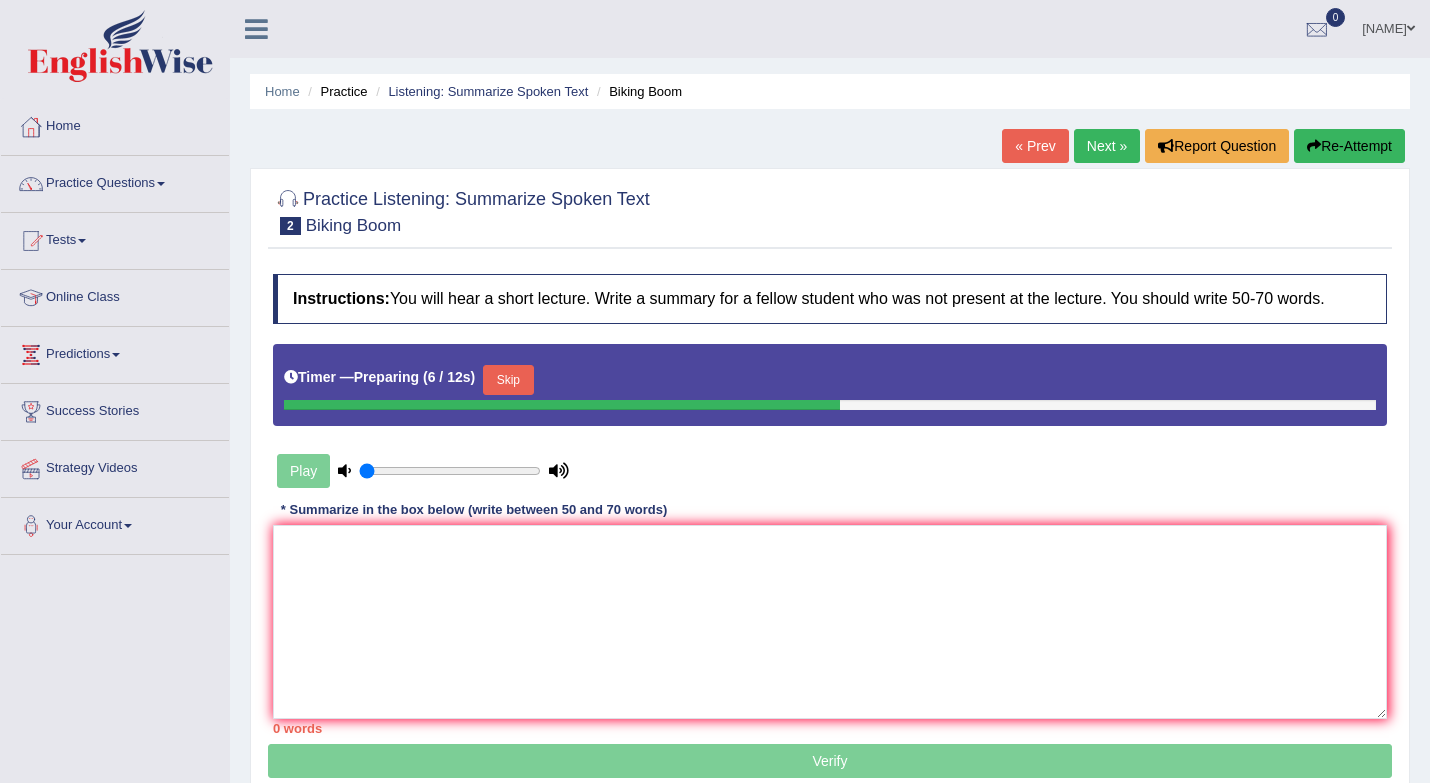 click on "Play" at bounding box center [423, 471] 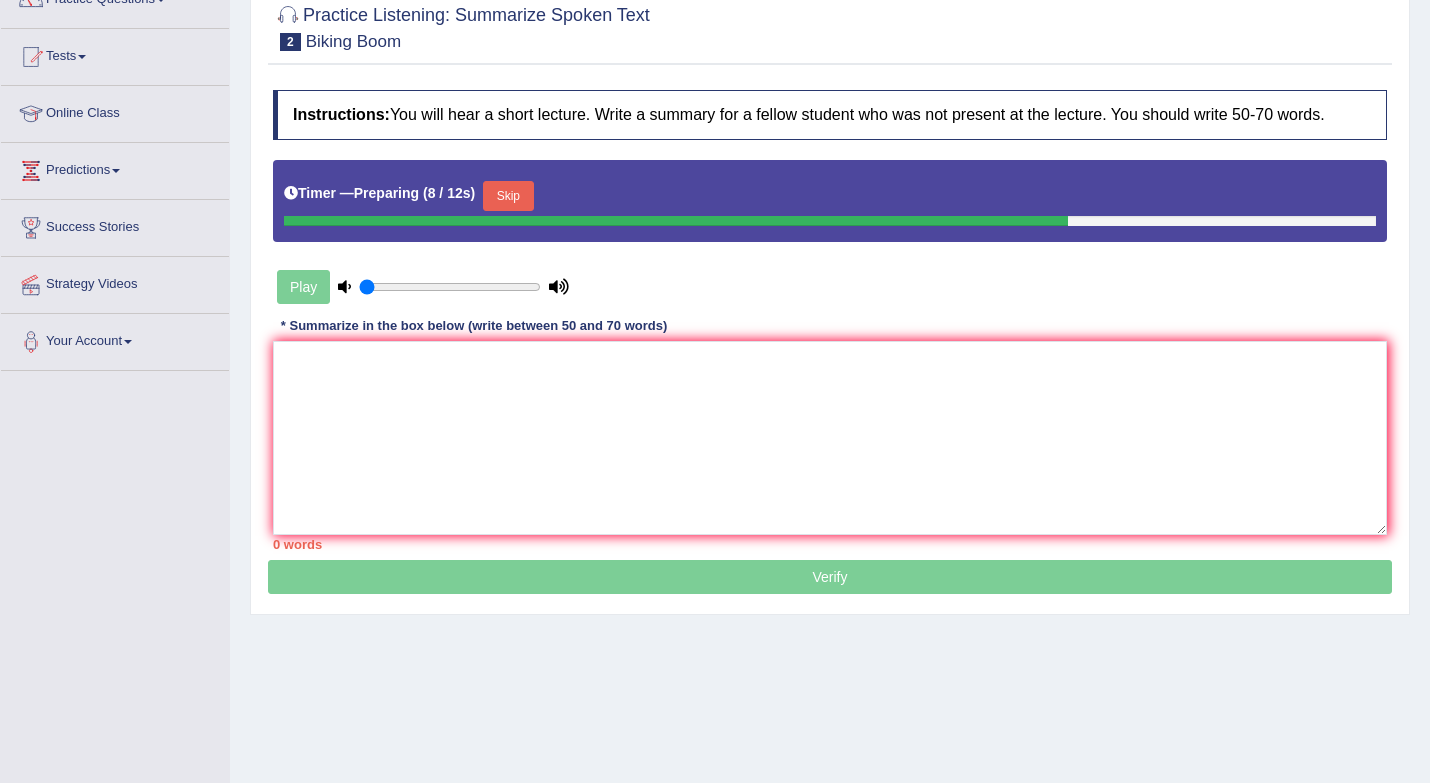 scroll, scrollTop: 189, scrollLeft: 0, axis: vertical 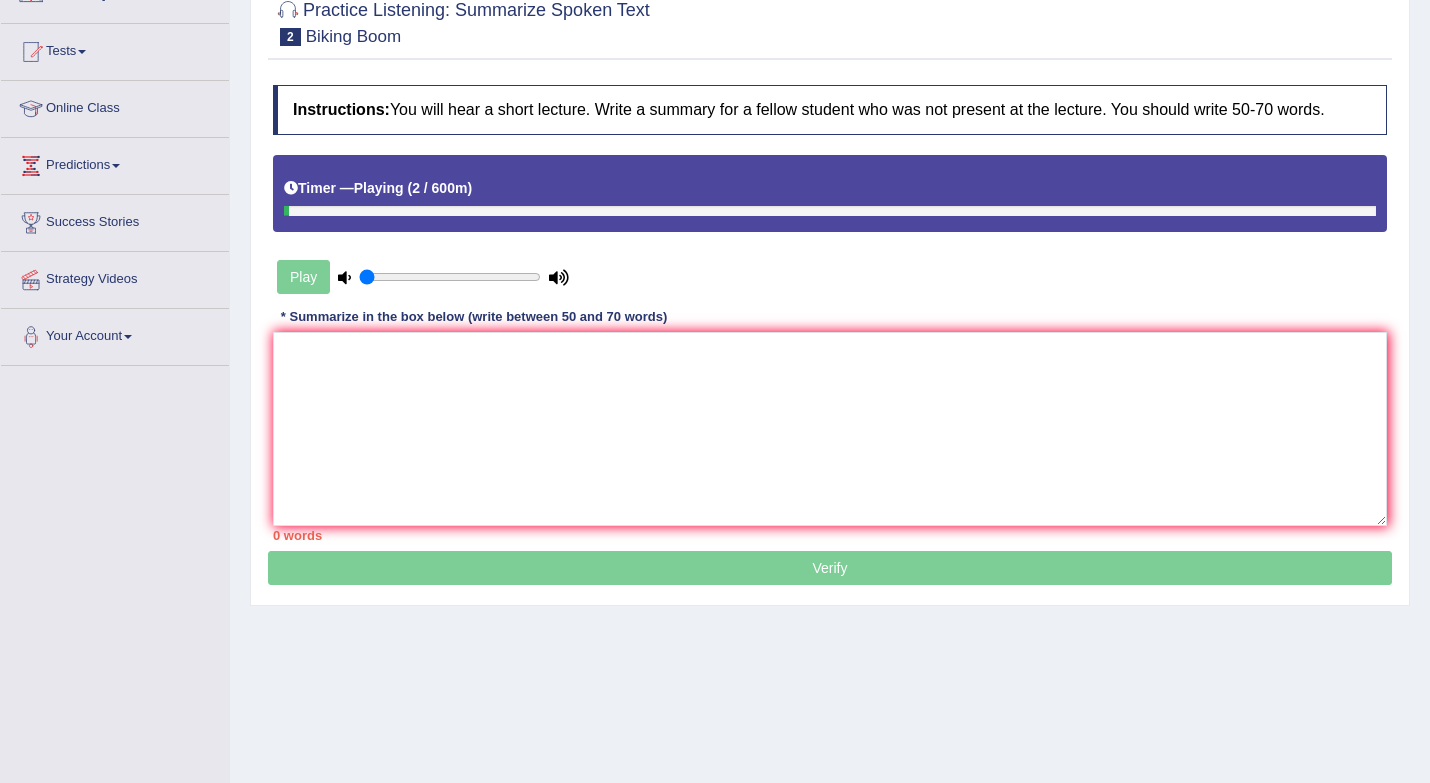 drag, startPoint x: 402, startPoint y: 279, endPoint x: 360, endPoint y: 279, distance: 42 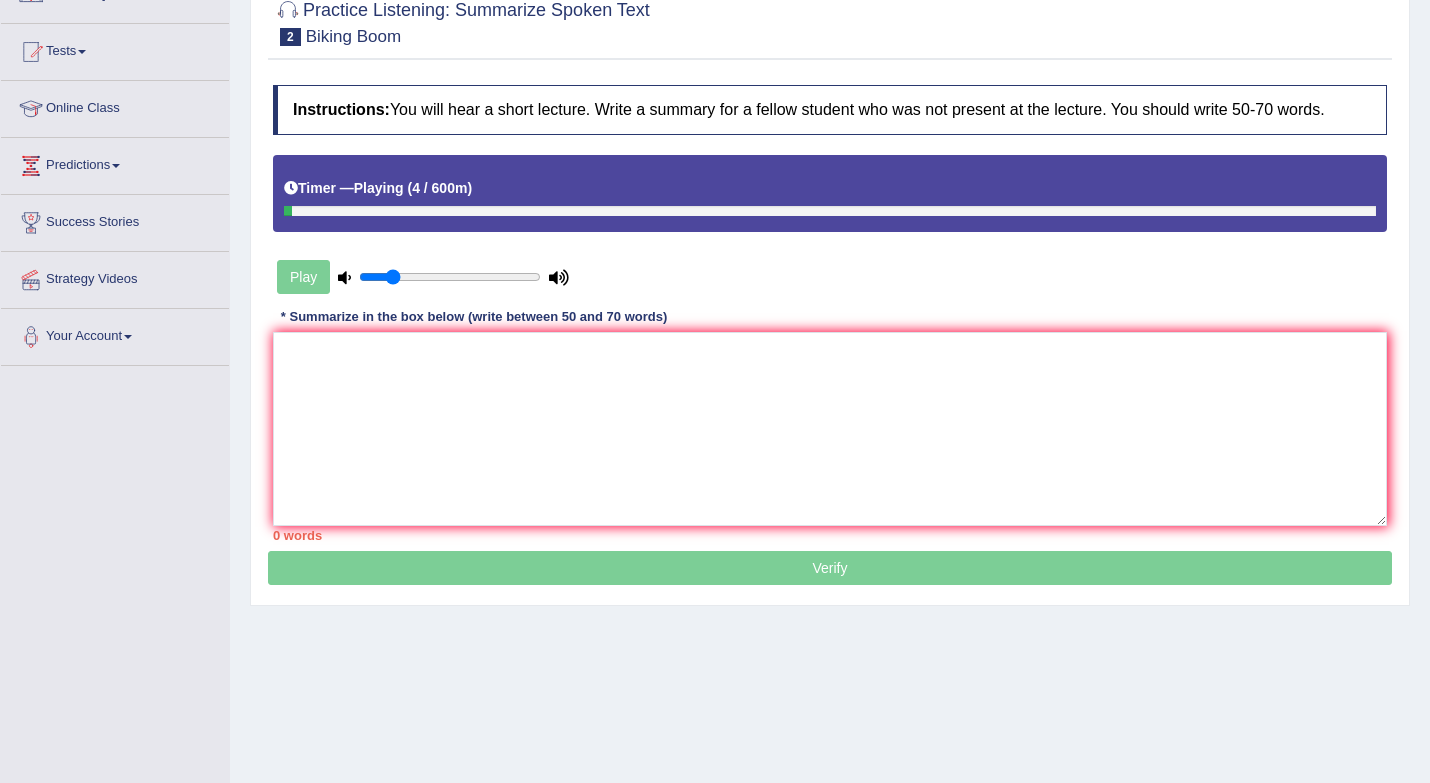 type on "0.2" 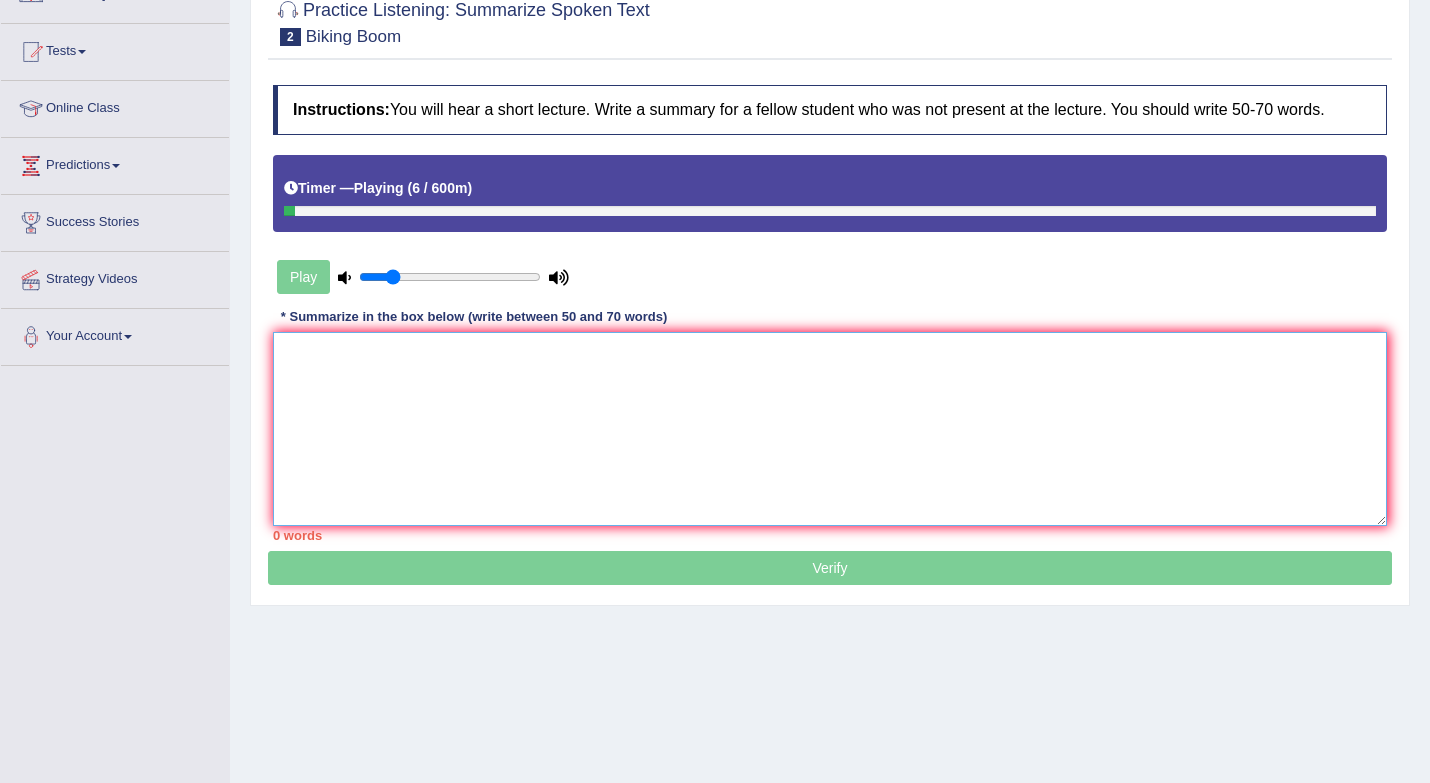 click at bounding box center (830, 429) 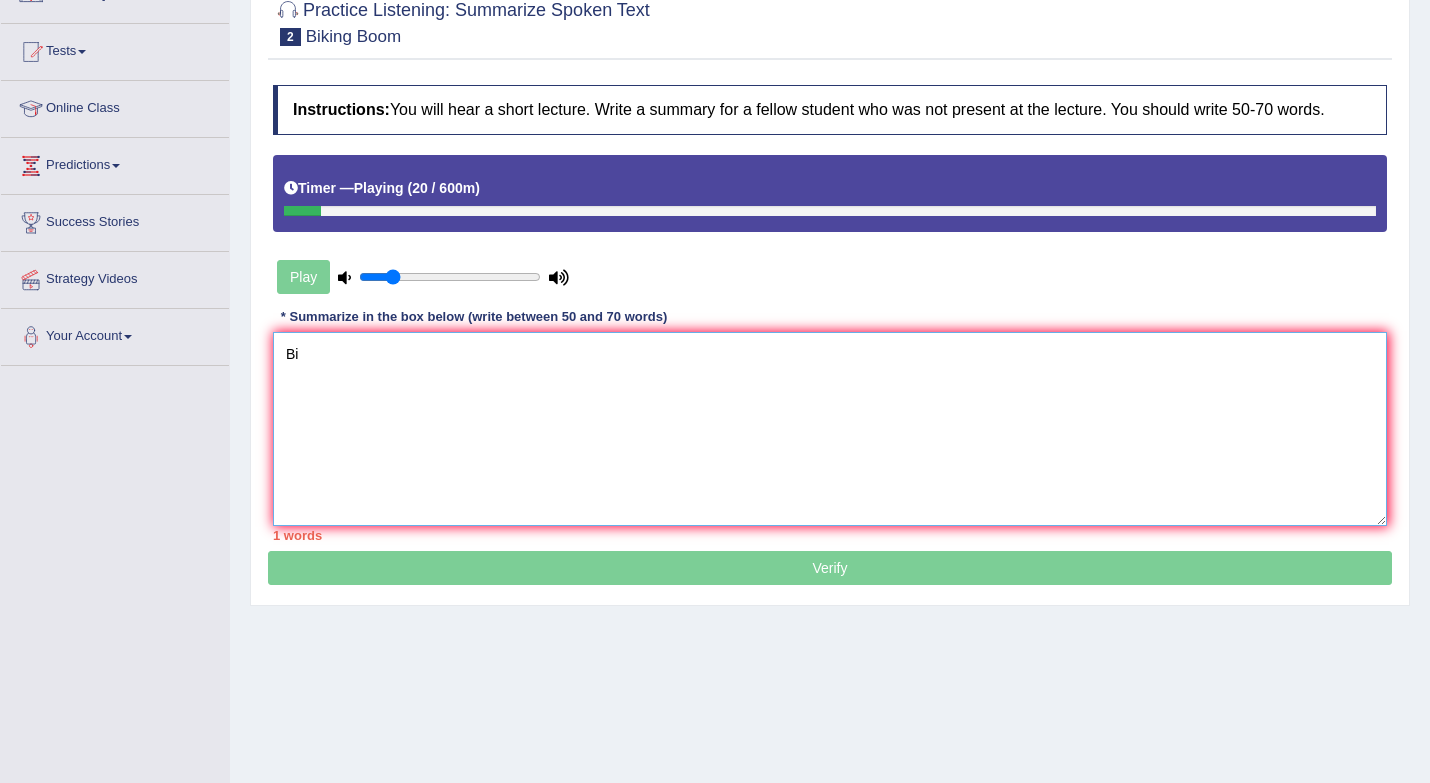type on "B" 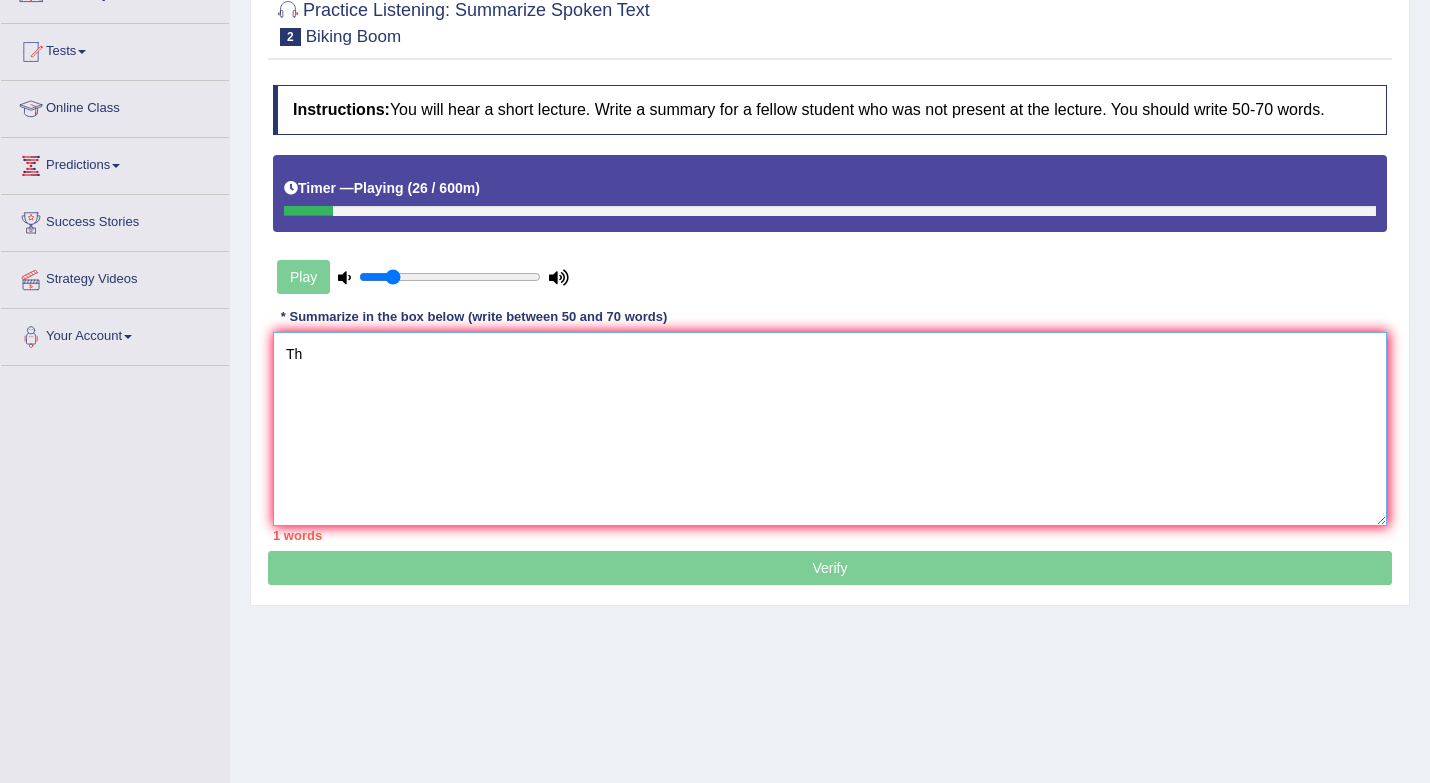 type on "T" 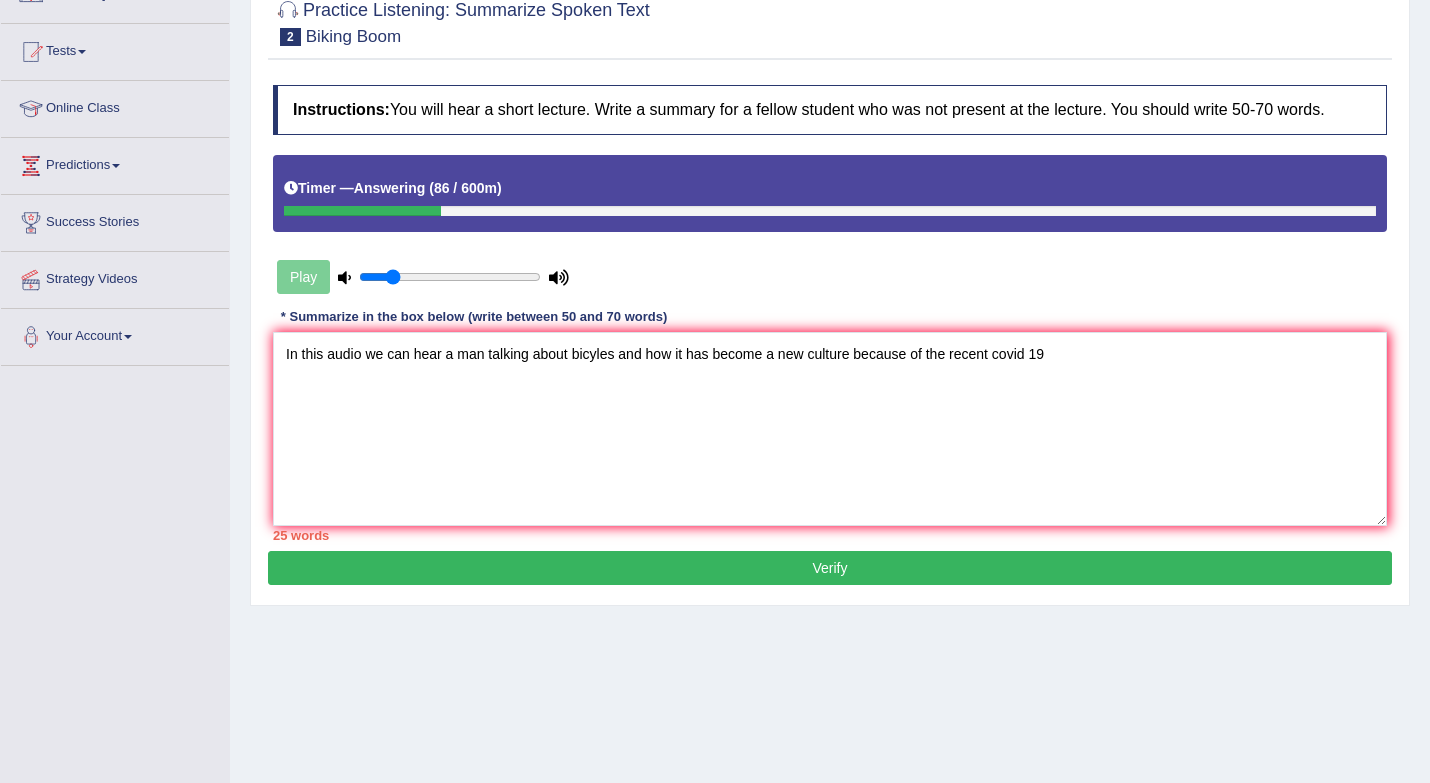 click on "Play" at bounding box center [423, 277] 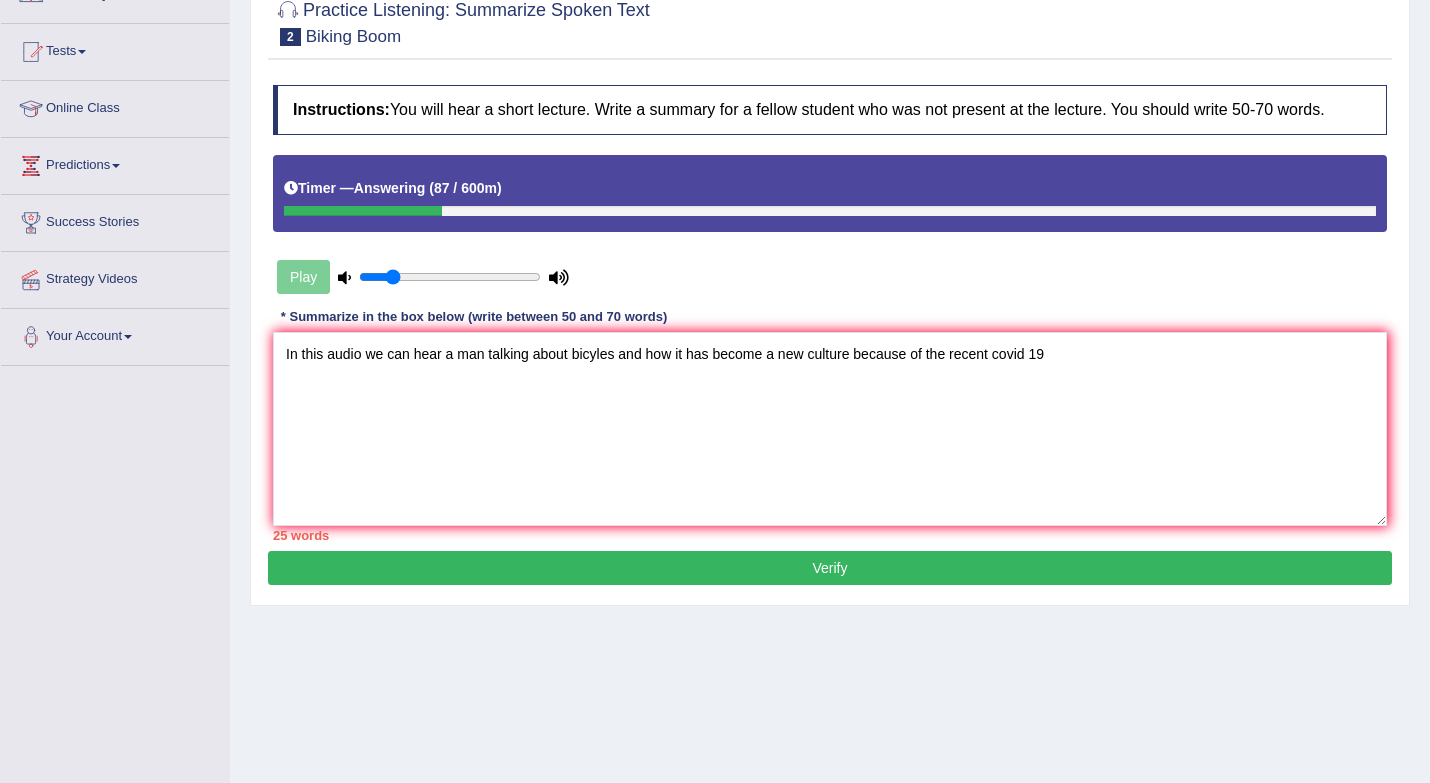 click on "Play" at bounding box center (423, 277) 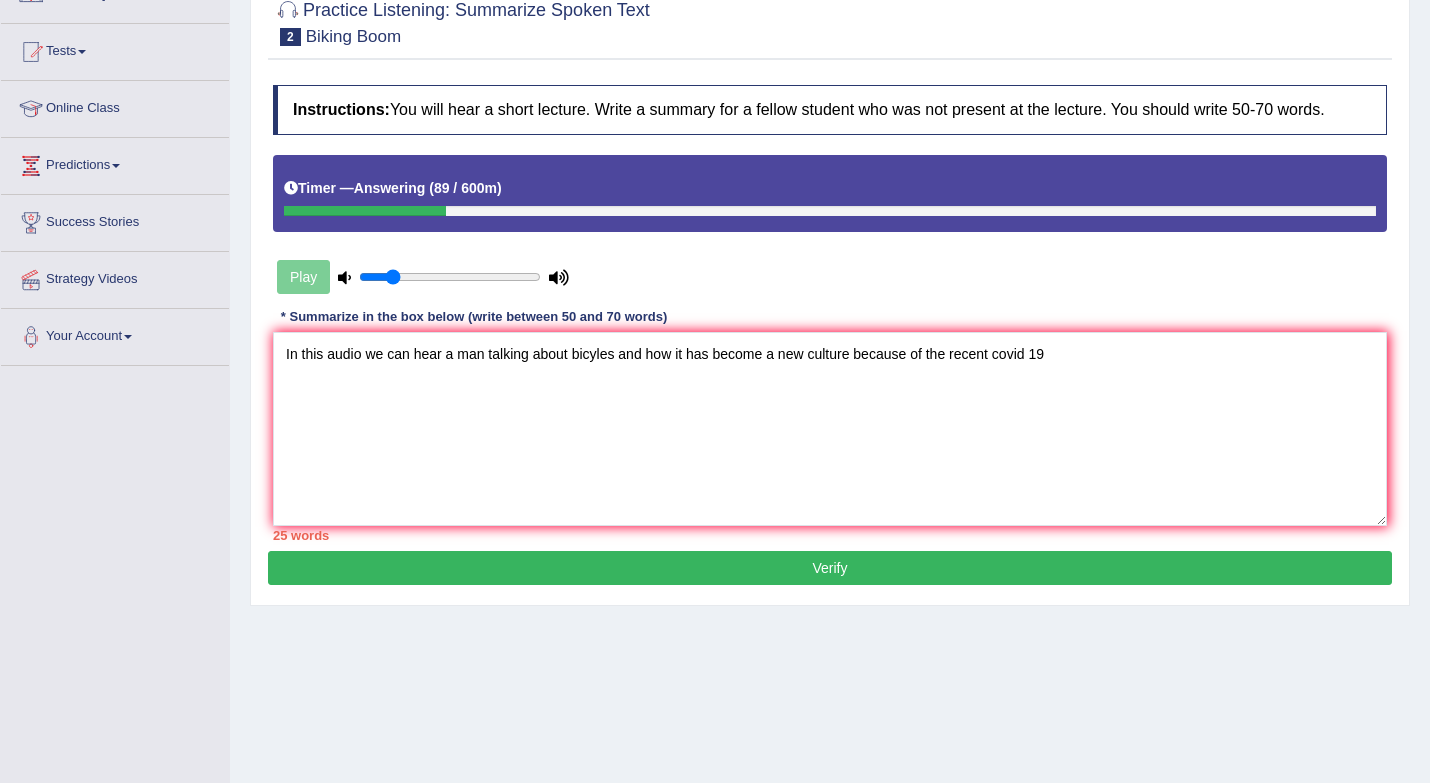 click on "Play" at bounding box center (423, 277) 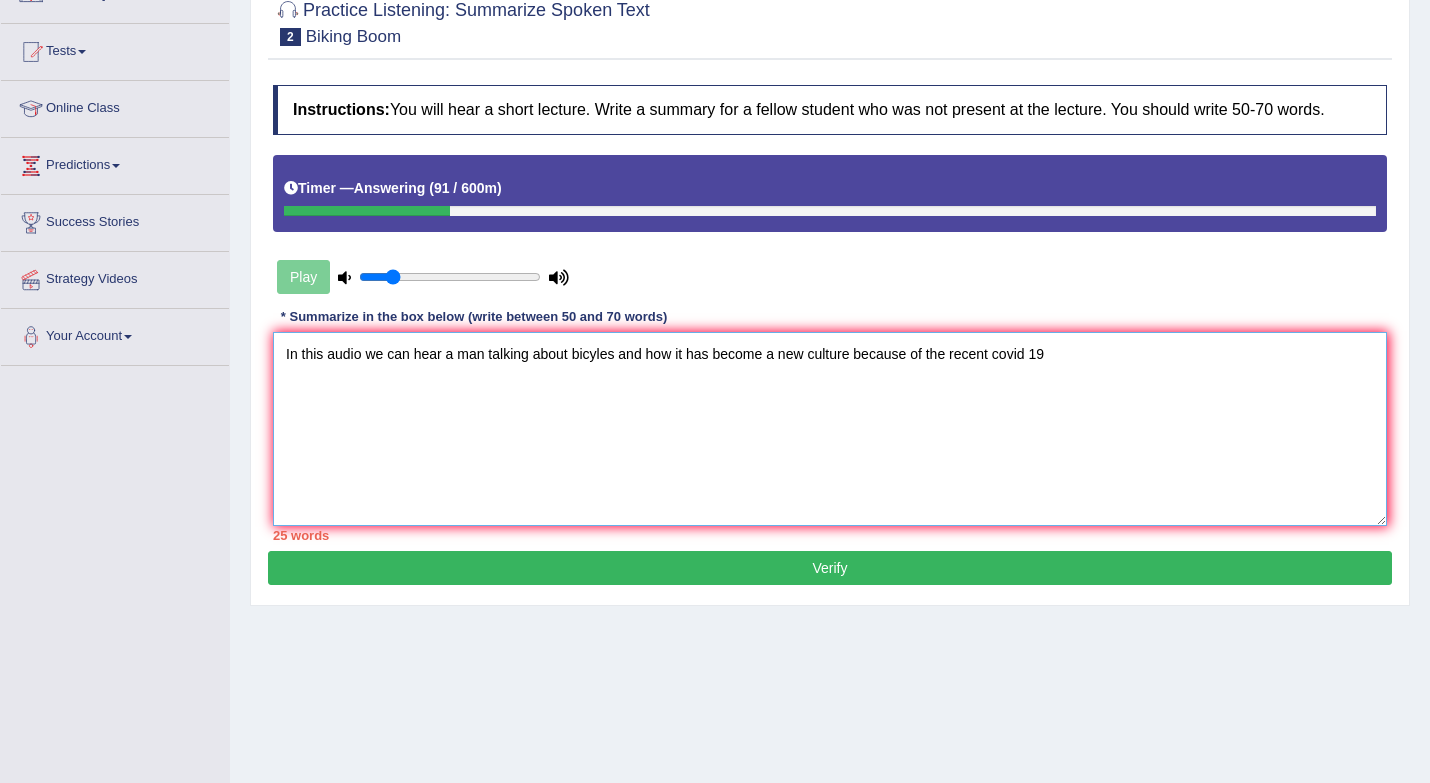 click on "In this audio we can hear a man talking about bicyles and how it has become a new culture because of the recent covid 19" at bounding box center [830, 429] 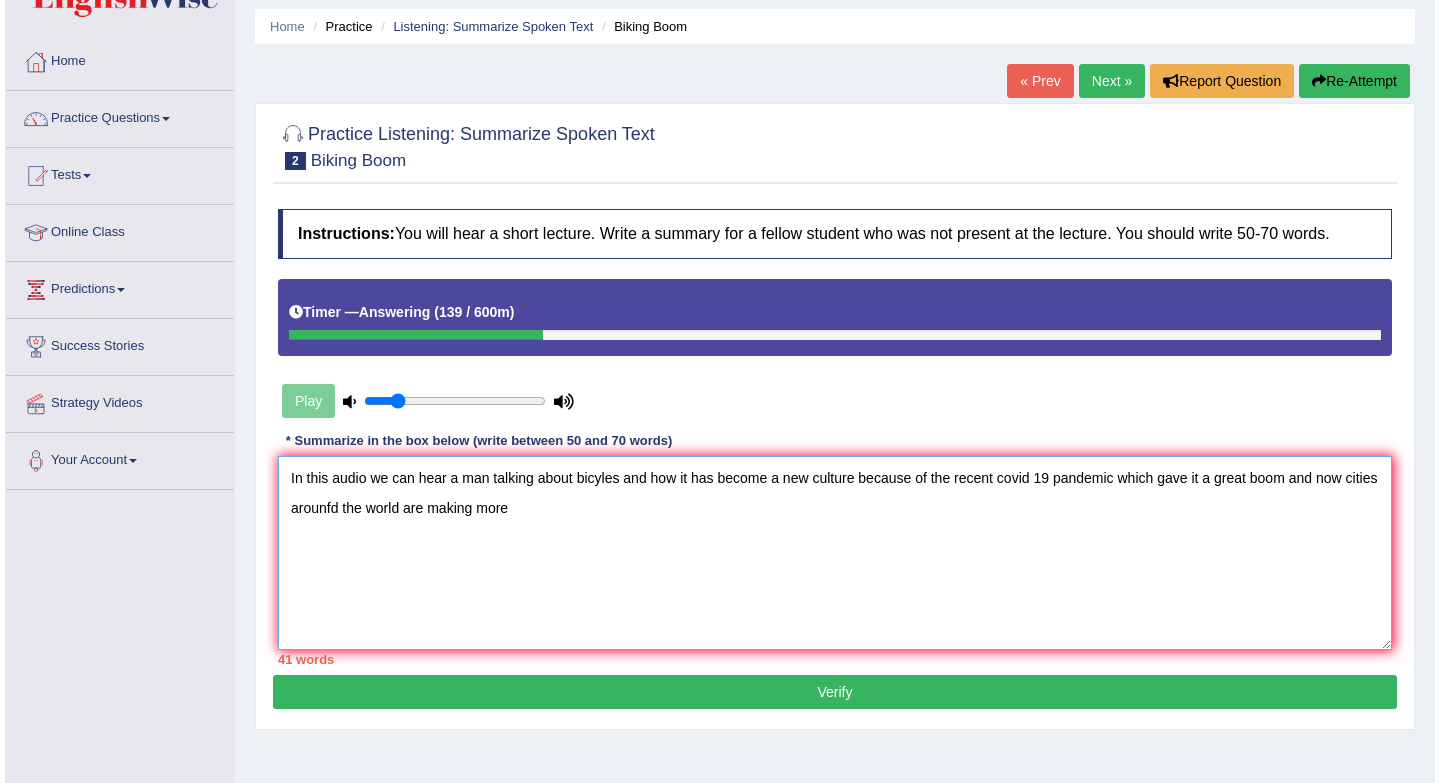 scroll, scrollTop: 66, scrollLeft: 0, axis: vertical 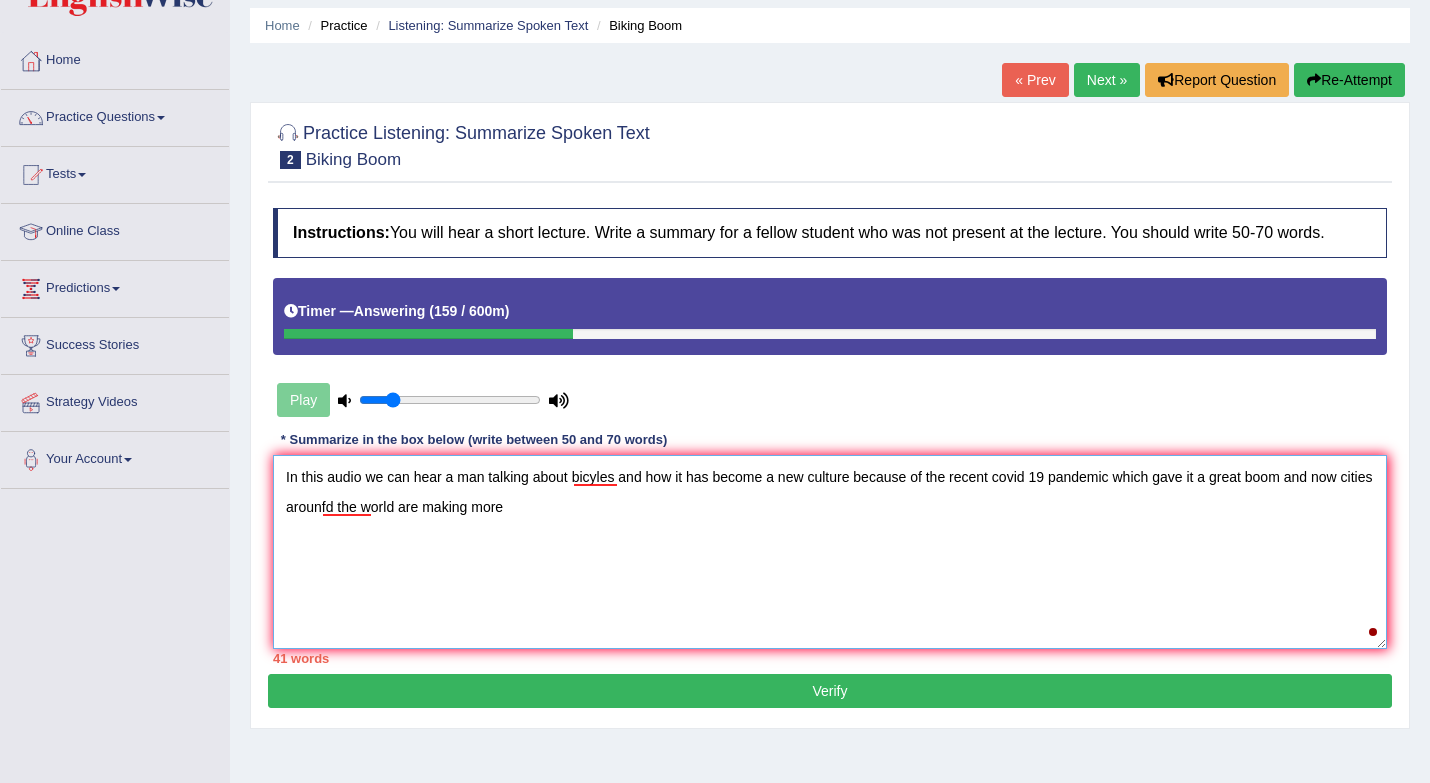 click on "In this audio we can hear a man talking about bicyles and how it has become a new culture because of the recent covid 19 pandemic which gave it a great boom and now cities arounfd the world are making more" at bounding box center (830, 552) 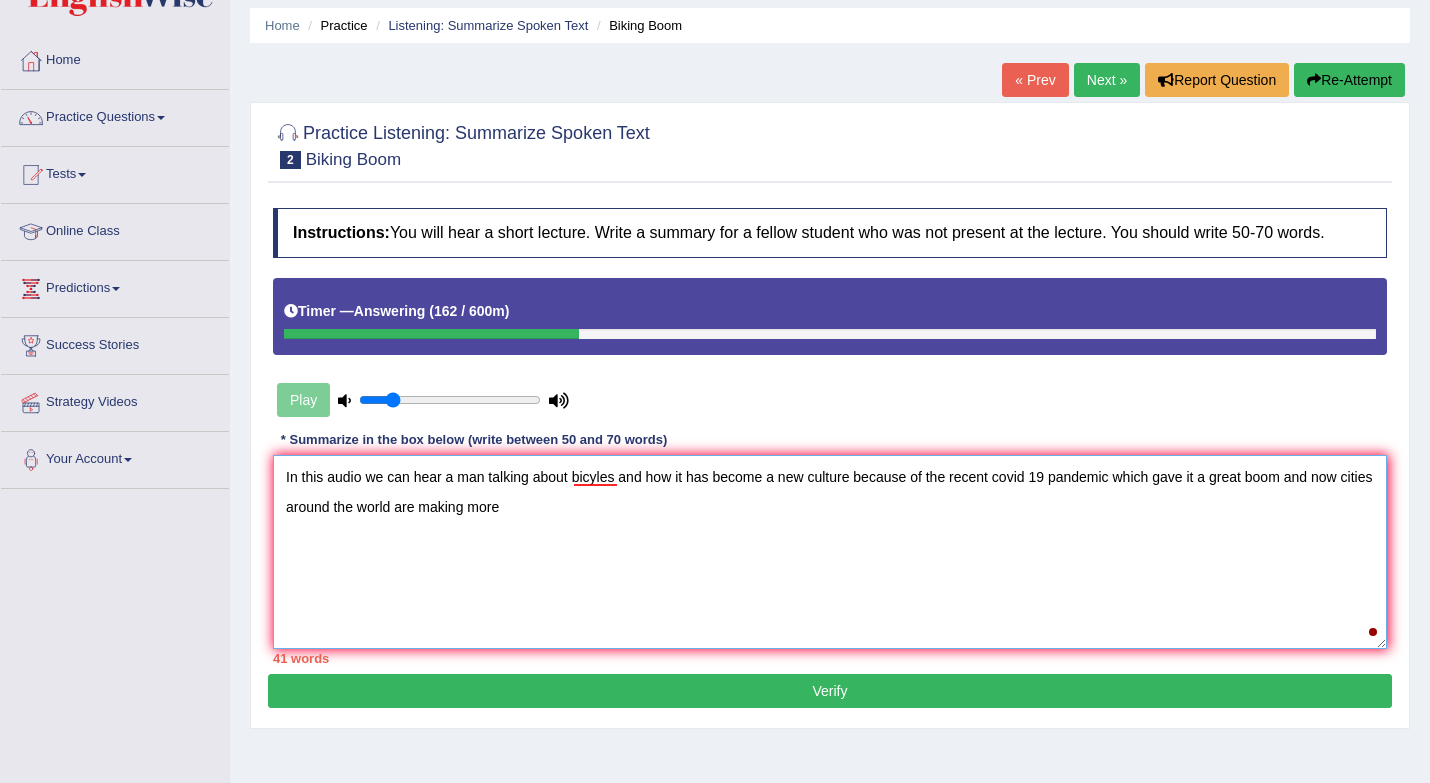 click on "In this audio we can hear a man talking about bicyles and how it has become a new culture because of the recent covid 19 pandemic which gave it a great boom and now cities around the world are making more" at bounding box center [830, 552] 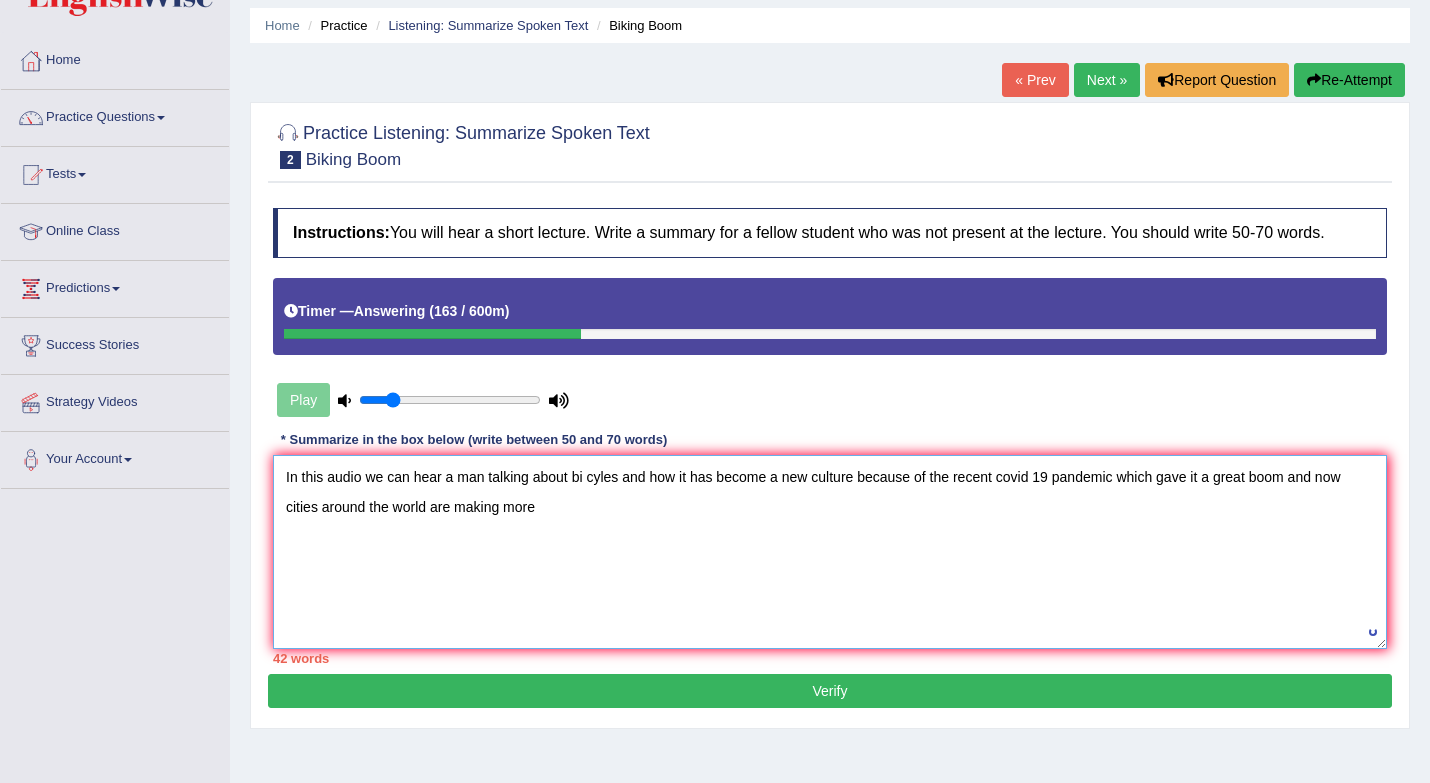click on "In this audio we can hear a man talking about bi cyles and how it has become a new culture because of the recent covid 19 pandemic which gave it a great boom and now cities around the world are making more" at bounding box center [830, 552] 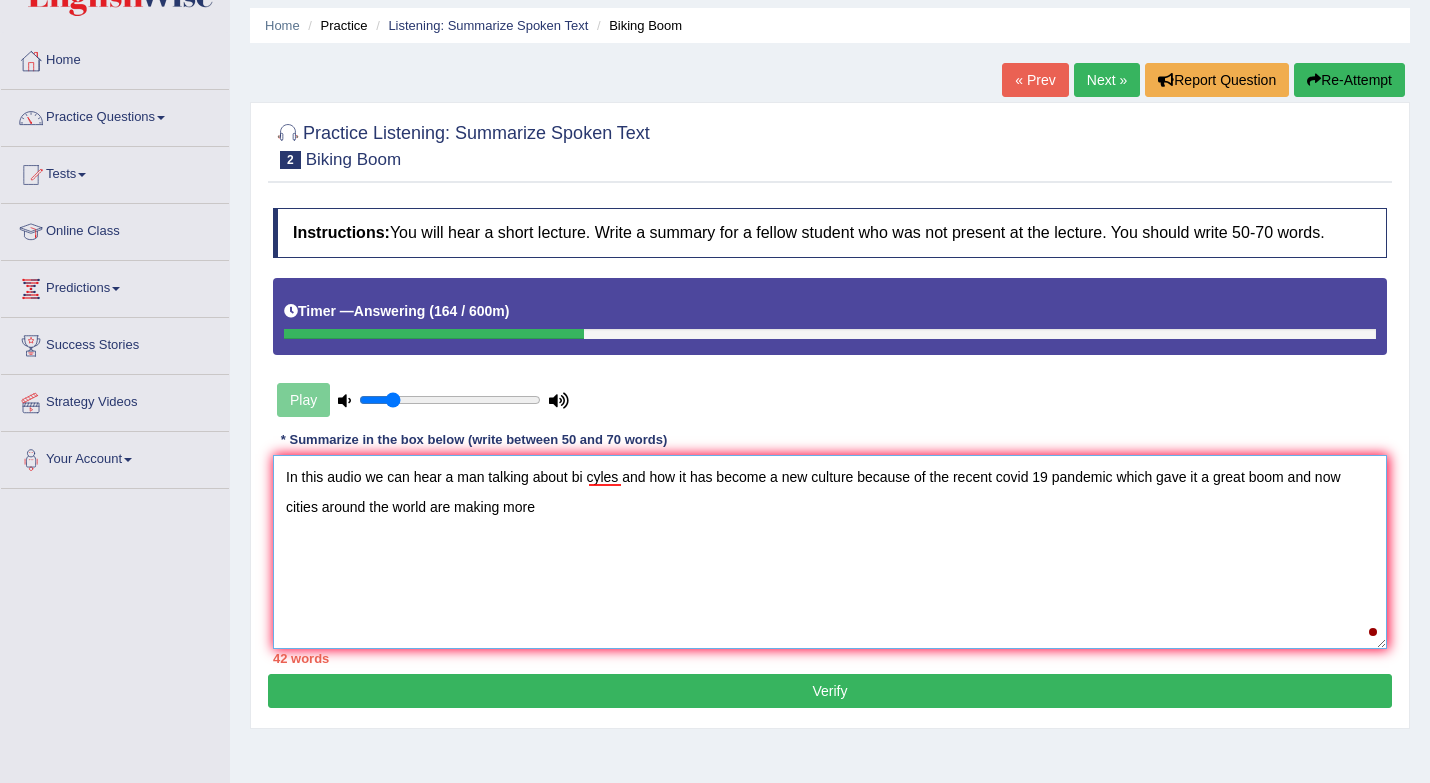click on "In this audio we can hear a man talking about bi cyles and how it has become a new culture because of the recent covid 19 pandemic which gave it a great boom and now cities around the world are making more" at bounding box center [830, 552] 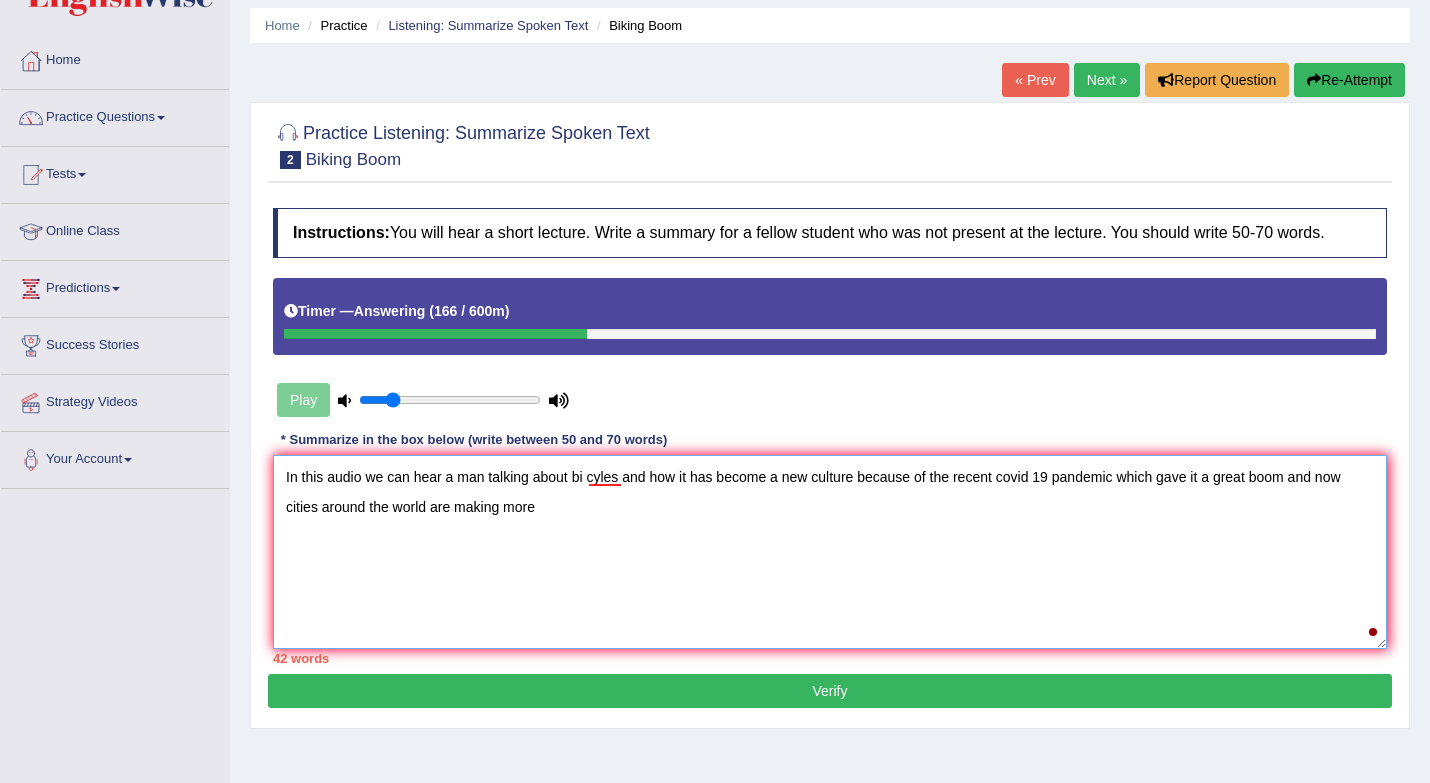 click on "In this audio we can hear a man talking about bi cyles and how it has become a new culture because of the recent covid 19 pandemic which gave it a great boom and now cities around the world are making more" at bounding box center (830, 552) 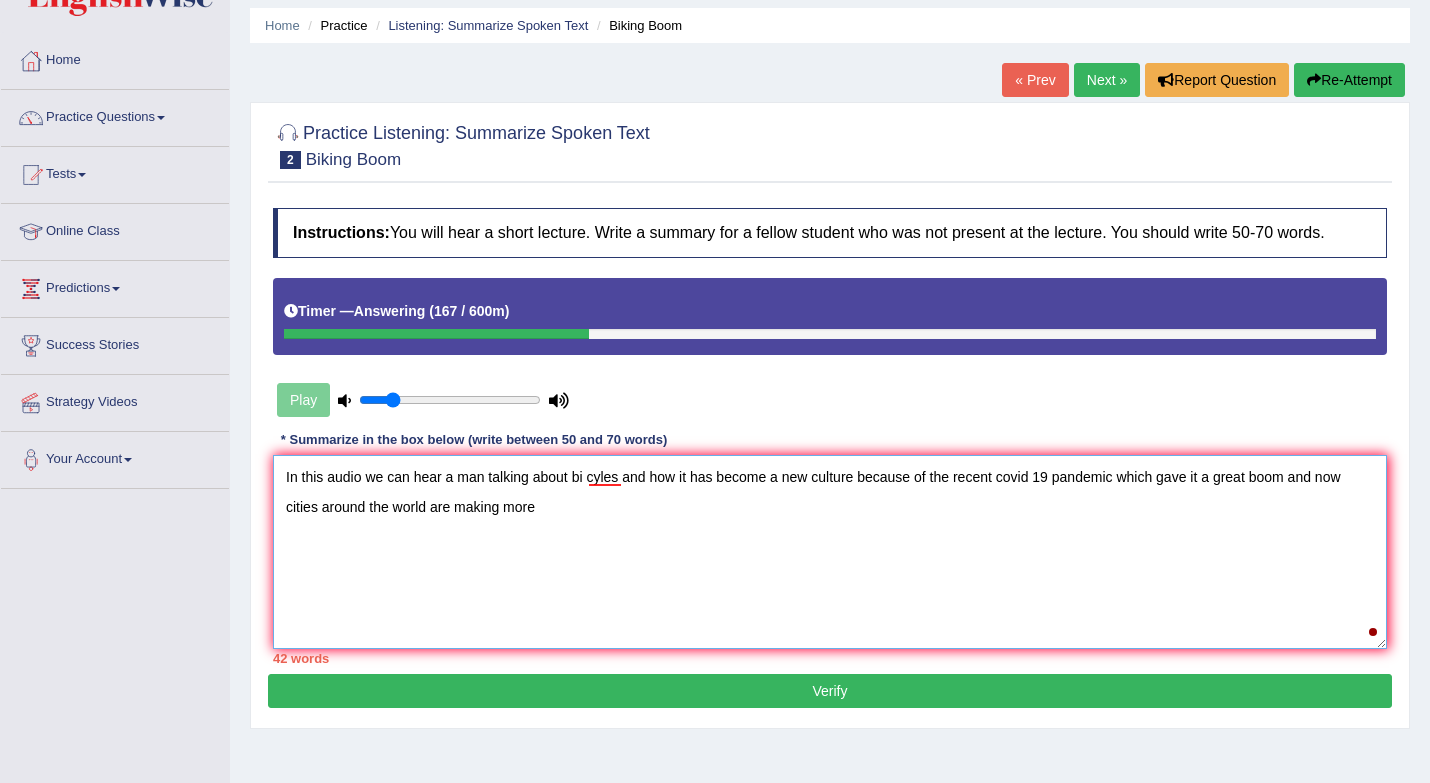 click on "In this audio we can hear a man talking about bi cyles and how it has become a new culture because of the recent covid 19 pandemic which gave it a great boom and now cities around the world are making more" at bounding box center (830, 552) 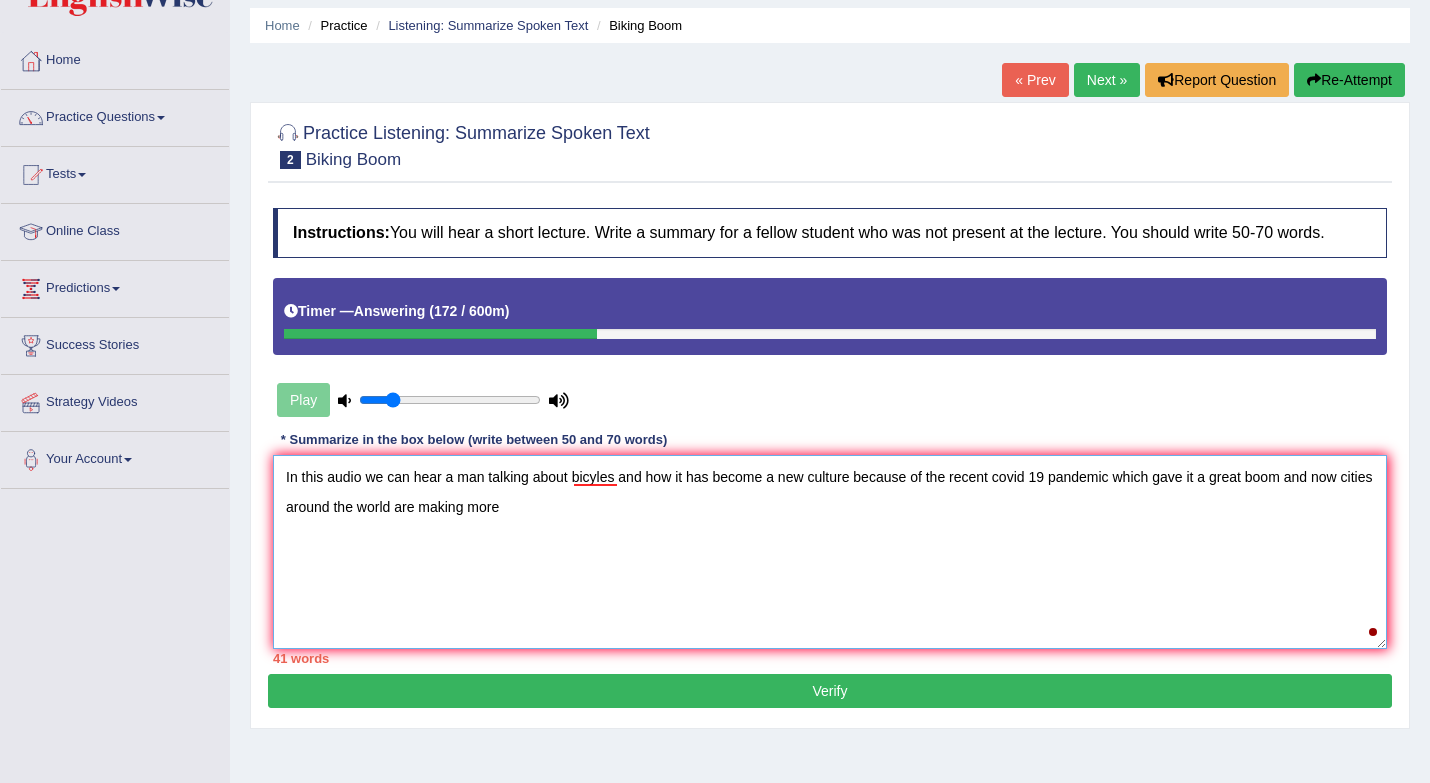 click on "In this audio we can hear a man talking about bicyles and how it has become a new culture because of the recent covid 19 pandemic which gave it a great boom and now cities around the world are making more" at bounding box center [830, 552] 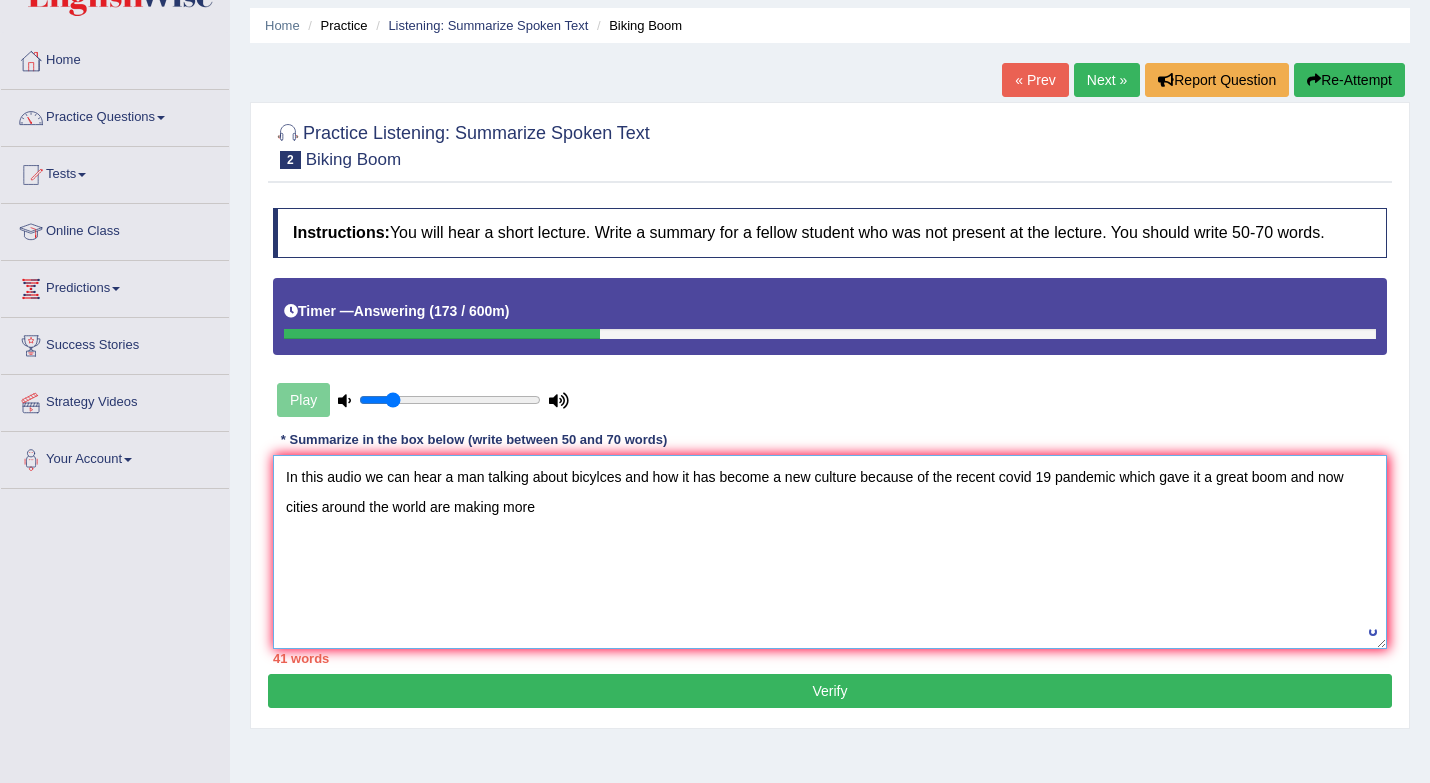 click on "In this audio we can hear a man talking about bicylces and how it has become a new culture because of the recent covid 19 pandemic which gave it a great boom and now cities around the world are making more" at bounding box center [830, 552] 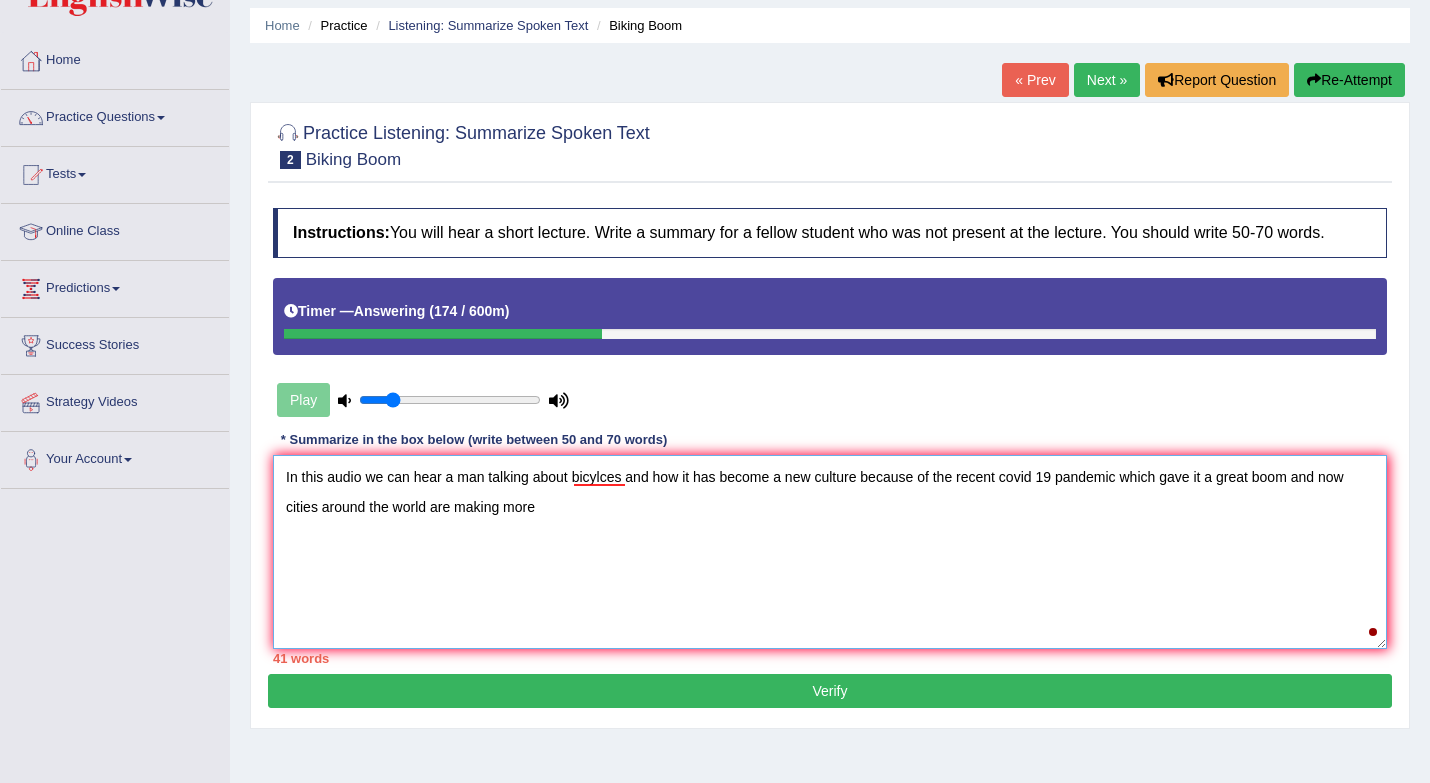 click on "In this audio we can hear a man talking about bicylces and how it has become a new culture because of the recent covid 19 pandemic which gave it a great boom and now cities around the world are making more" at bounding box center (830, 552) 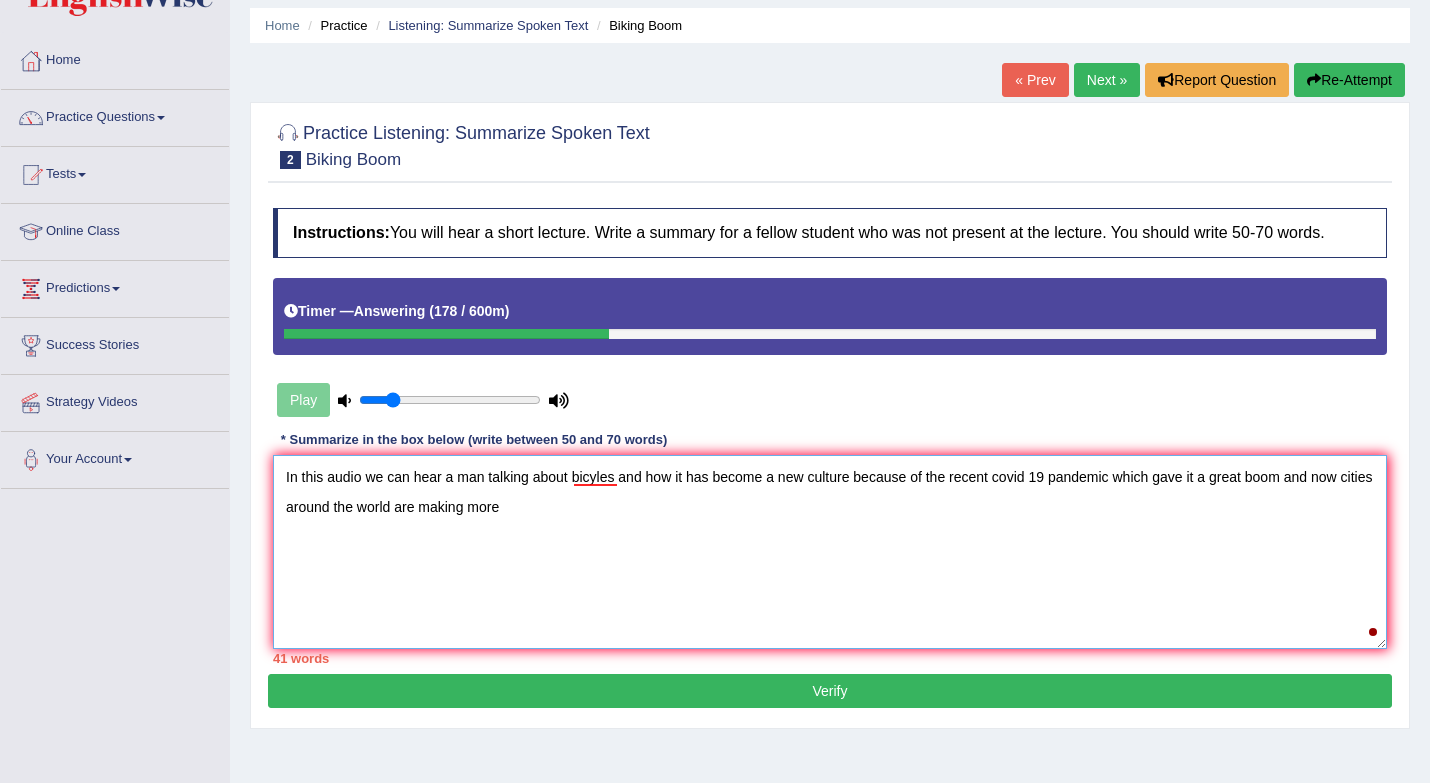 click on "In this audio we can hear a man talking about bicyles and how it has become a new culture because of the recent covid 19 pandemic which gave it a great boom and now cities around the world are making more" at bounding box center (830, 552) 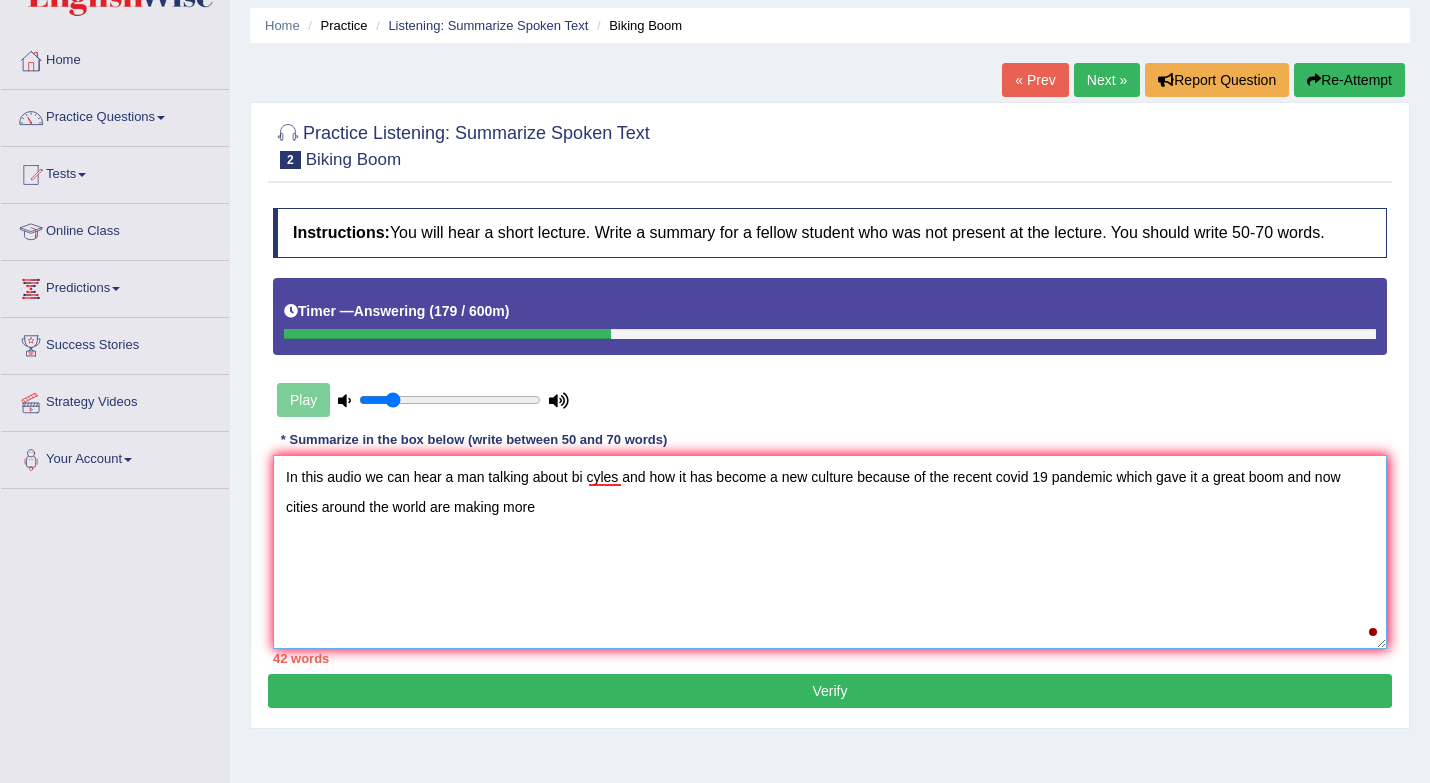 click on "In this audio we can hear a man talking about bi cyles and how it has become a new culture because of the recent covid 19 pandemic which gave it a great boom and now cities around the world are making more" at bounding box center (830, 552) 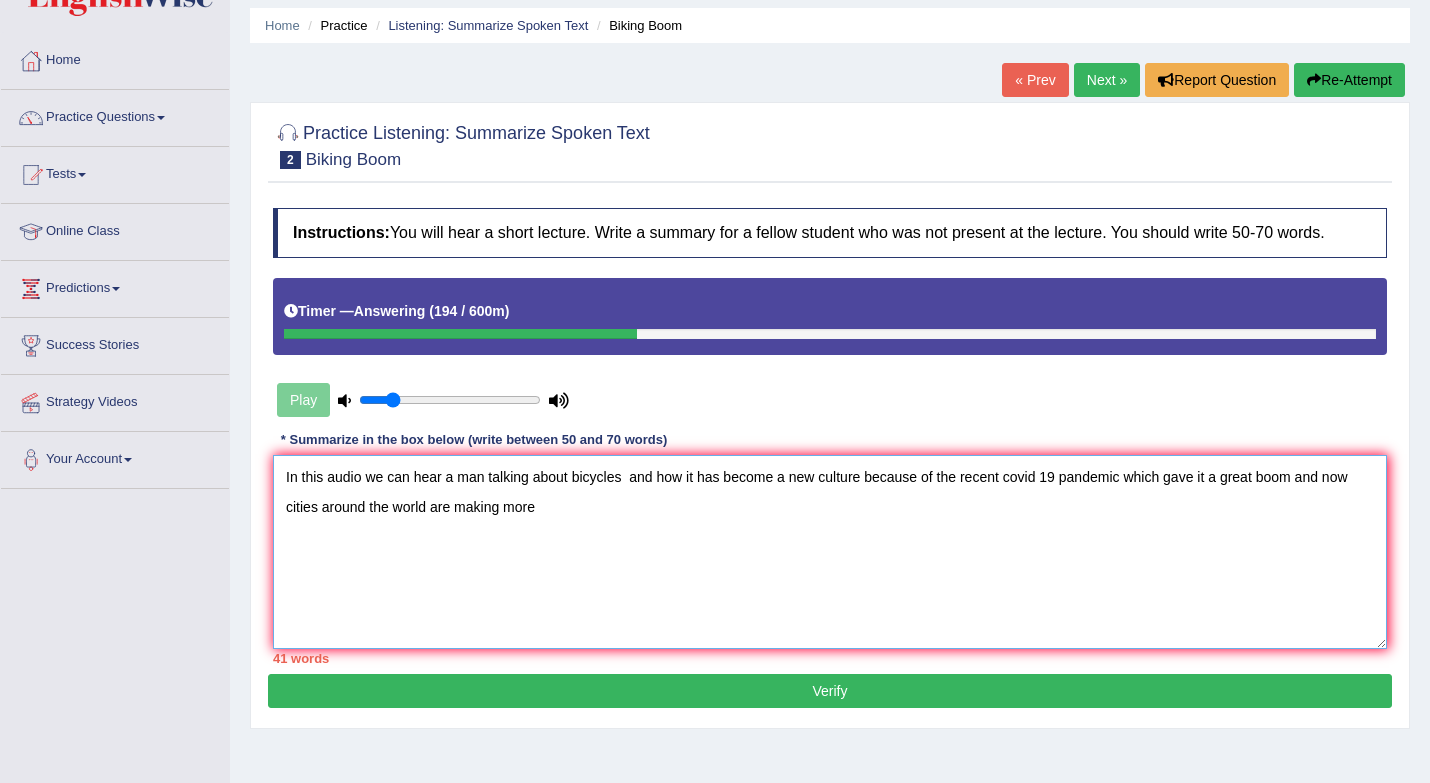 click on "In this audio we can hear a man talking about bicycles  and how it has become a new culture because of the recent covid 19 pandemic which gave it a great boom and now cities around the world are making more" at bounding box center [830, 552] 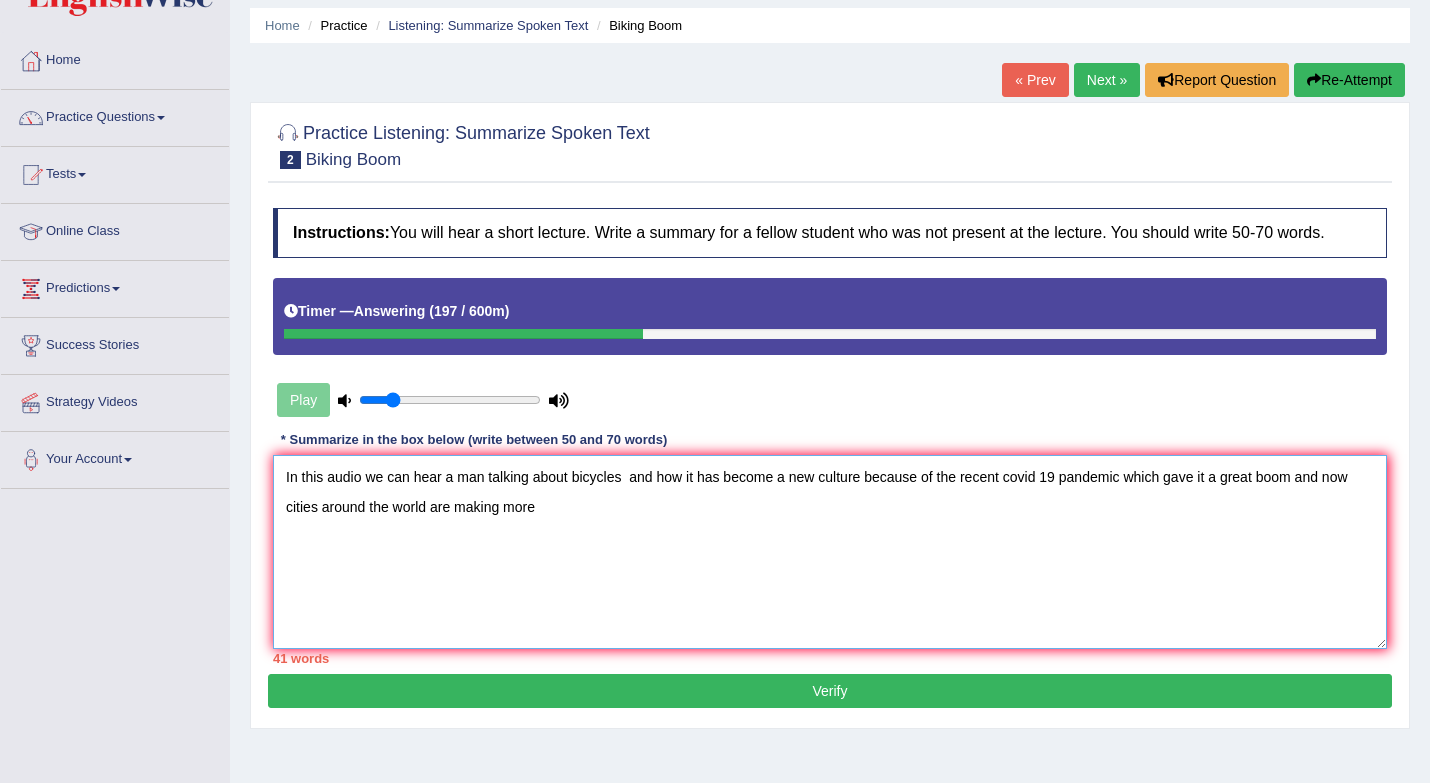 click on "In this audio we can hear a man talking about bicycles  and how it has become a new culture because of the recent covid 19 pandemic which gave it a great boom and now cities around the world are making more" at bounding box center (830, 552) 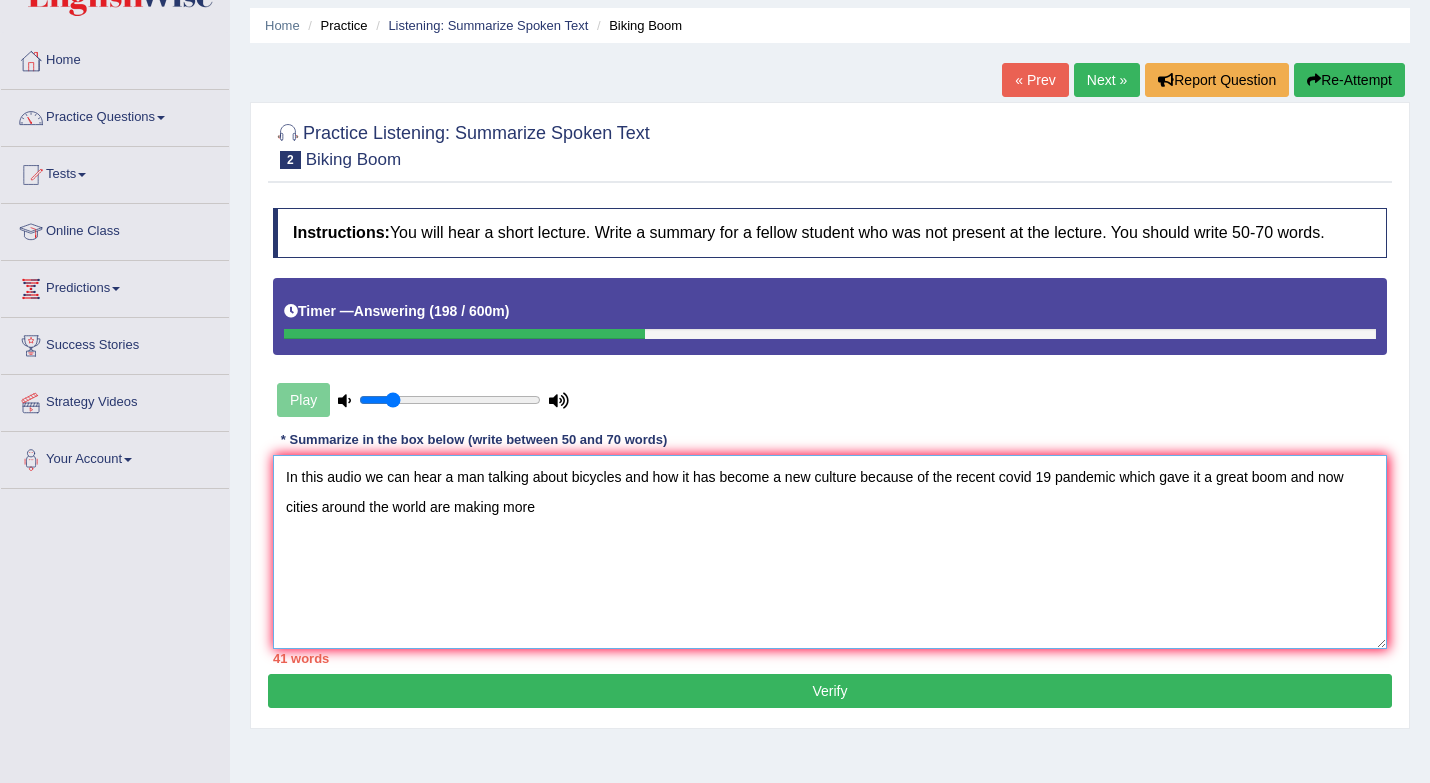 click on "In this audio we can hear a man talking about bicycles and how it has become a new culture because of the recent covid 19 pandemic which gave it a great boom and now cities around the world are making more" at bounding box center (830, 552) 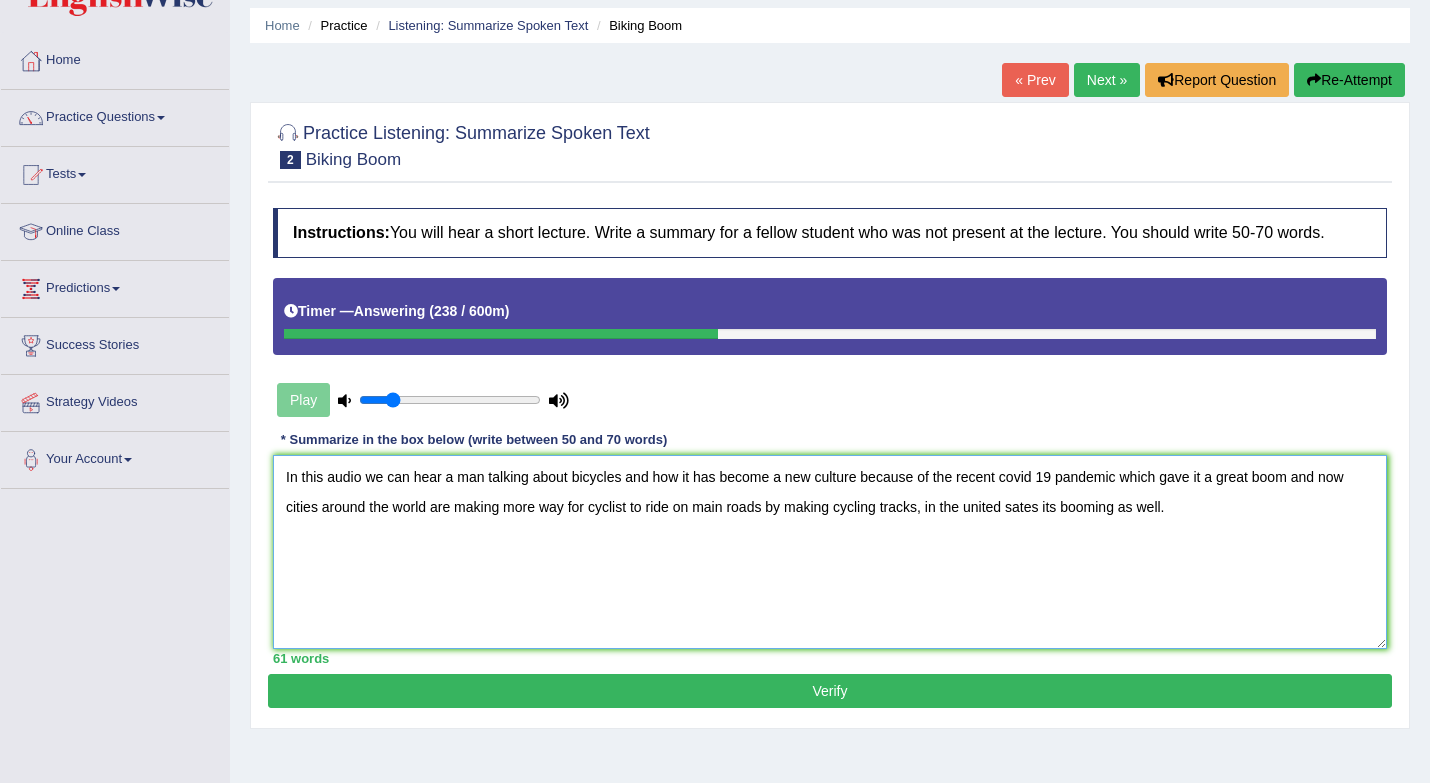 type on "In this audio we can hear a man talking about bicycles and how it has become a new culture because of the recent covid 19 pandemic which gave it a great boom and now cities around the world are making more way for cyclist to ride on main roads by making cycling tracks, in the united sates its booming as well." 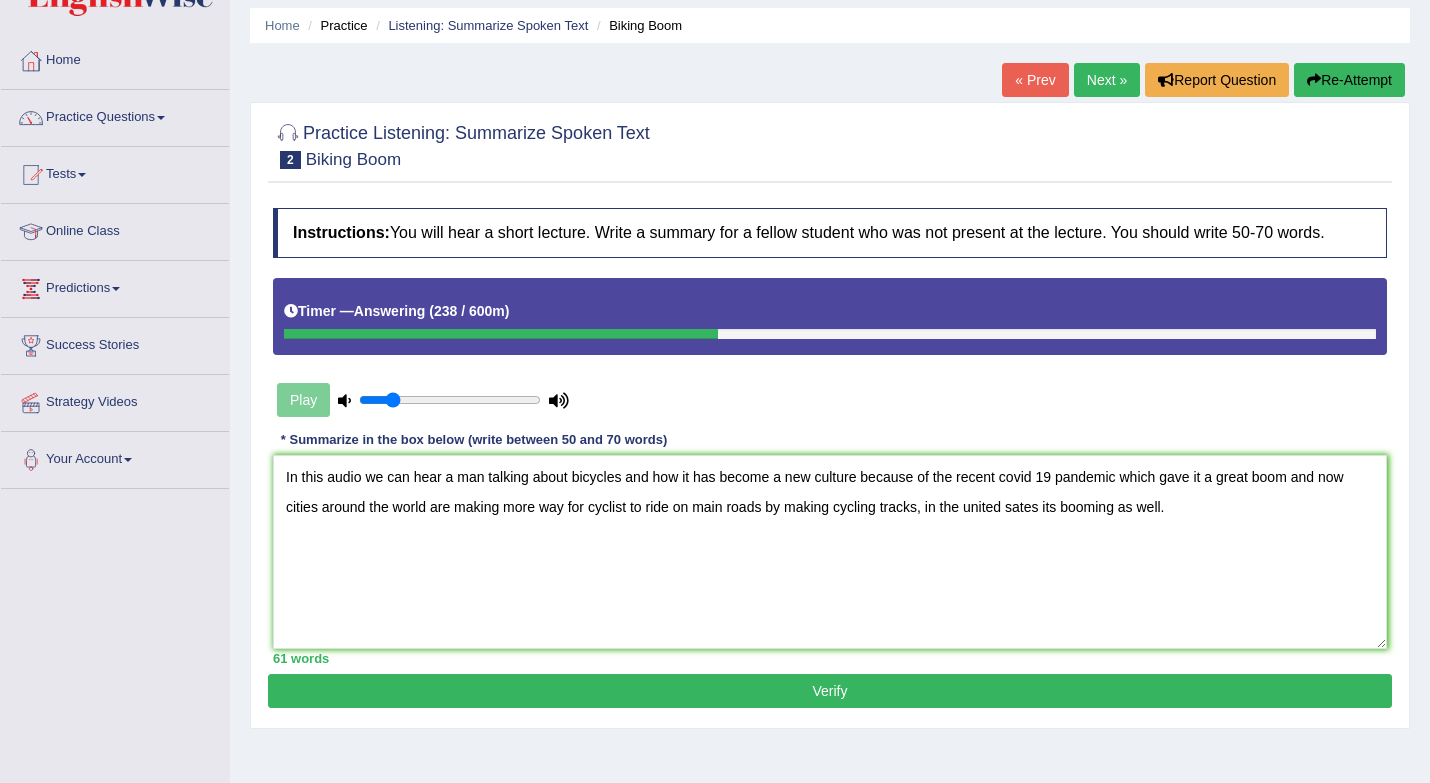 click on "Verify" at bounding box center [830, 691] 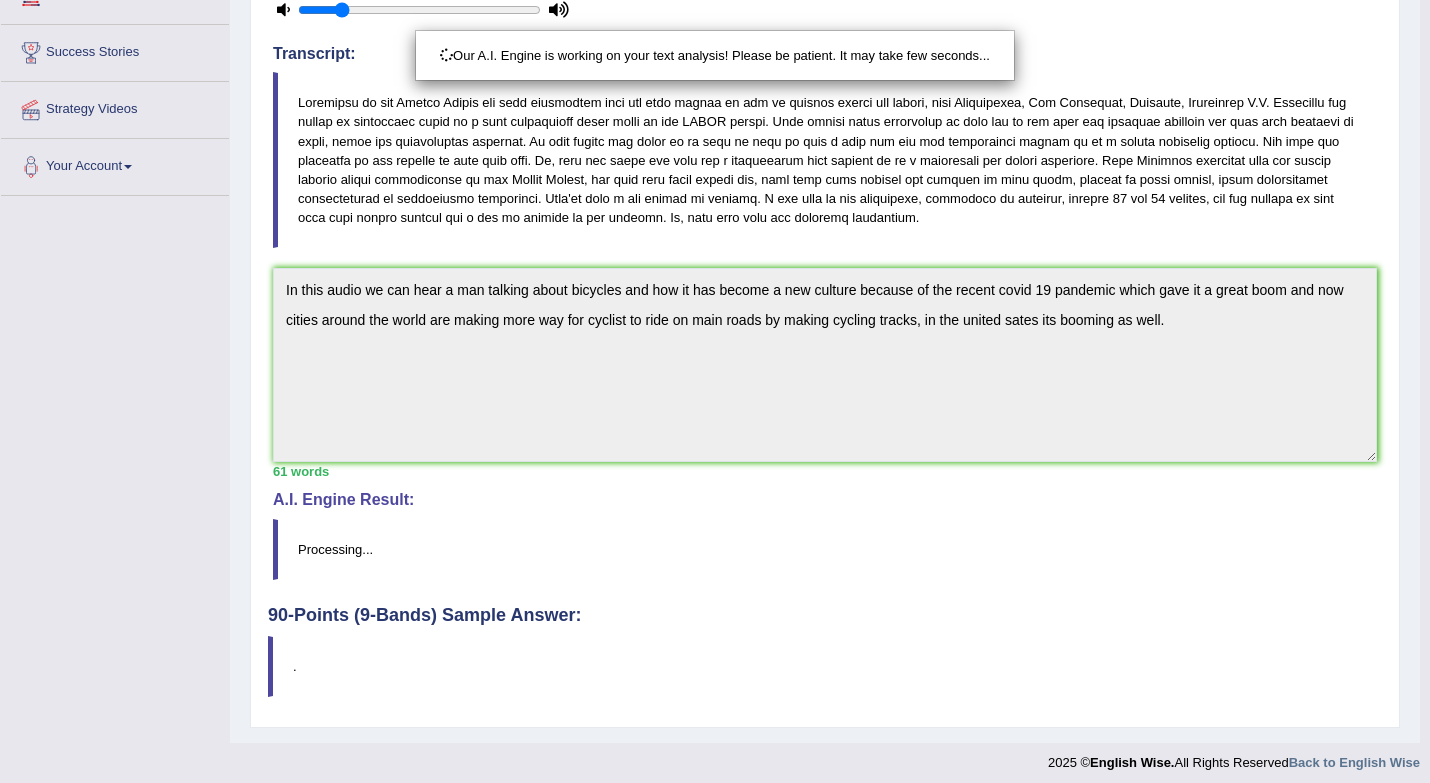 scroll, scrollTop: 387, scrollLeft: 0, axis: vertical 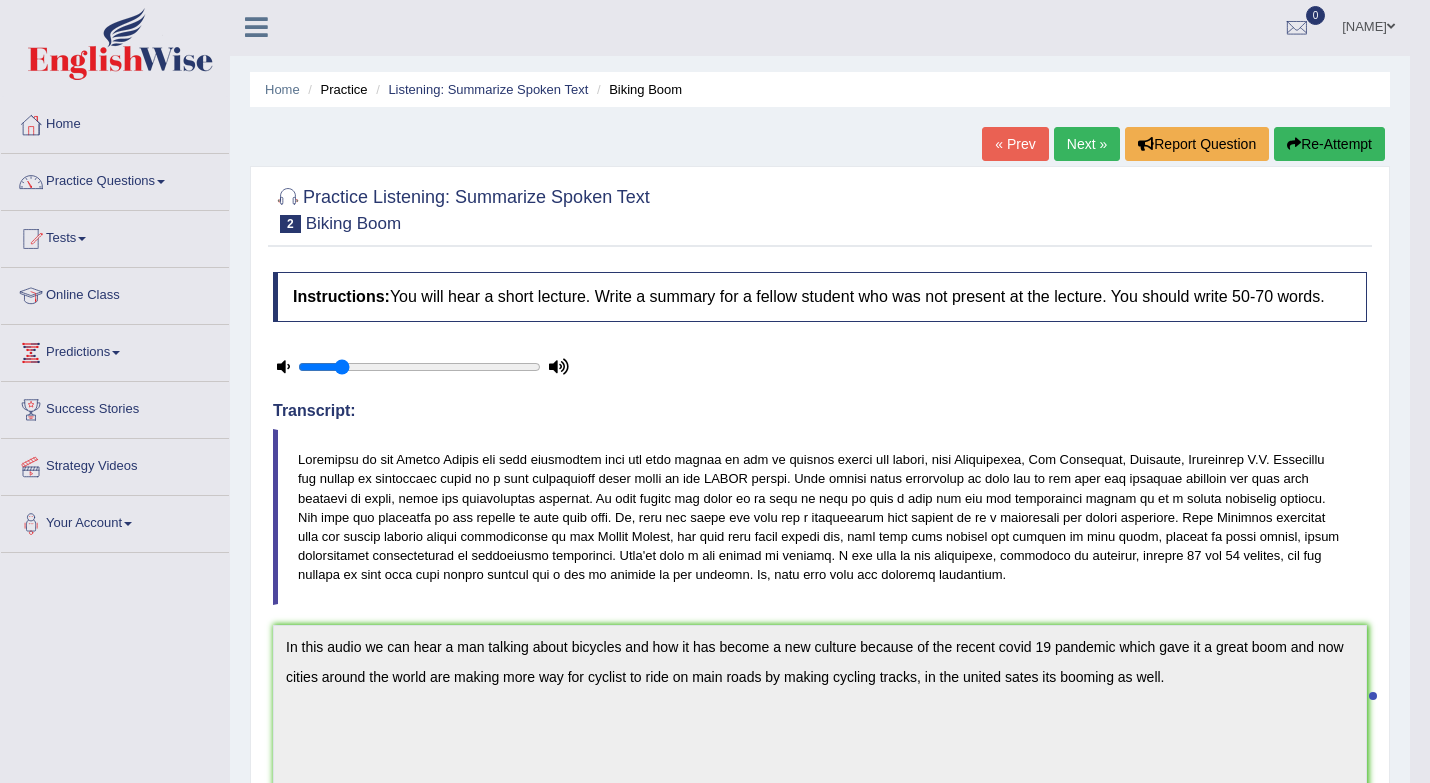 click on "Re-Attempt" at bounding box center (1329, 144) 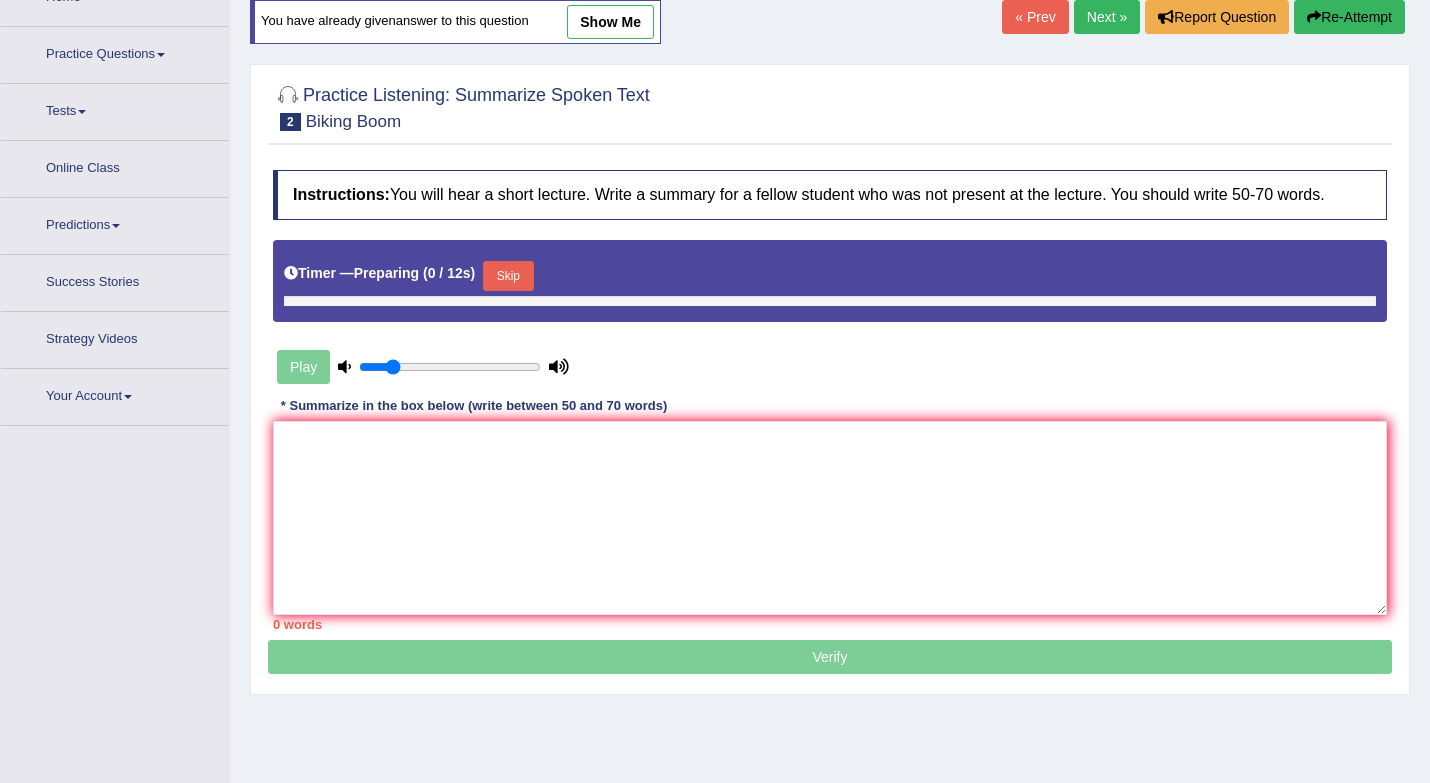 scroll, scrollTop: 129, scrollLeft: 0, axis: vertical 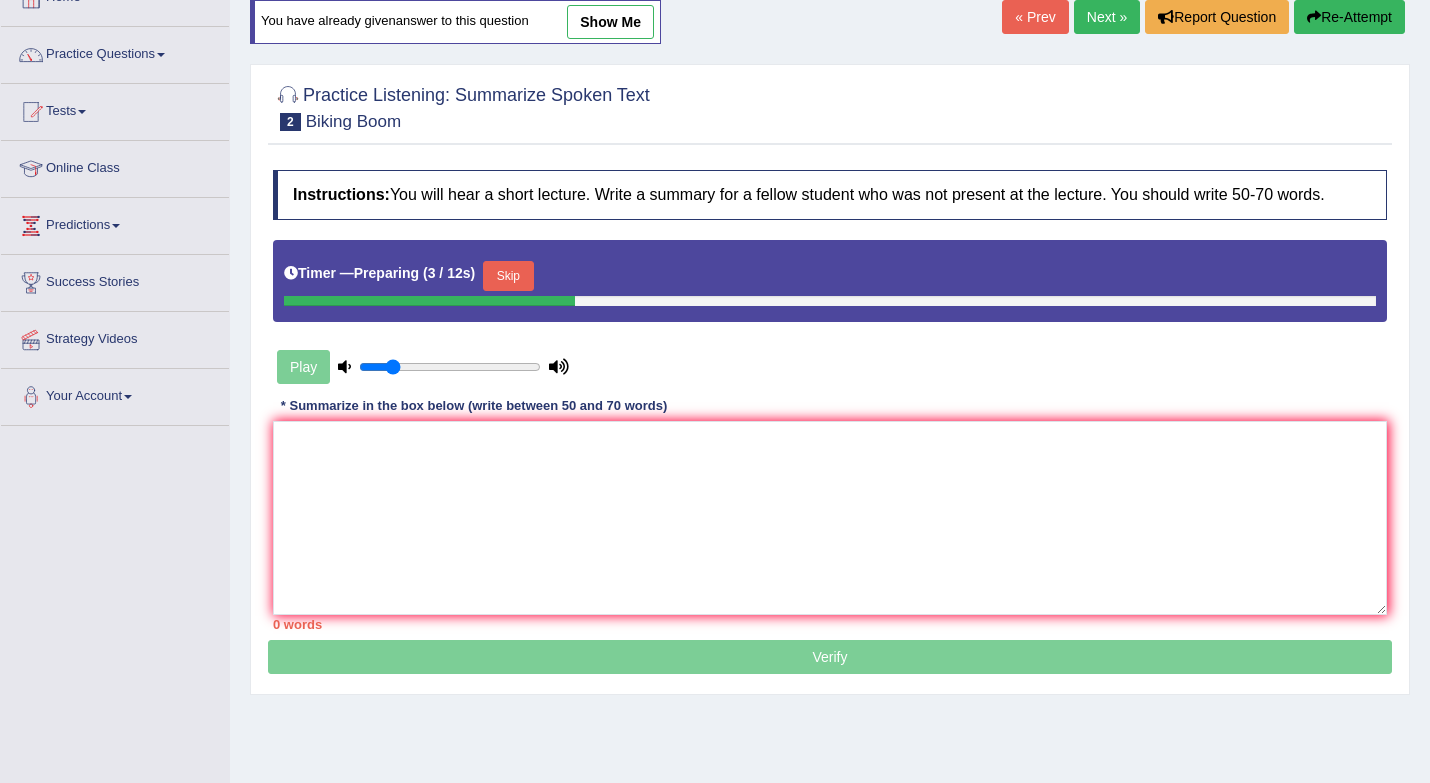 click on "Play" at bounding box center (423, 367) 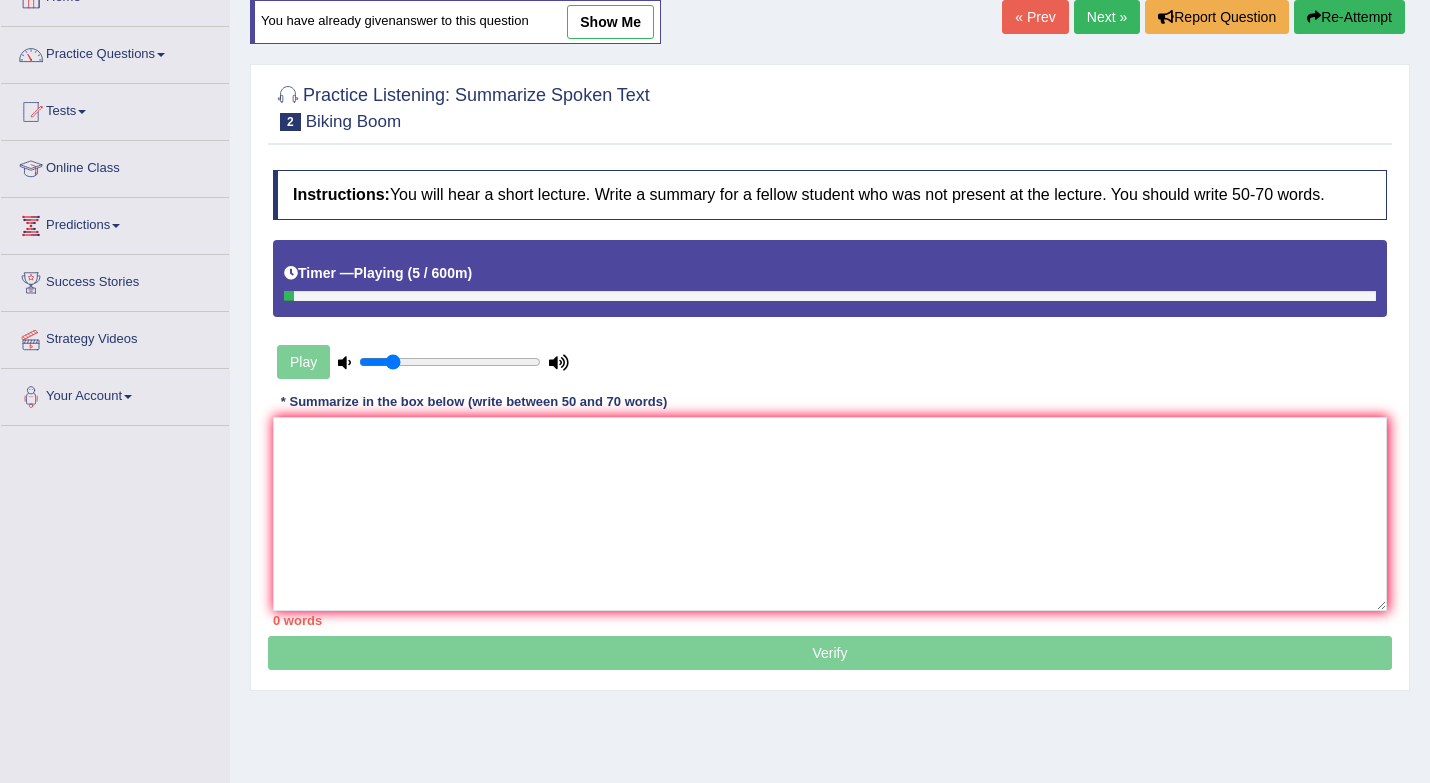 click on "Play" at bounding box center (423, 362) 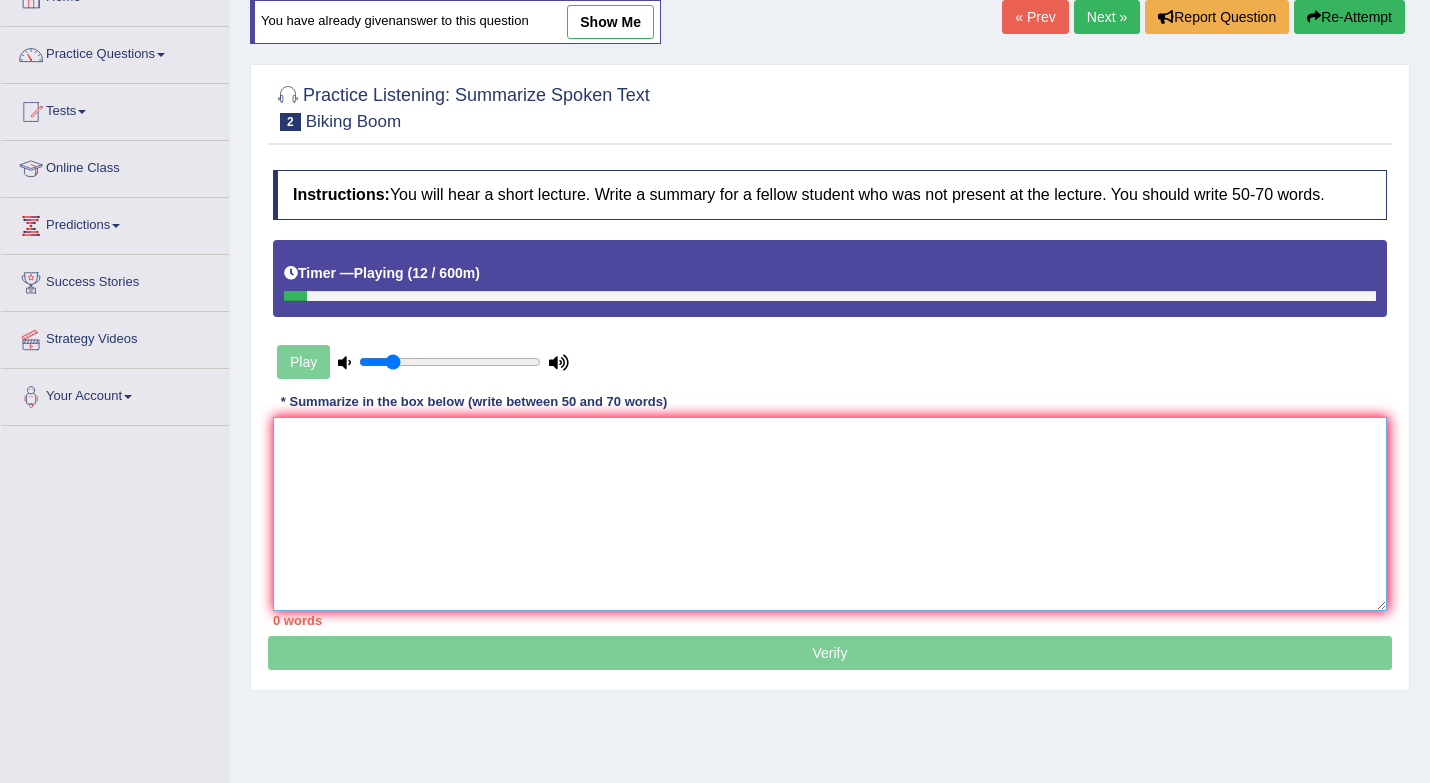 click at bounding box center [830, 514] 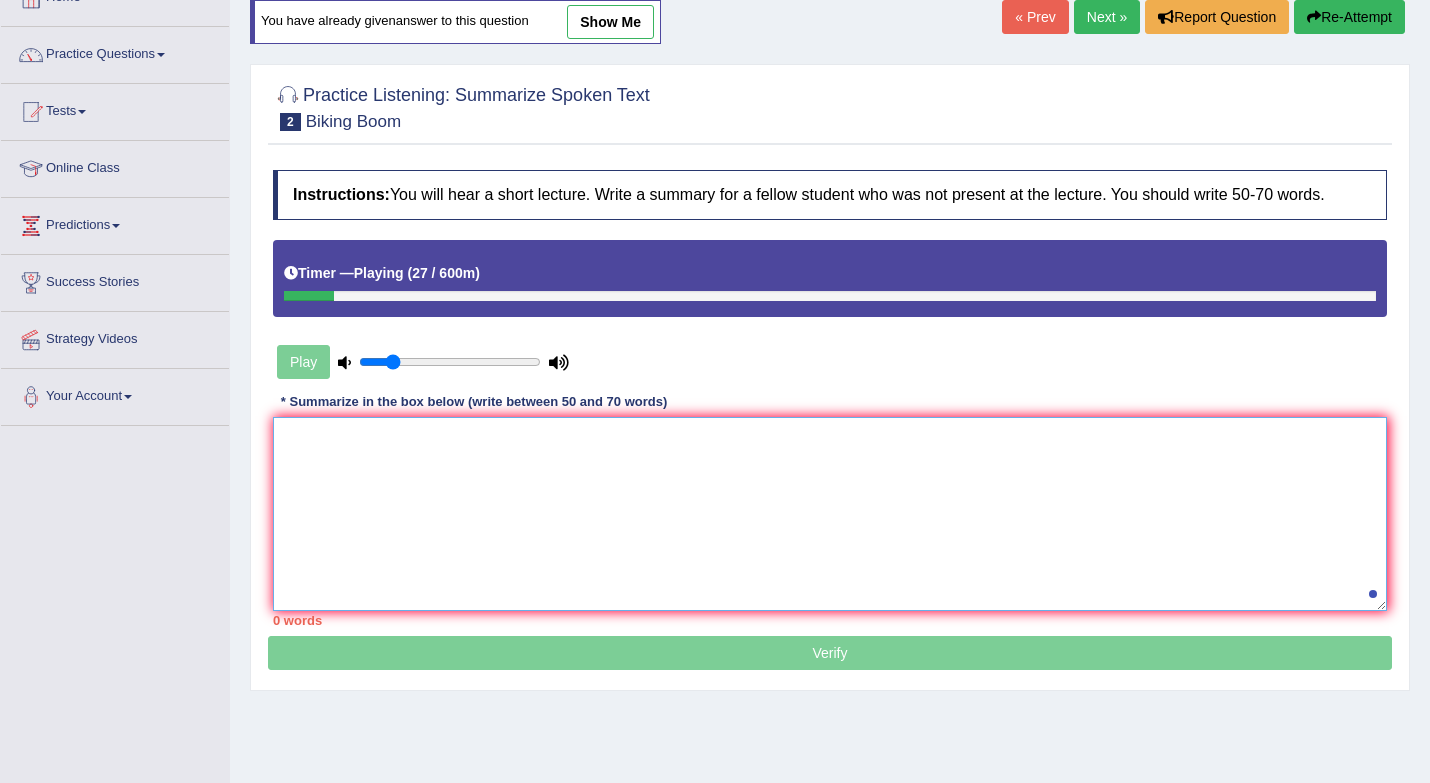 click at bounding box center [830, 514] 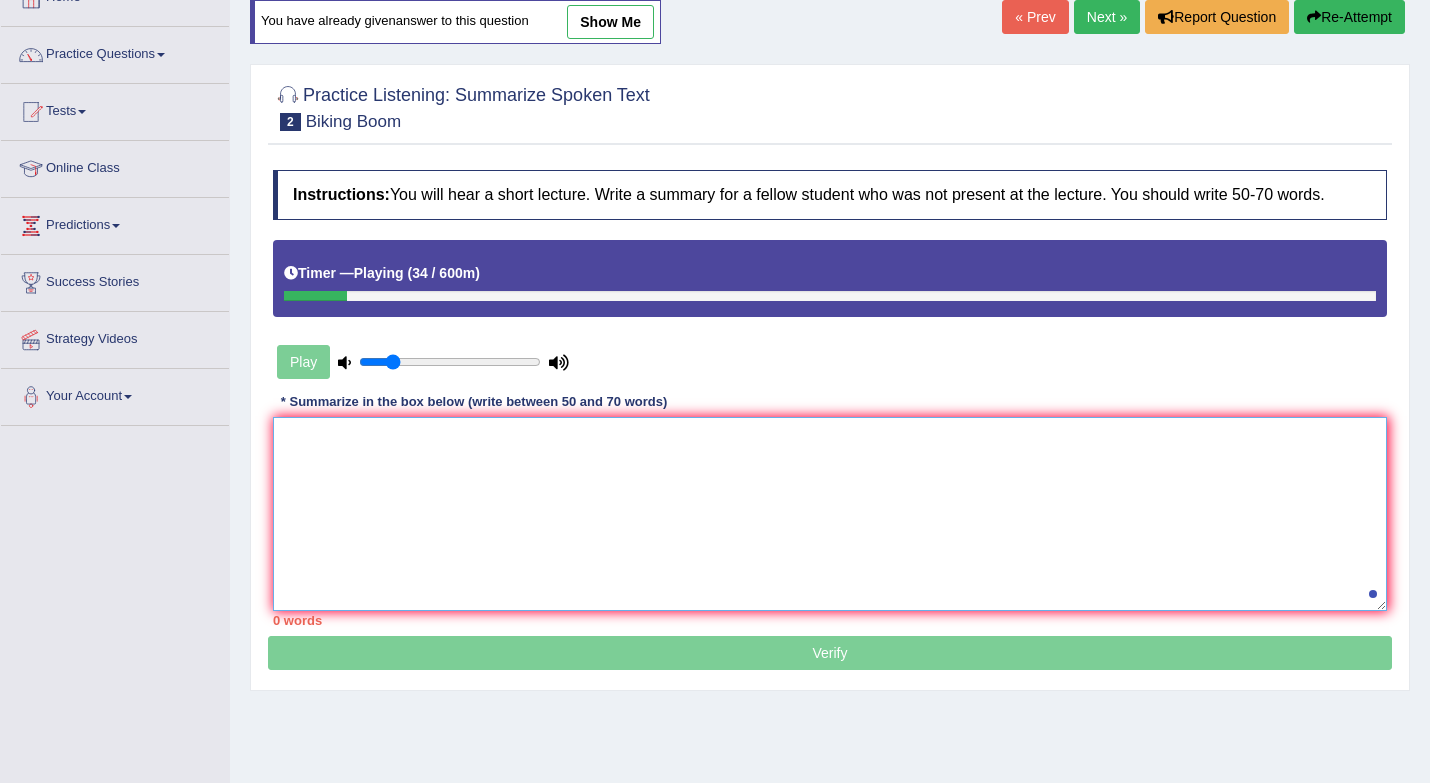 click at bounding box center [830, 514] 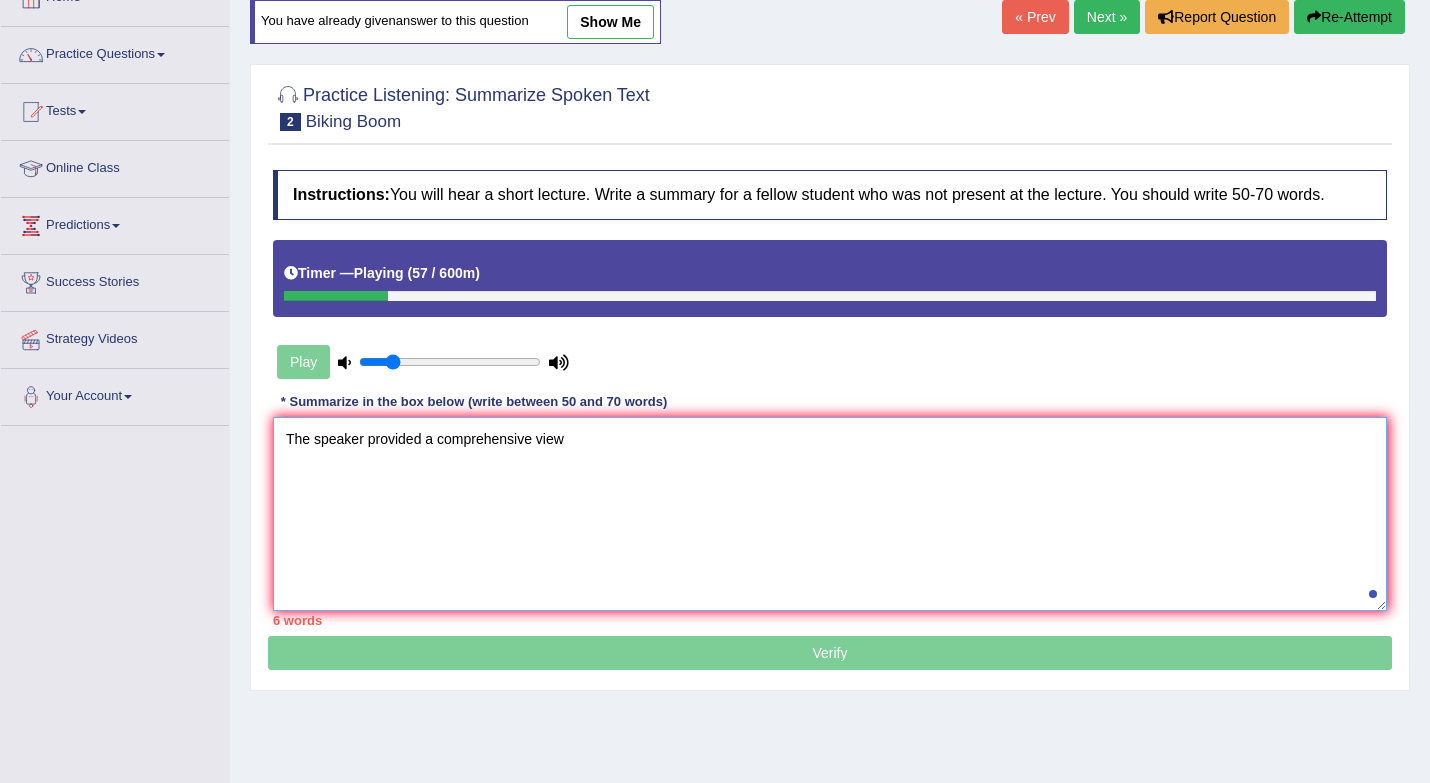 click on "The speaker provided a comprehensive view" at bounding box center [830, 514] 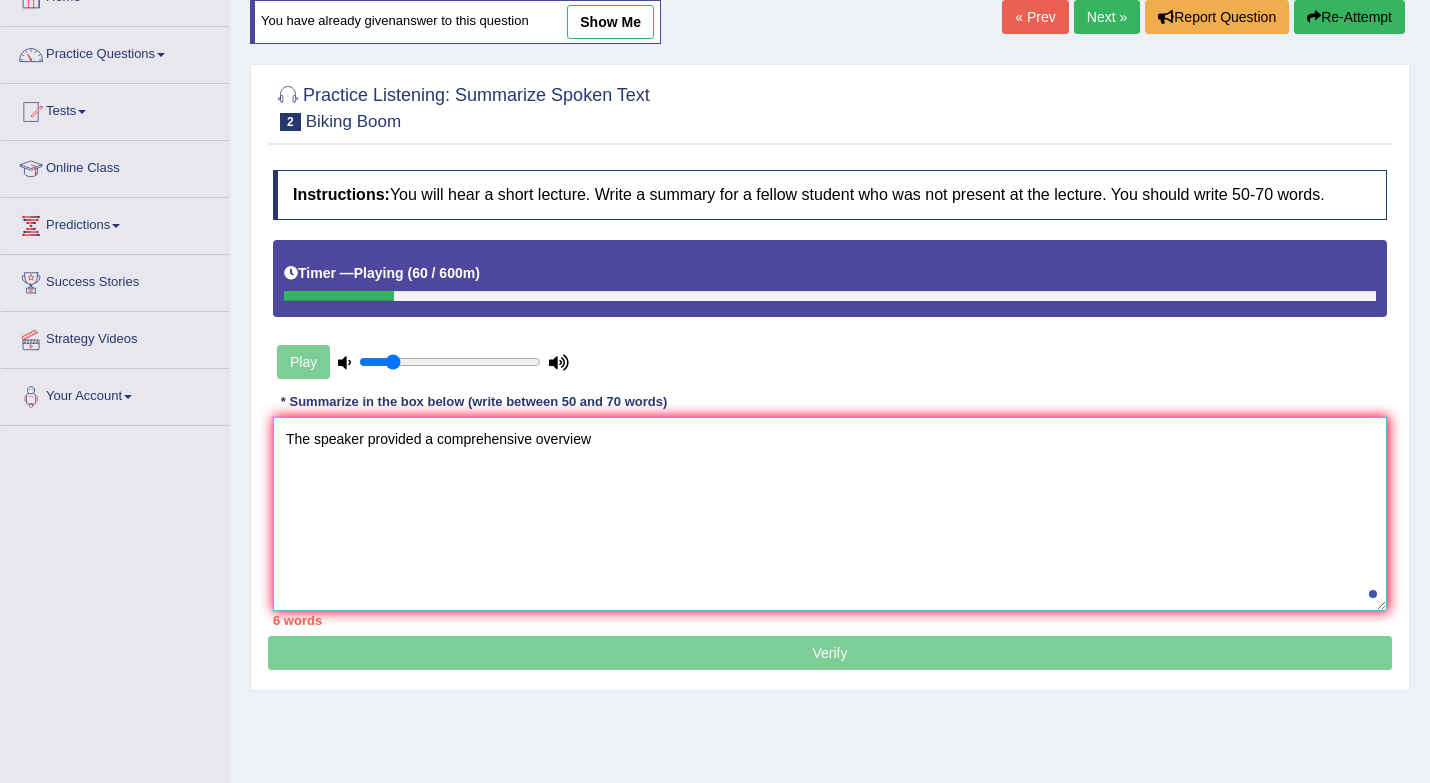 click on "The speaker provided a comprehensive overview" at bounding box center (830, 514) 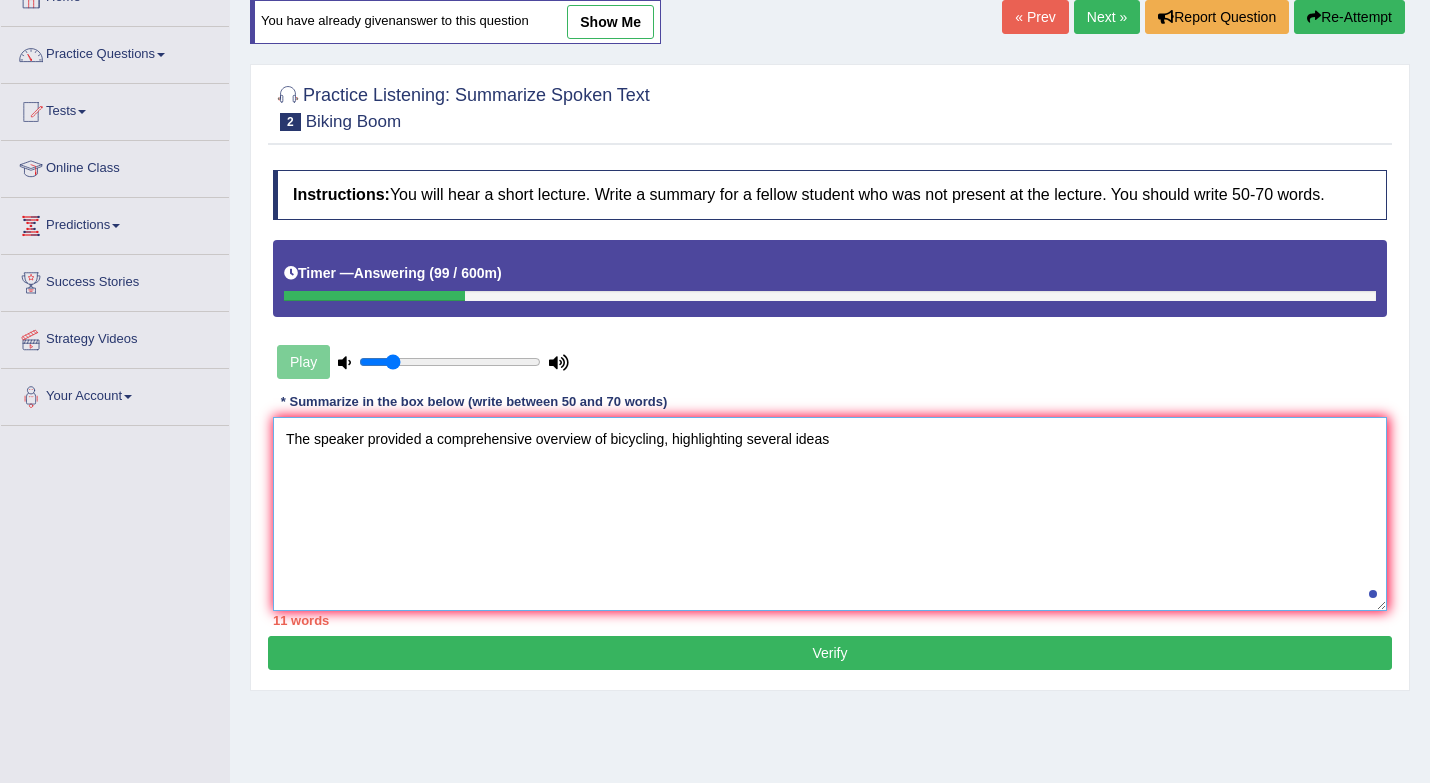 click on "The speaker provided a comprehensive overview of bicycling, highlighting several ideas" at bounding box center (830, 514) 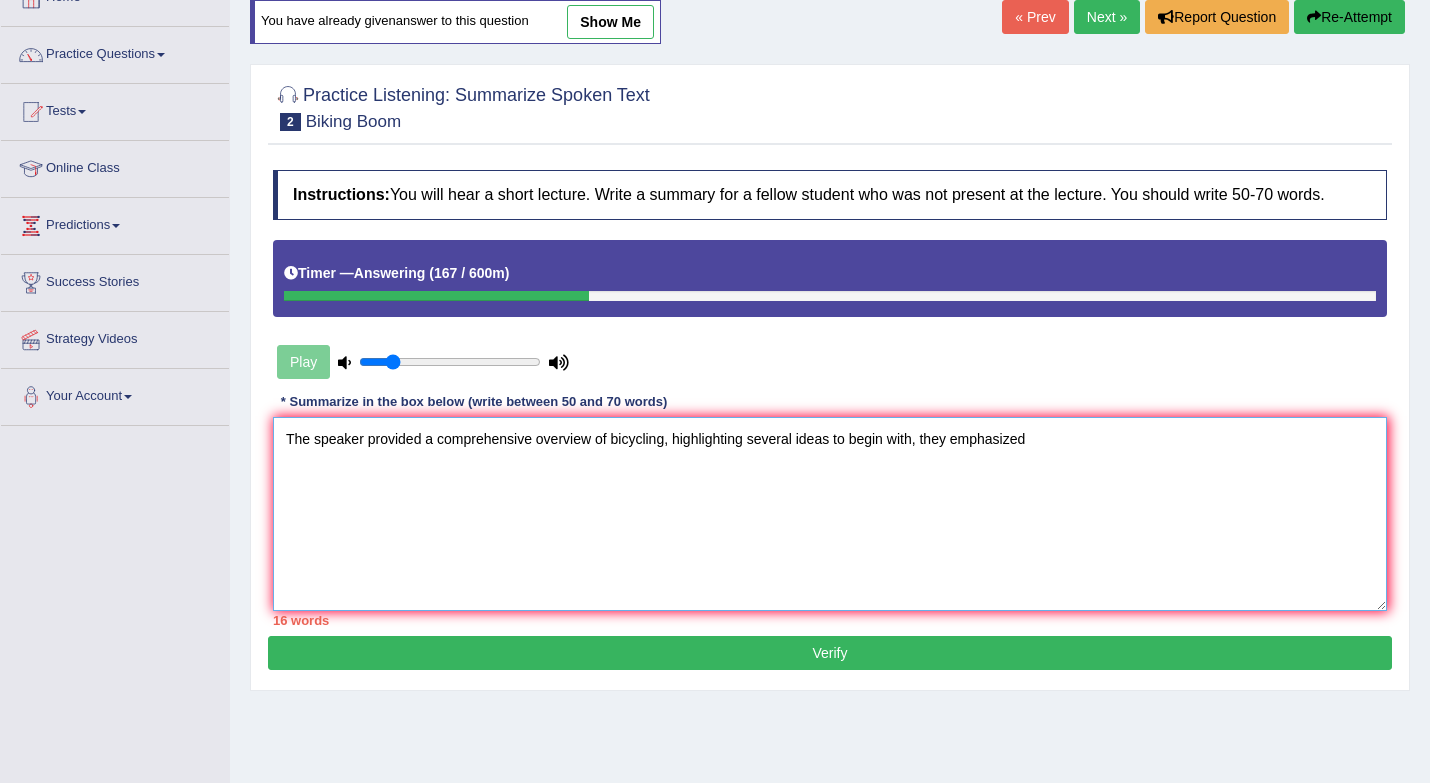 scroll, scrollTop: 267, scrollLeft: 0, axis: vertical 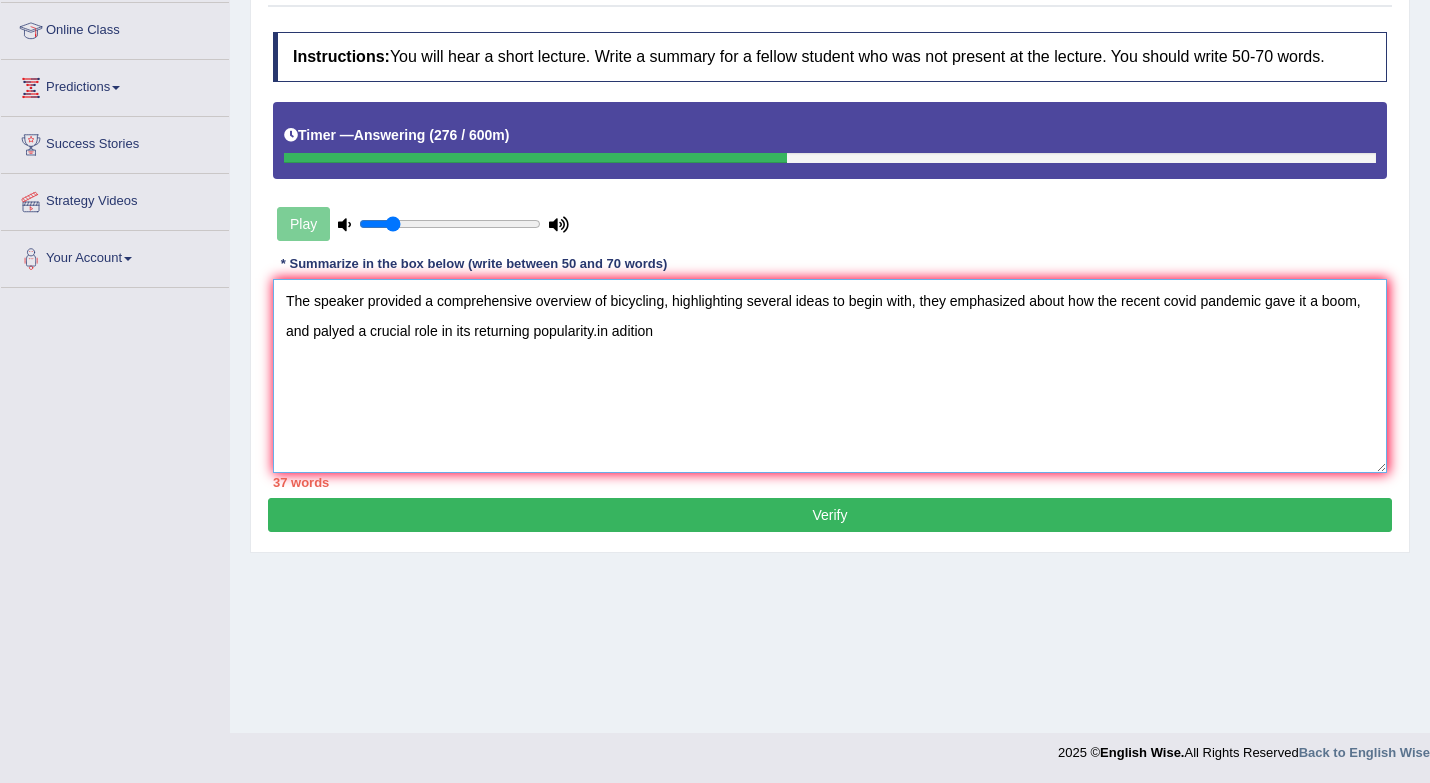 click on "The speaker provided a comprehensive overview of bicycling, highlighting several ideas to begin with, they emphasized about how the recent covid pandemic gave it a boom, and palyed a crucial role in its returning popularity.in adition" at bounding box center (830, 376) 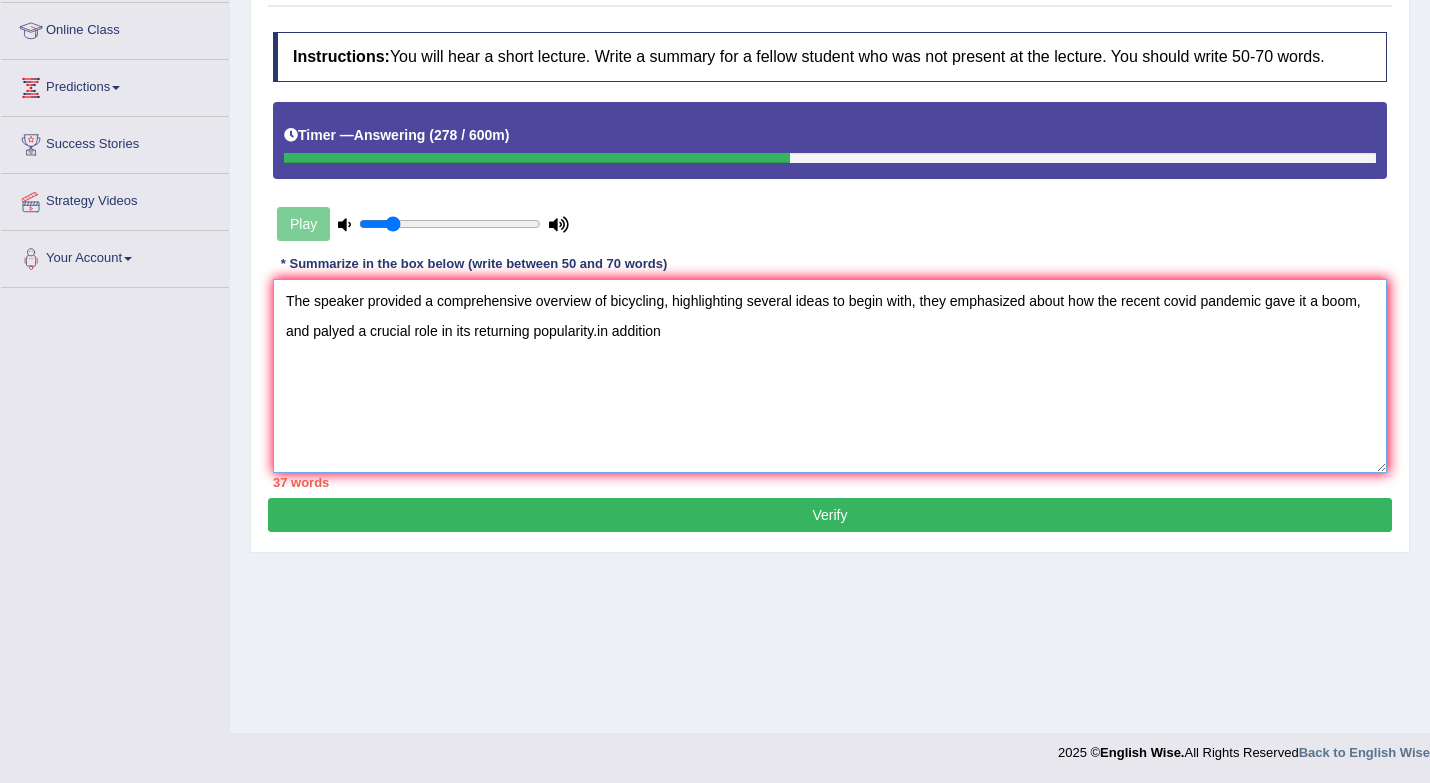 click on "The speaker provided a comprehensive overview of bicycling, highlighting several ideas to begin with, they emphasized about how the recent covid pandemic gave it a boom, and palyed a crucial role in its returning popularity.in addition" at bounding box center [830, 376] 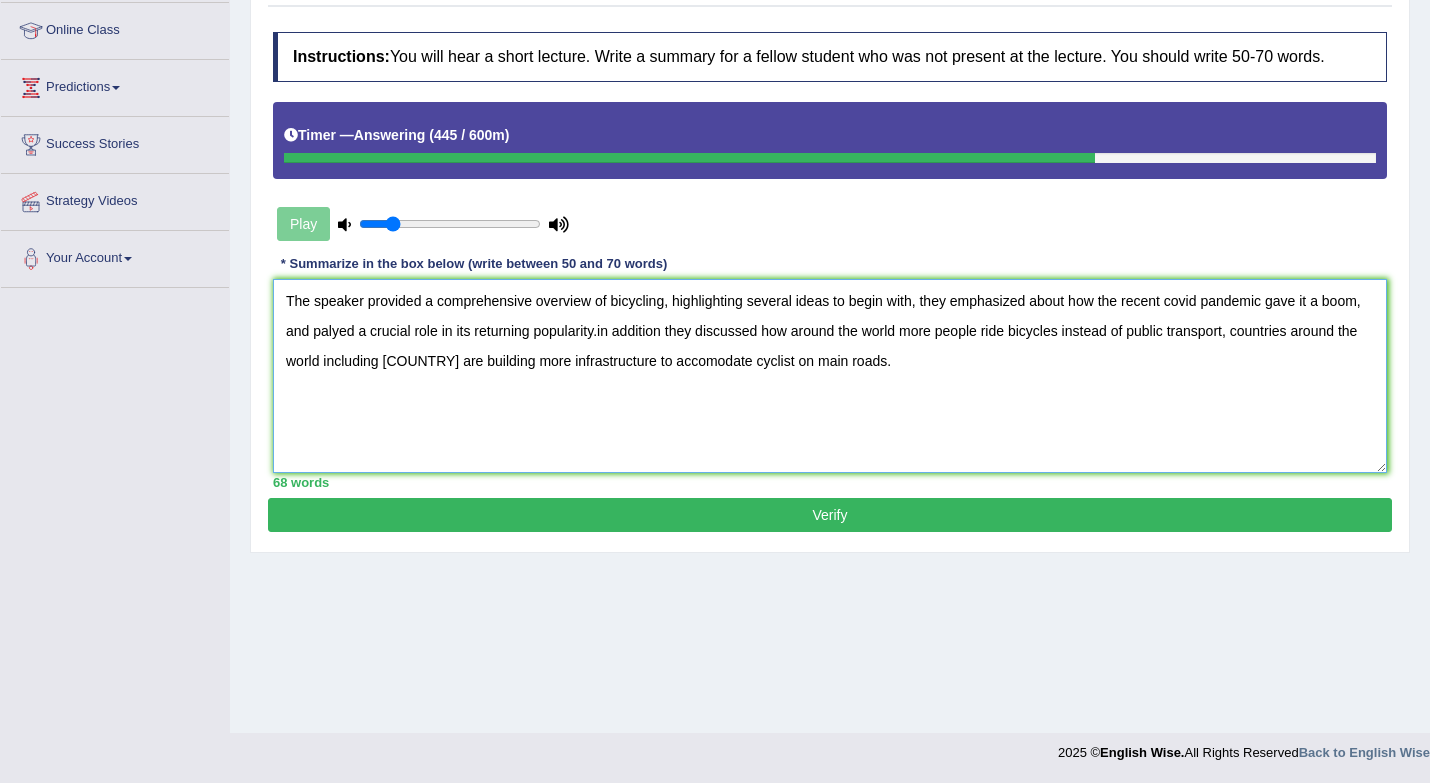 click on "The speaker provided a comprehensive overview of bicycling, highlighting several ideas to begin with, they emphasized about how the recent covid pandemic gave it a boom, and palyed a crucial role in its returning popularity.in addition they discussed how around the world more people ride bicycles instead of public transport, countries around the world including [COUNTRY] are building more infrastructure to accomodate cyclist on main roads." at bounding box center (830, 376) 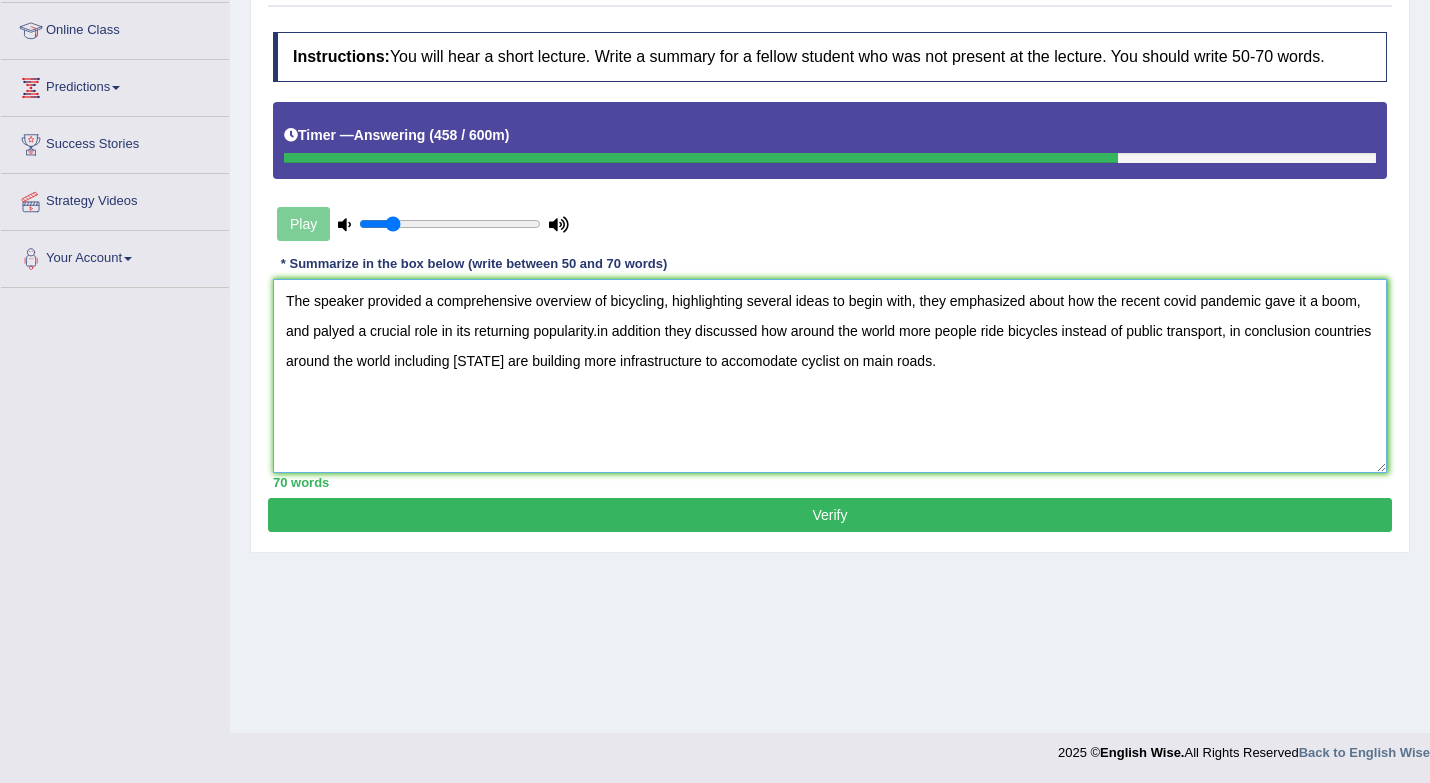 type on "The speaker provided a comprehensive overview of bicycling, highlighting several ideas to begin with, they emphasized about how the recent covid pandemic gave it a boom, and palyed a crucial role in its returning popularity.in addition they discussed how around the world more people ride bicycles instead of public transport, in conclusion countries around the world including [STATE] are building more infrastructure to accomodate cyclist on main roads." 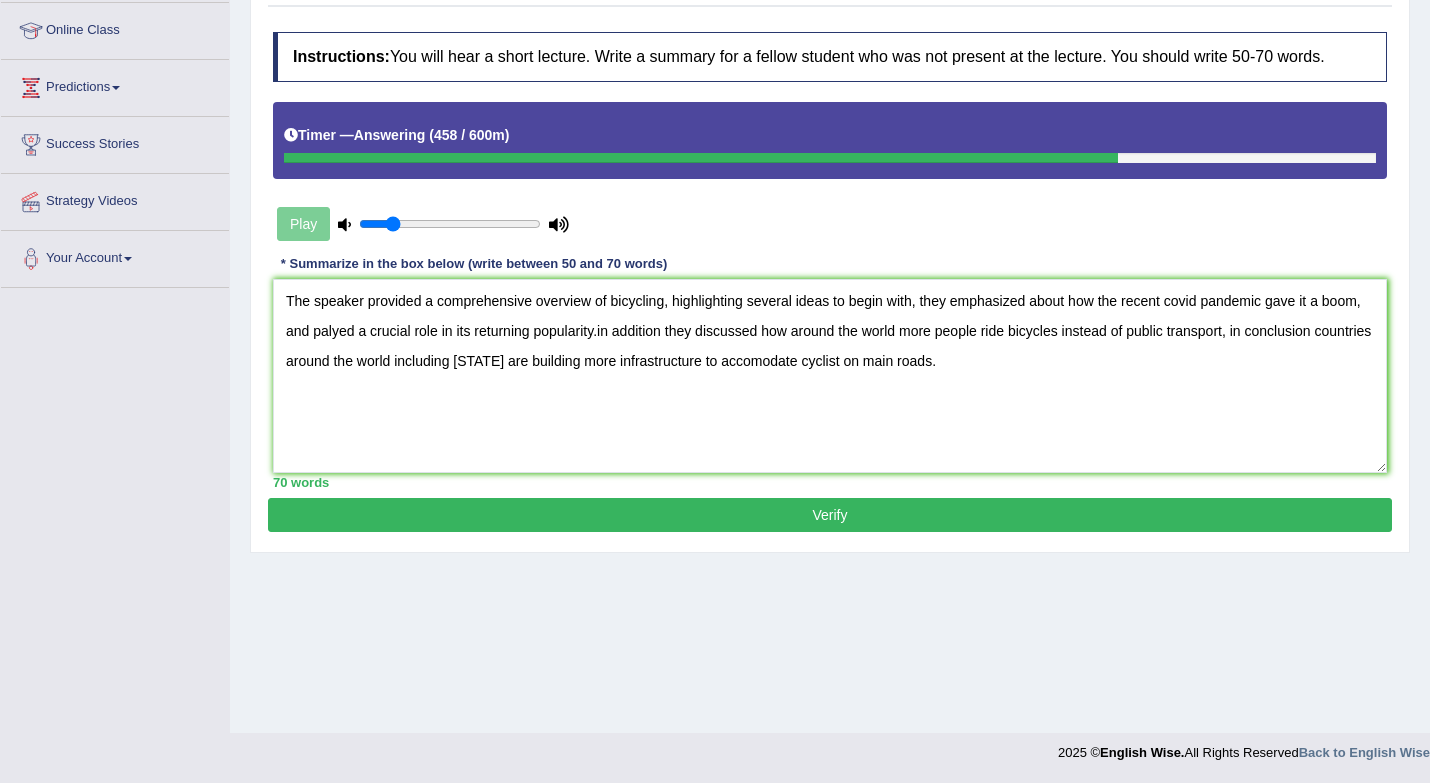 click on "Verify" at bounding box center [830, 515] 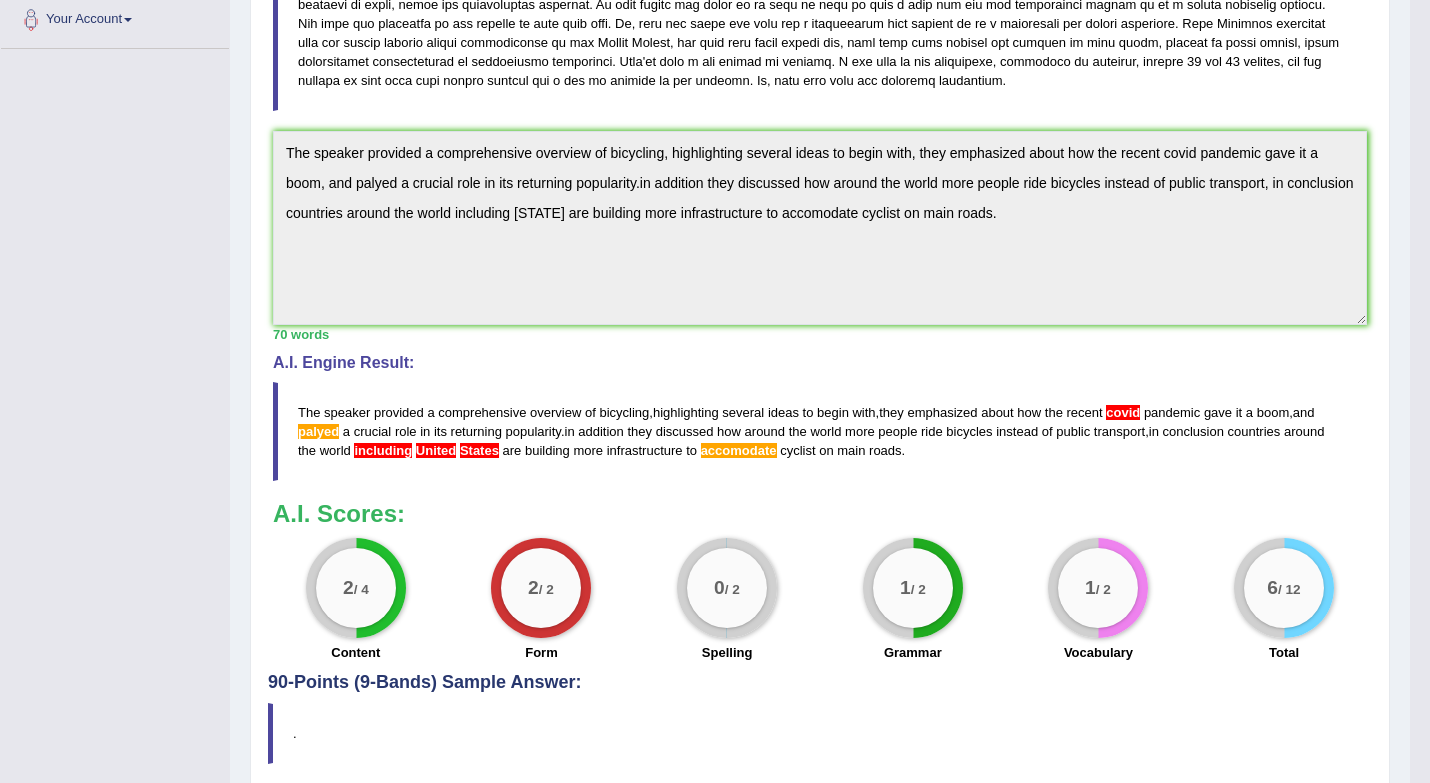 scroll, scrollTop: 601, scrollLeft: 0, axis: vertical 